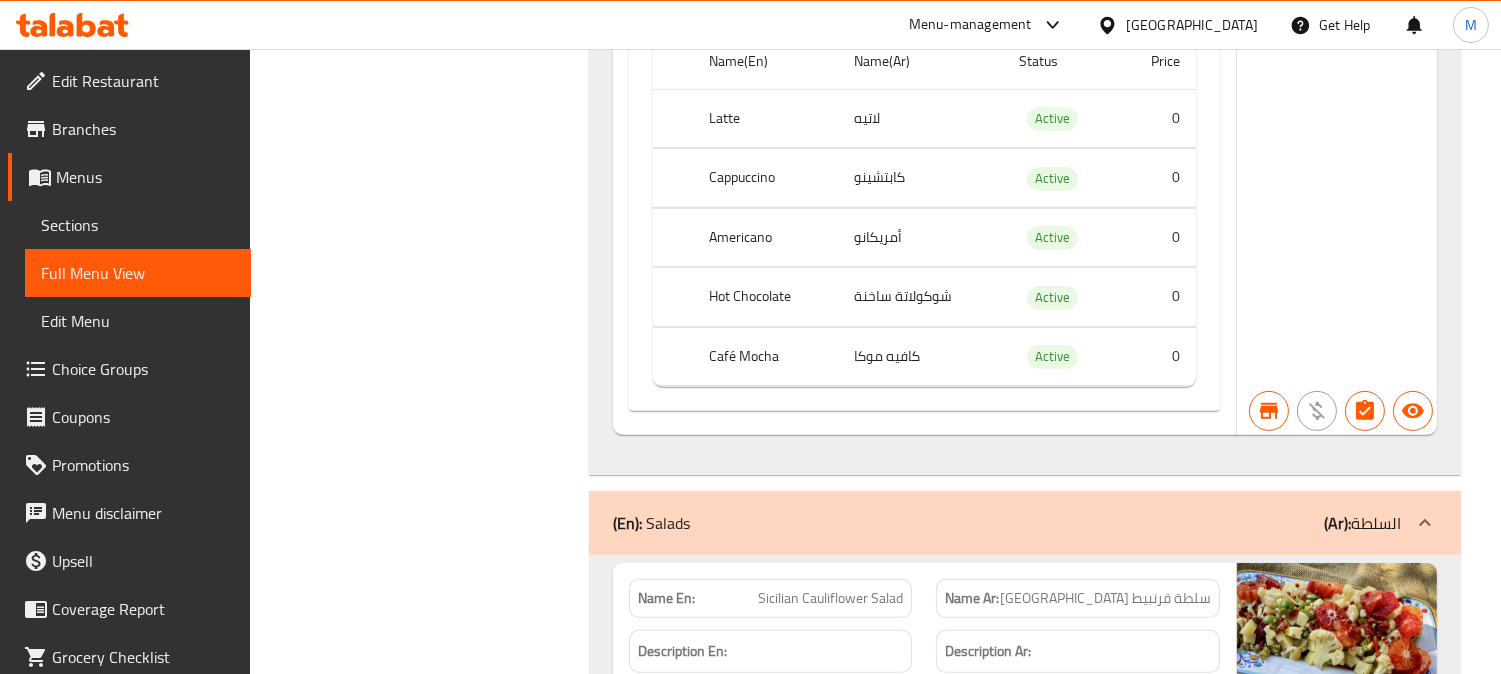 scroll, scrollTop: 912, scrollLeft: 0, axis: vertical 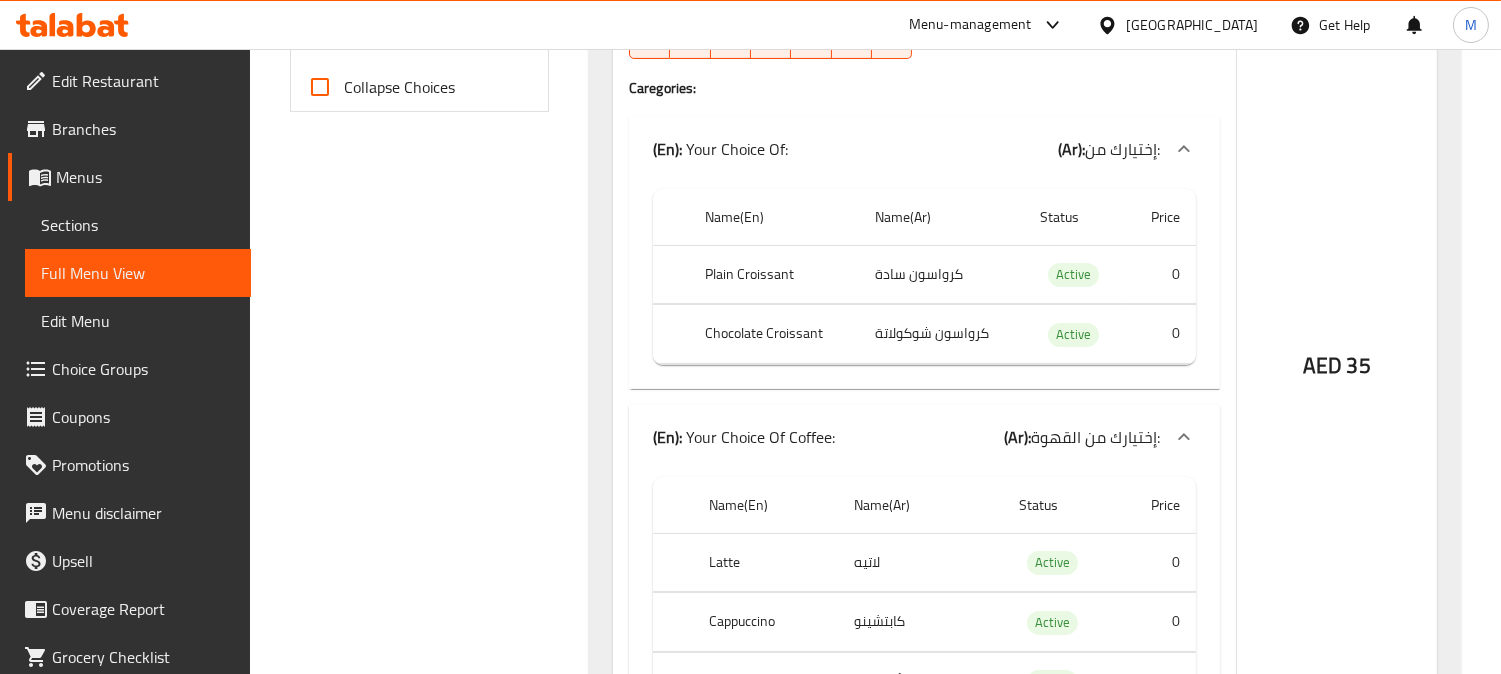 click on "Filter Branches Branches Popular filters Free items Branch specific items Has choices Upsell items Availability filters Available Not available View filters Collapse sections Collapse categories Collapse Choices" at bounding box center (427, 3554) 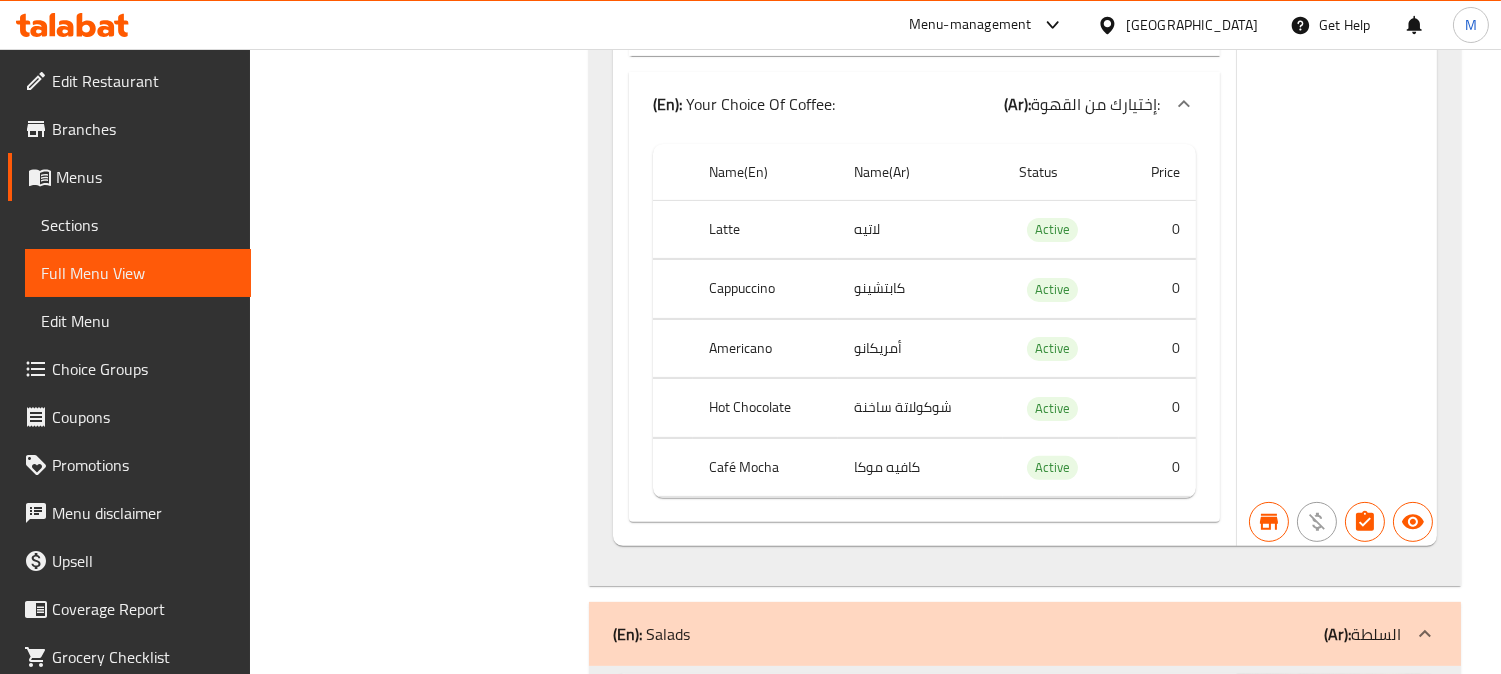 scroll, scrollTop: 1690, scrollLeft: 0, axis: vertical 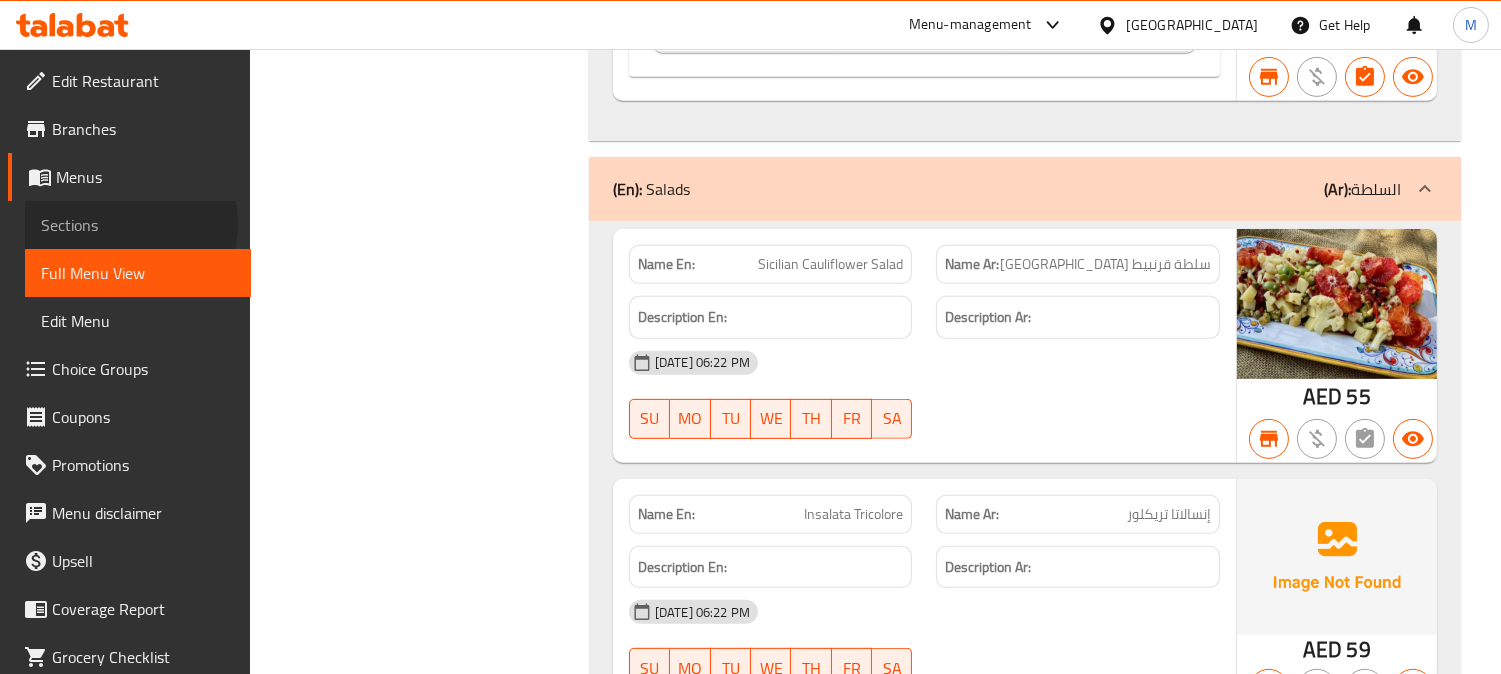 click on "Sections" at bounding box center (138, 225) 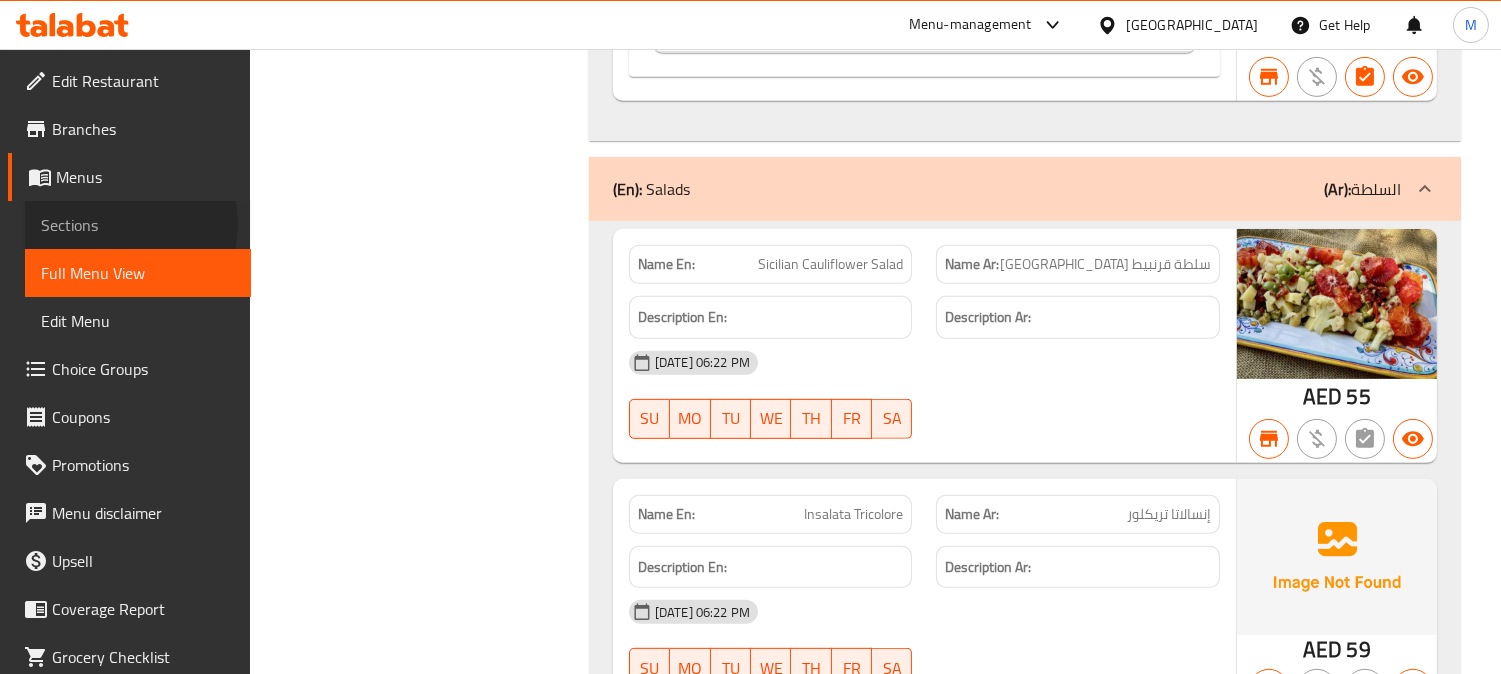 scroll, scrollTop: 280, scrollLeft: 0, axis: vertical 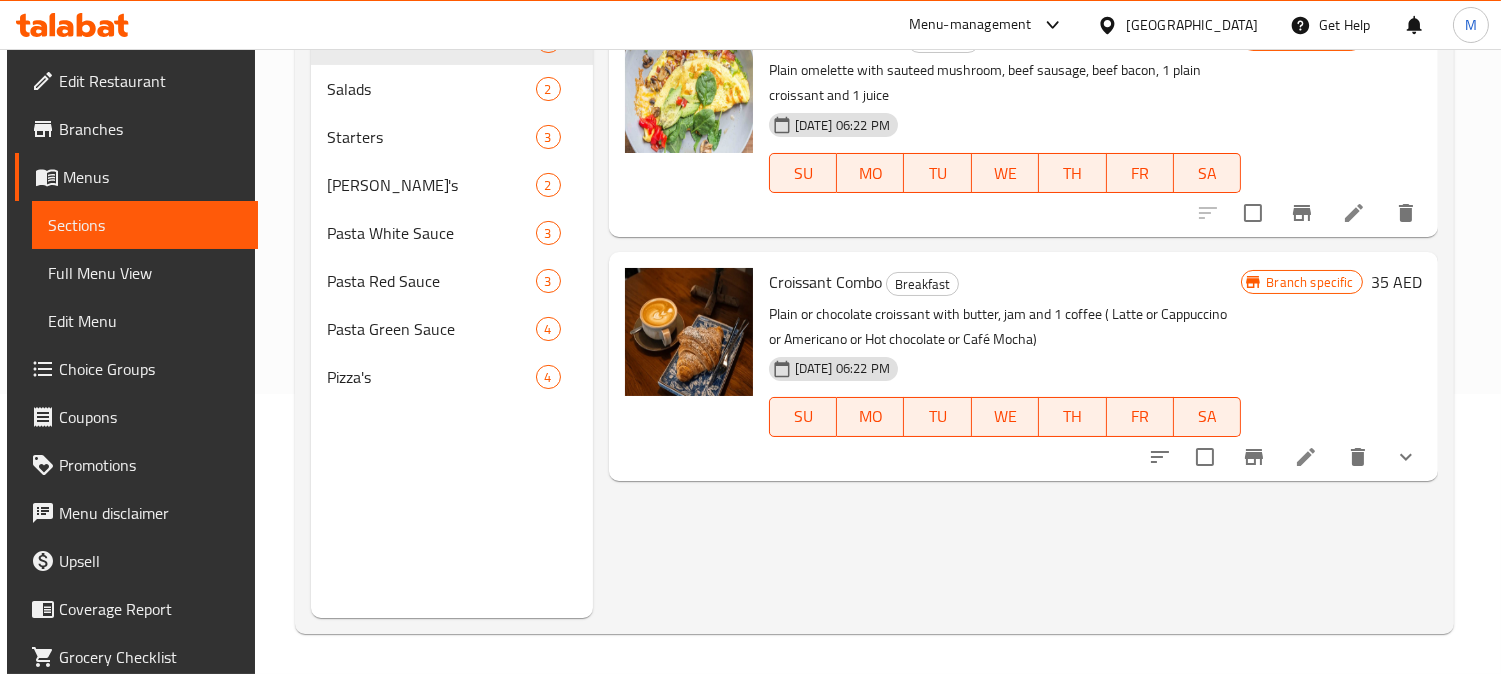 click on "Full Menu View" at bounding box center (145, 273) 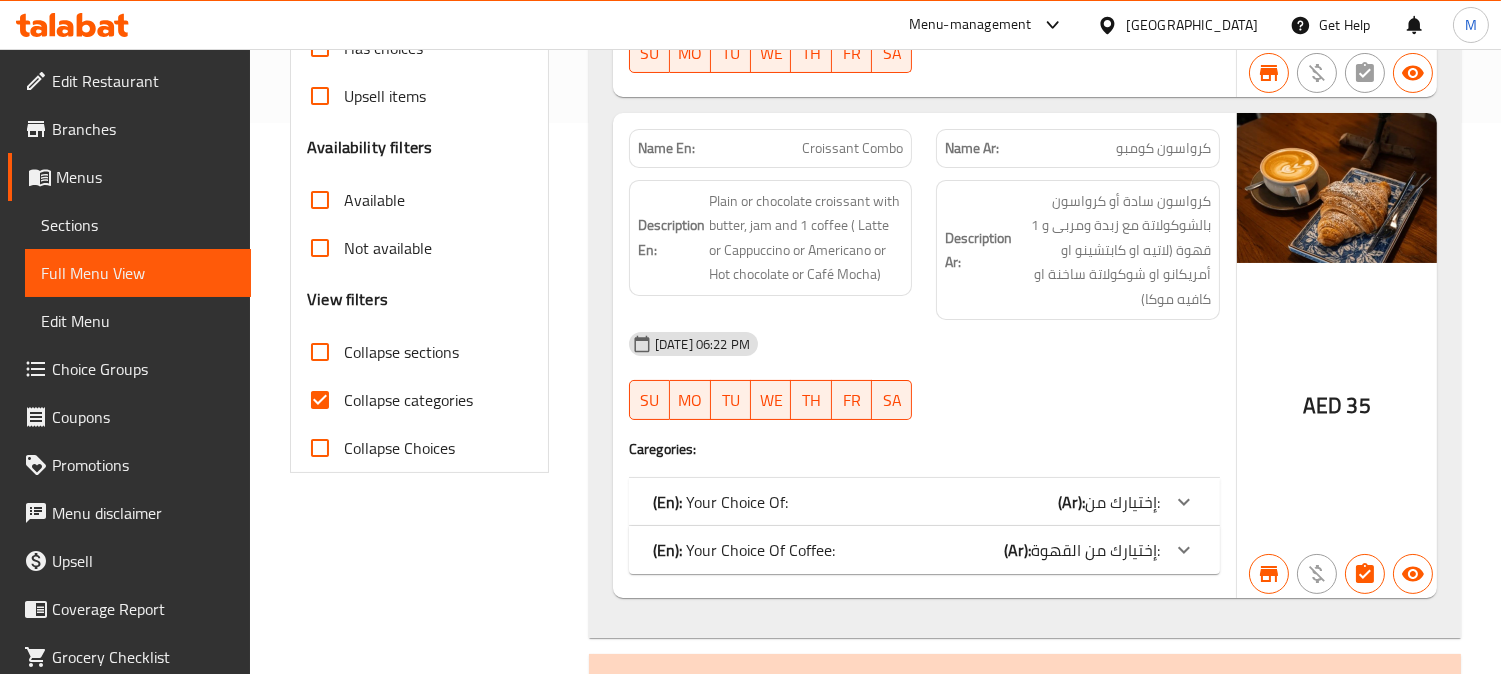 scroll, scrollTop: 555, scrollLeft: 0, axis: vertical 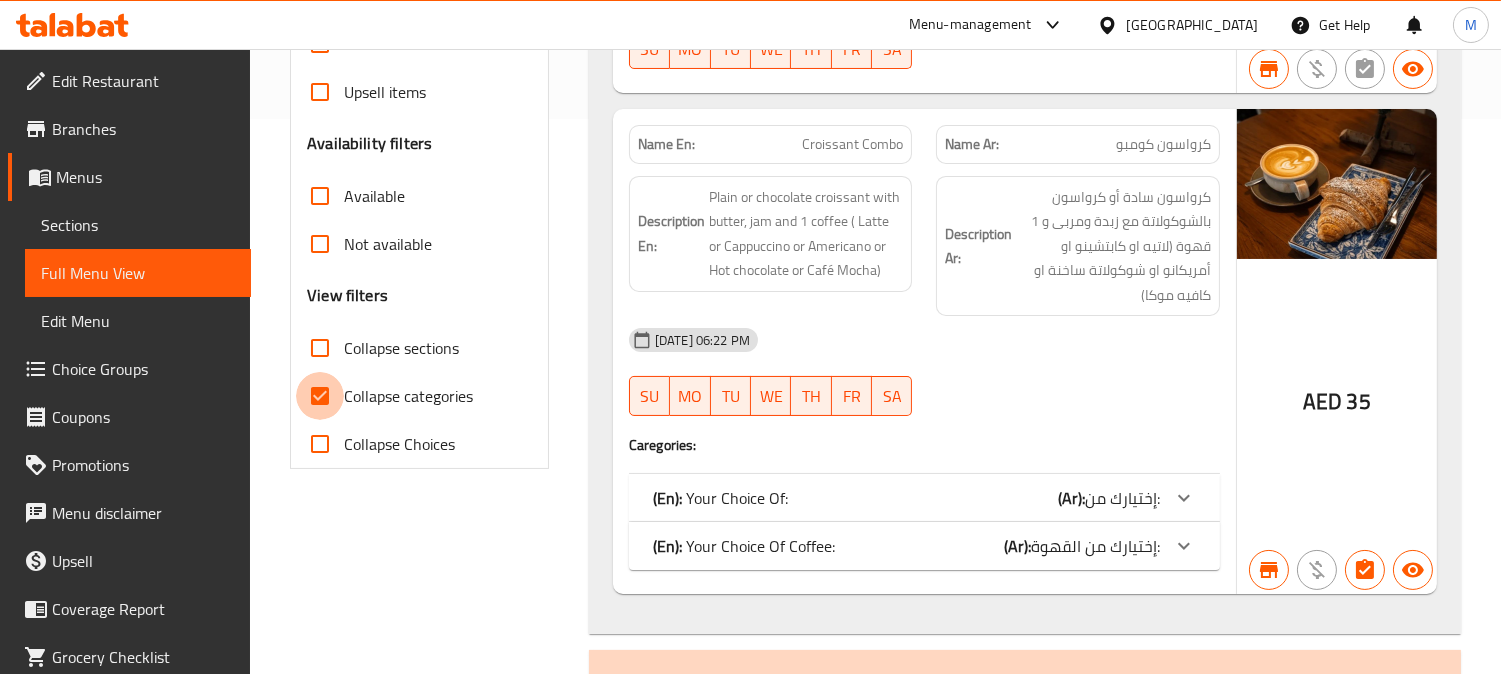 click on "Collapse categories" at bounding box center (320, 396) 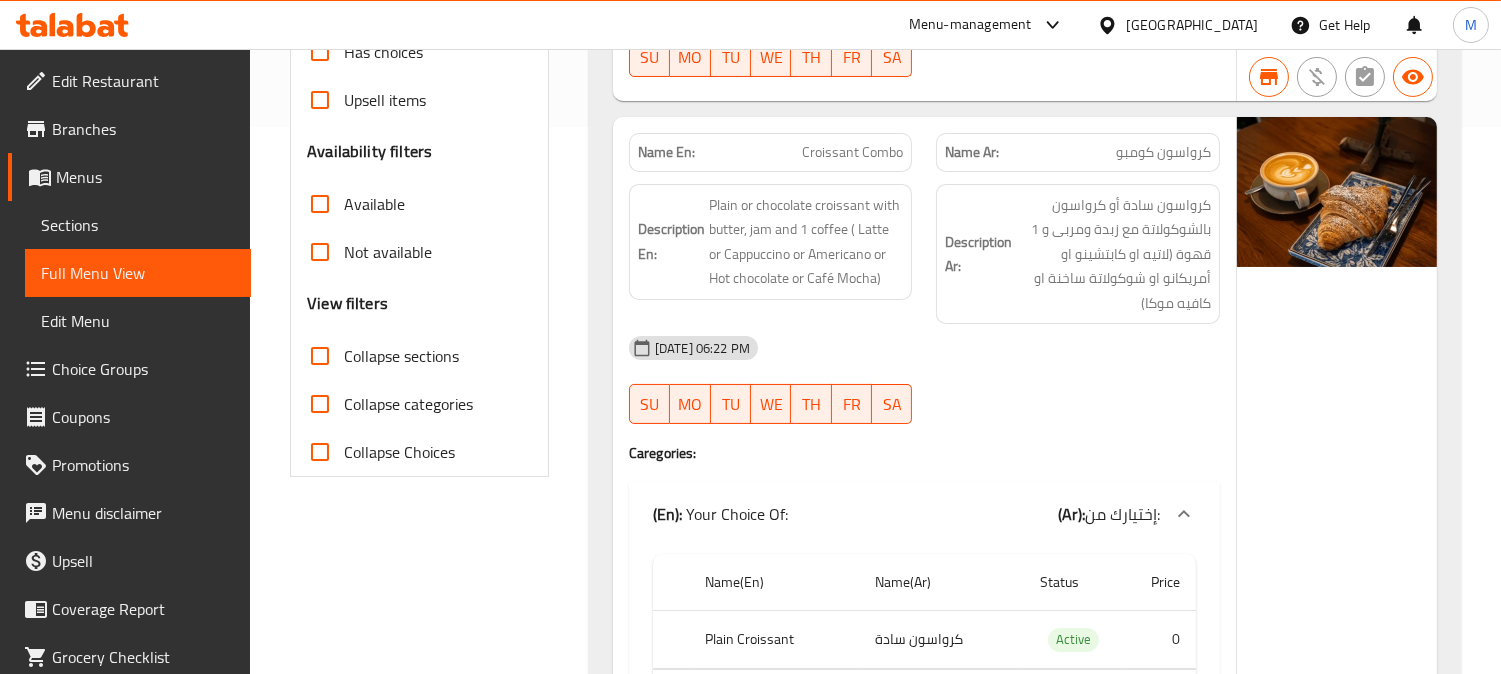 scroll, scrollTop: 111, scrollLeft: 0, axis: vertical 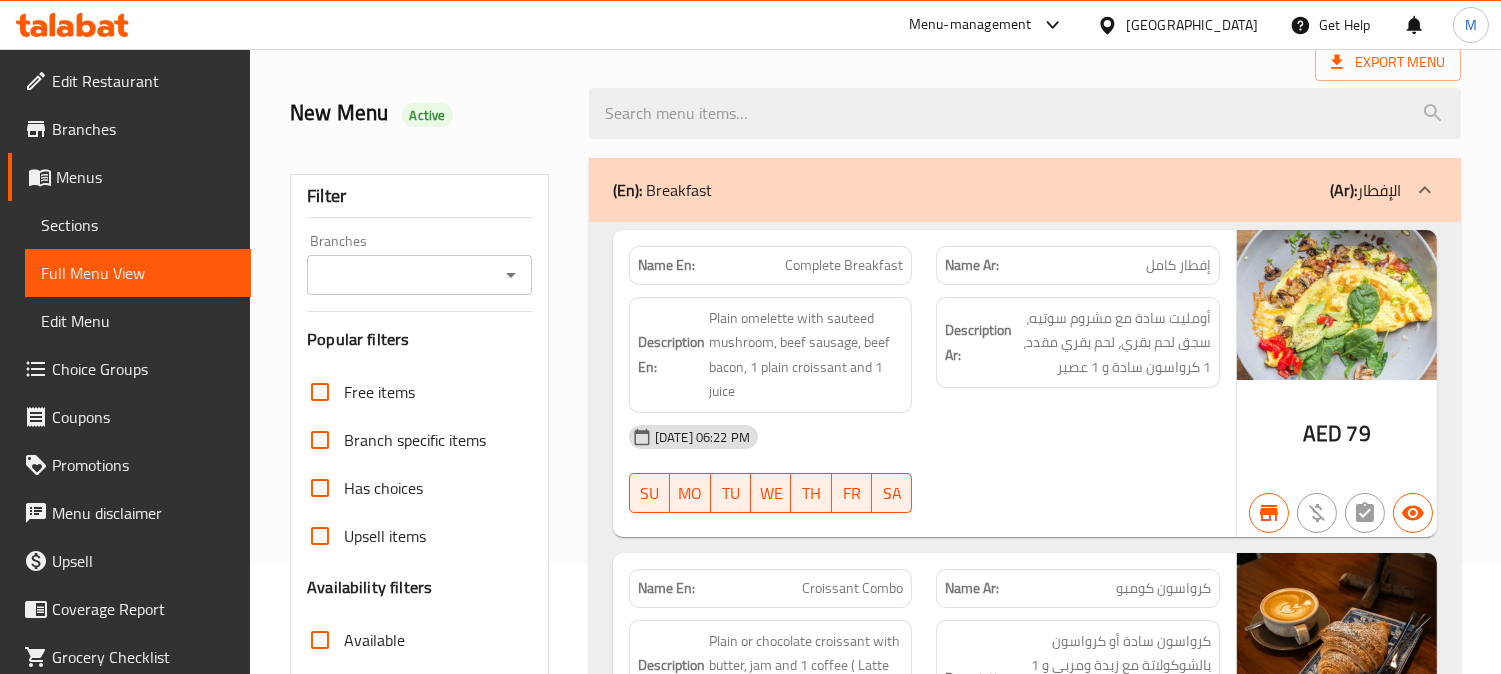 click 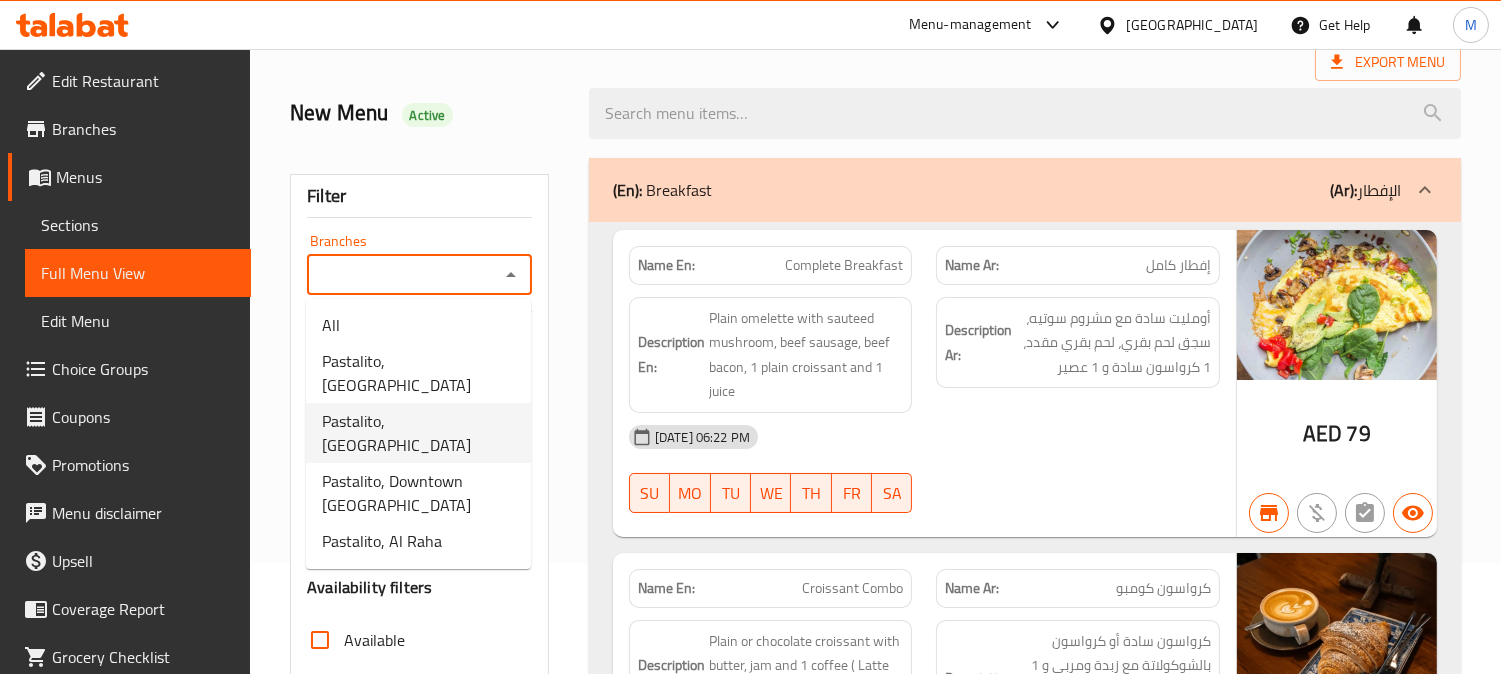 click on "Pastalito, [GEOGRAPHIC_DATA]" at bounding box center (418, 433) 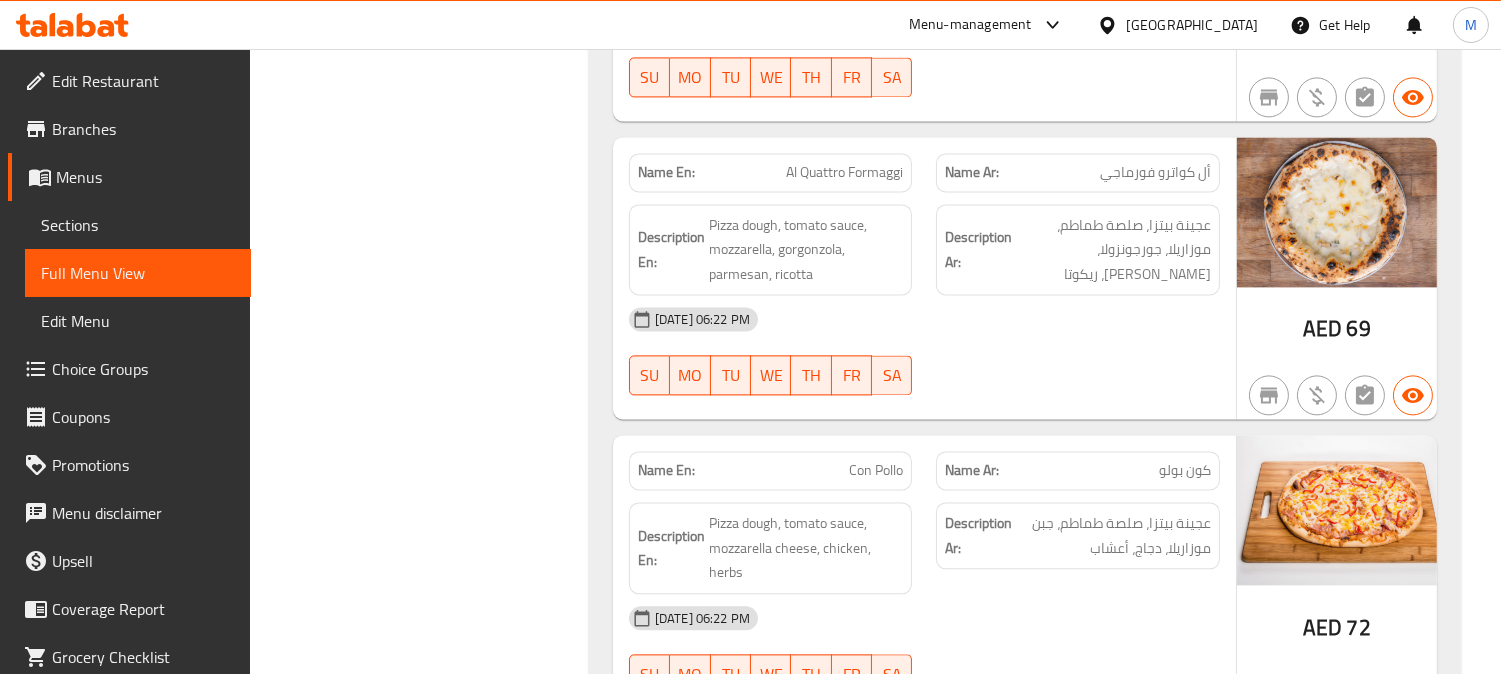 scroll, scrollTop: 7912, scrollLeft: 0, axis: vertical 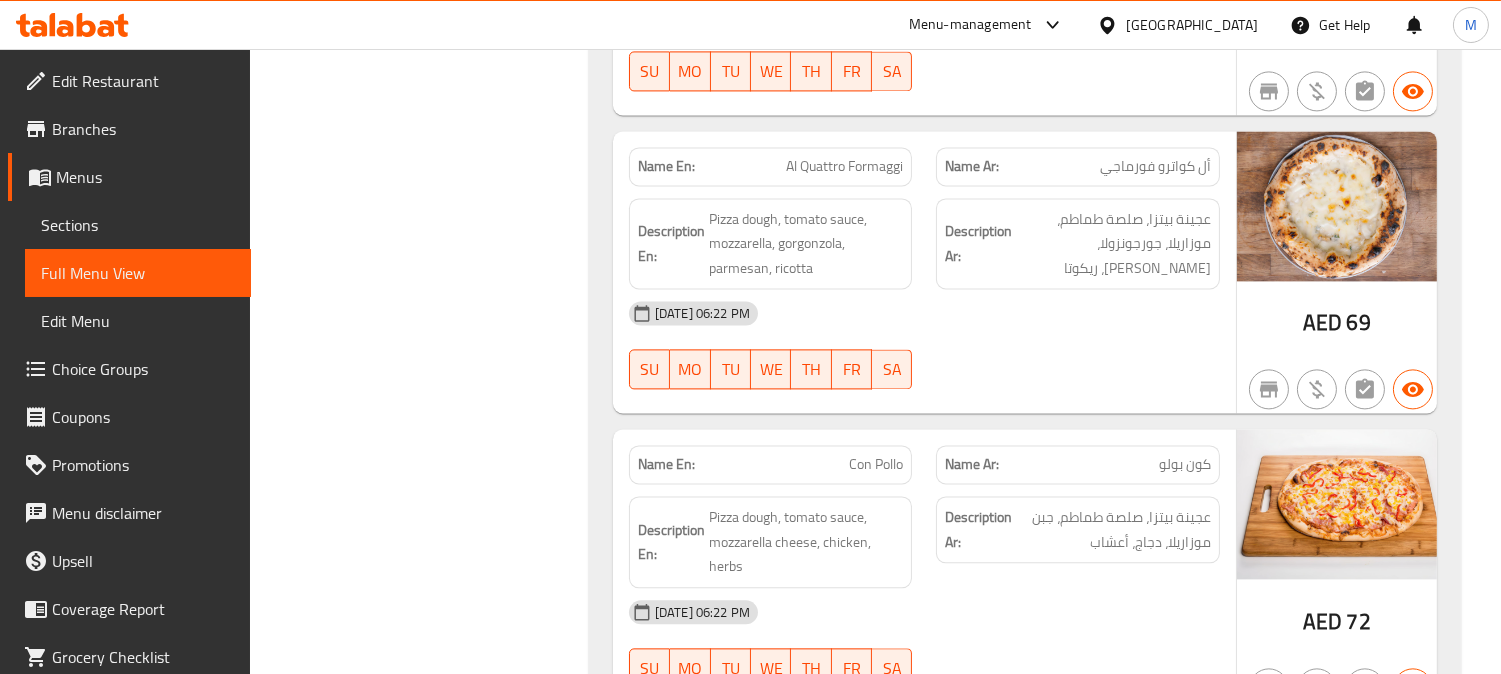 click on "Sections" at bounding box center (138, 225) 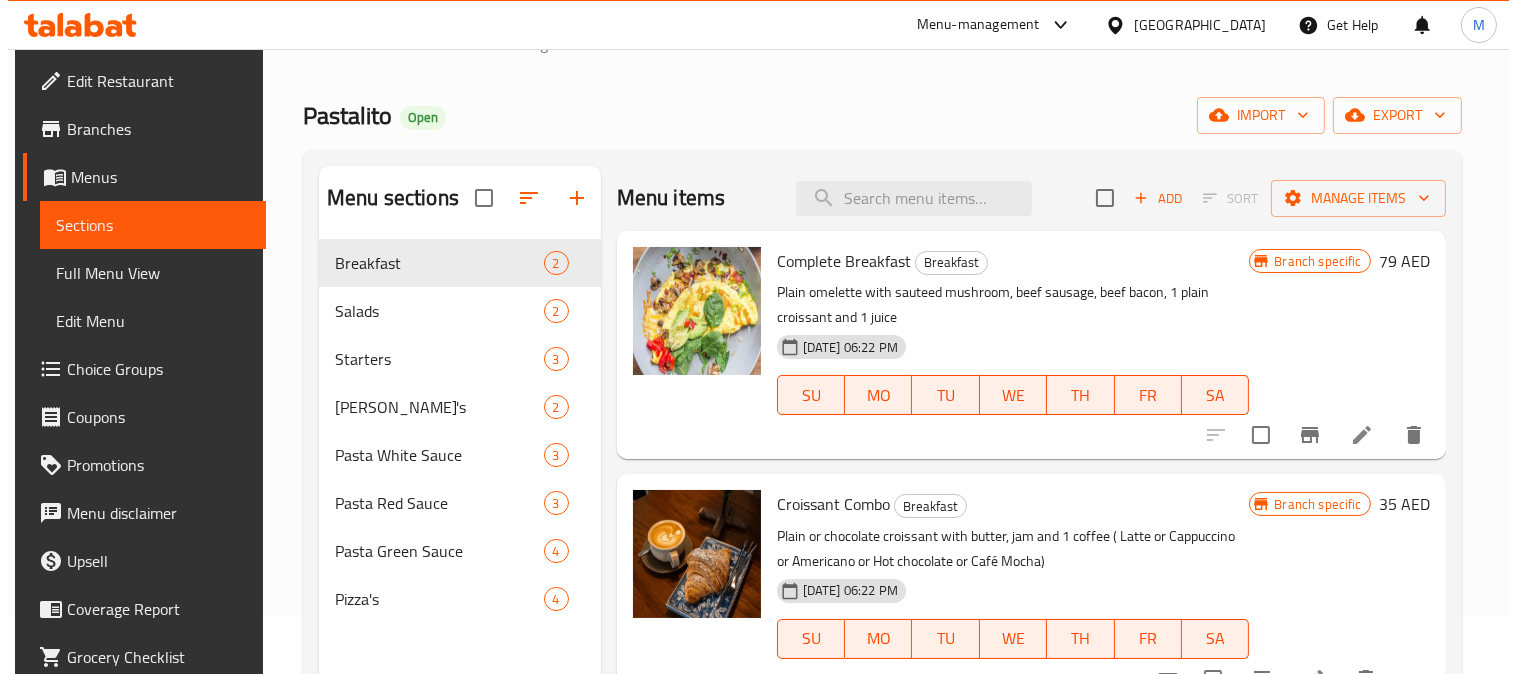 scroll, scrollTop: 57, scrollLeft: 0, axis: vertical 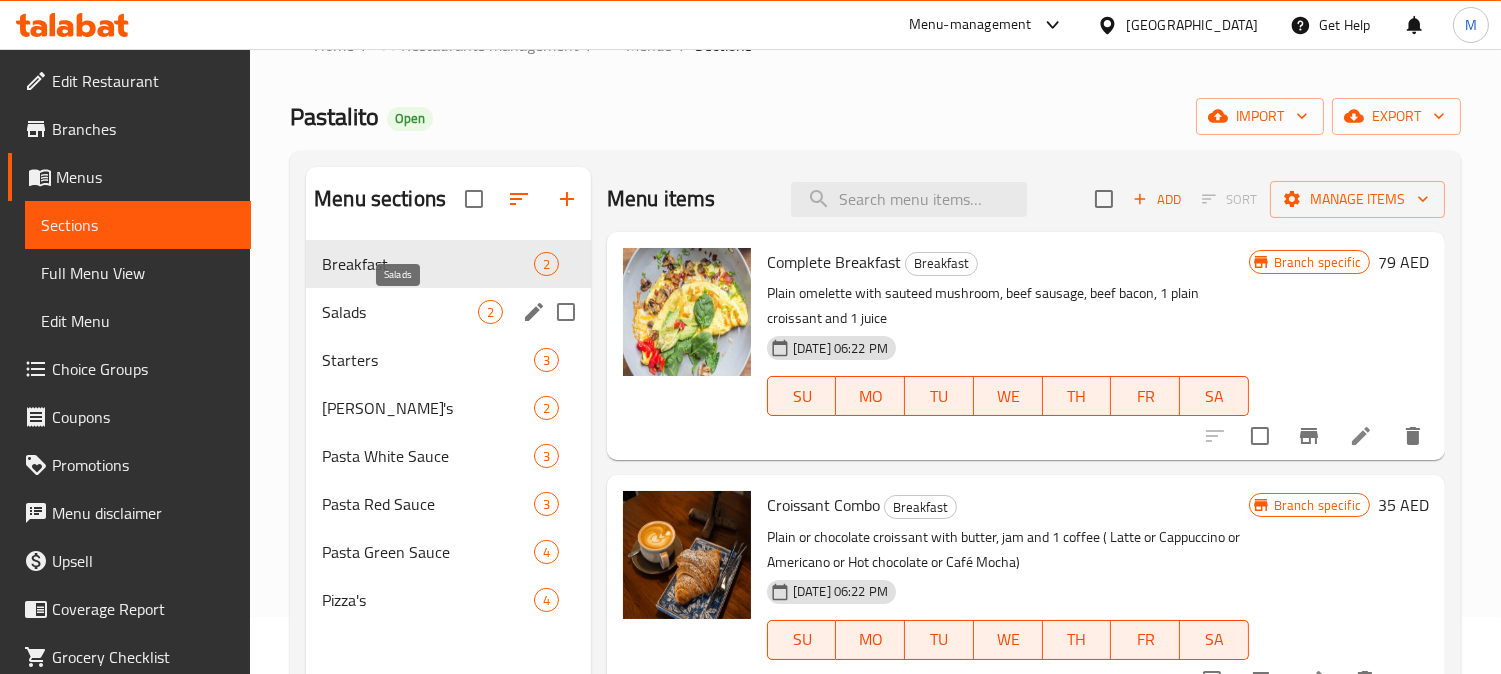 click on "Salads" at bounding box center (400, 312) 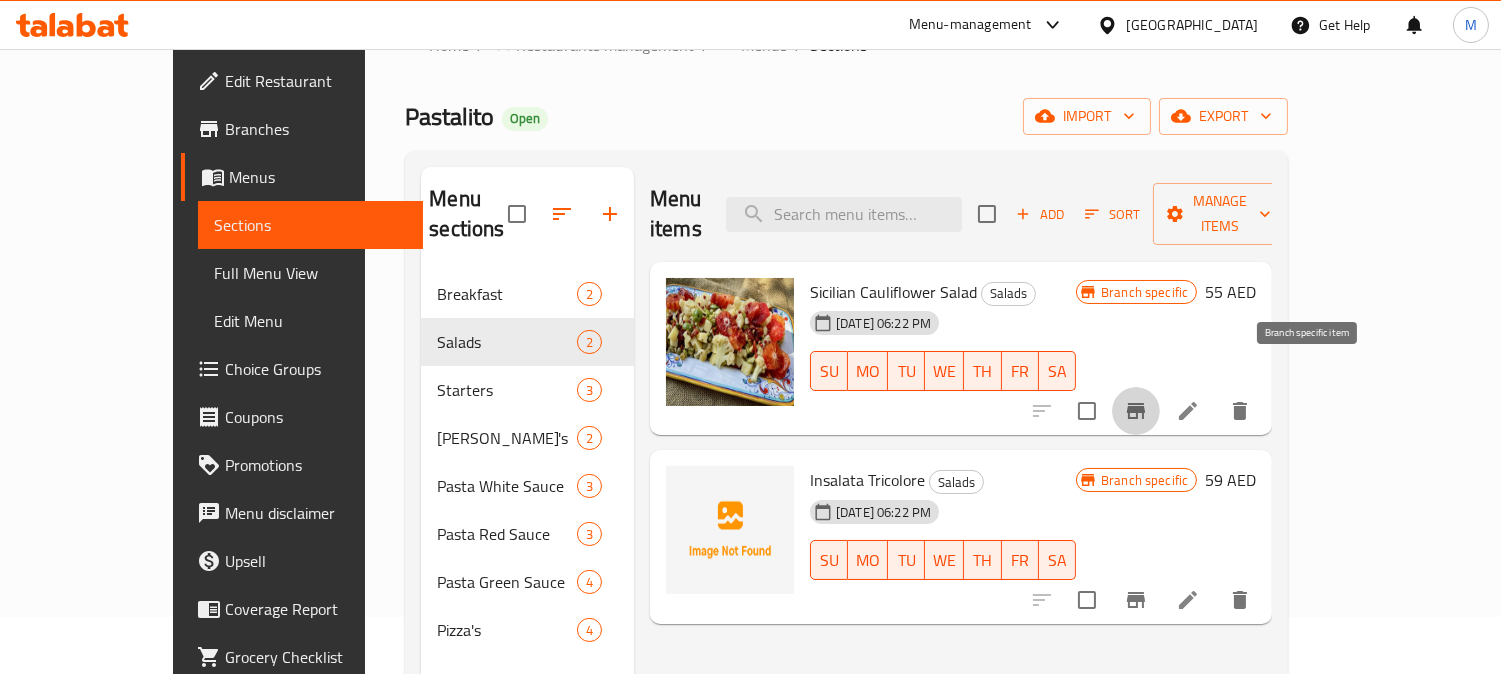 click 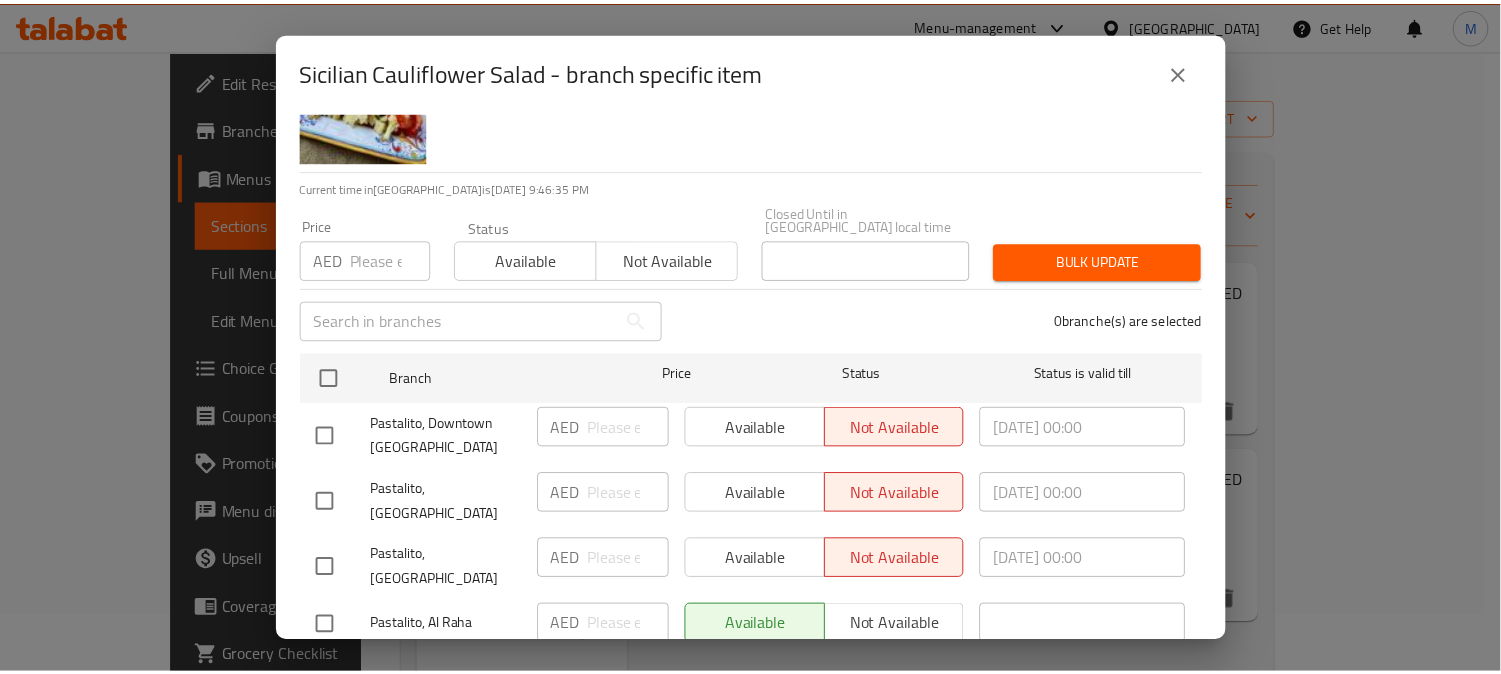 scroll, scrollTop: 165, scrollLeft: 0, axis: vertical 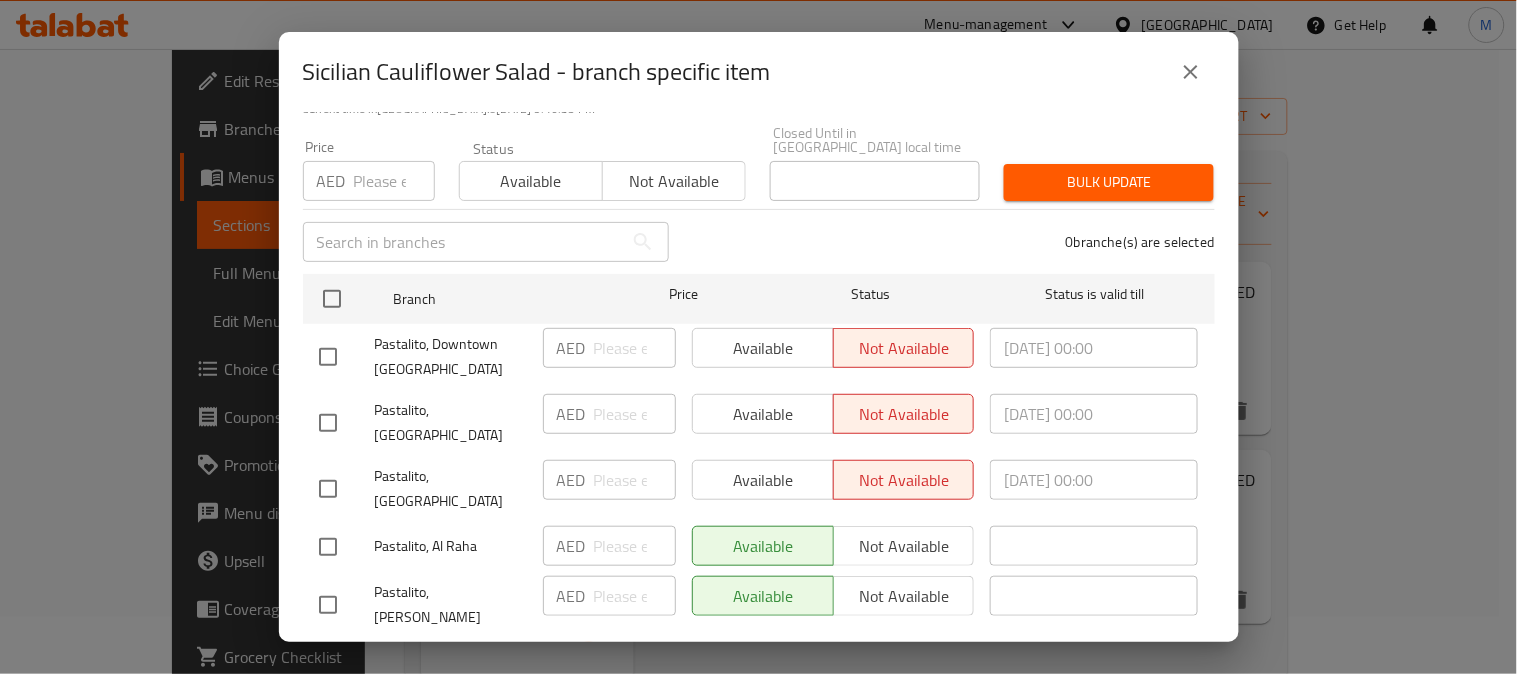 click 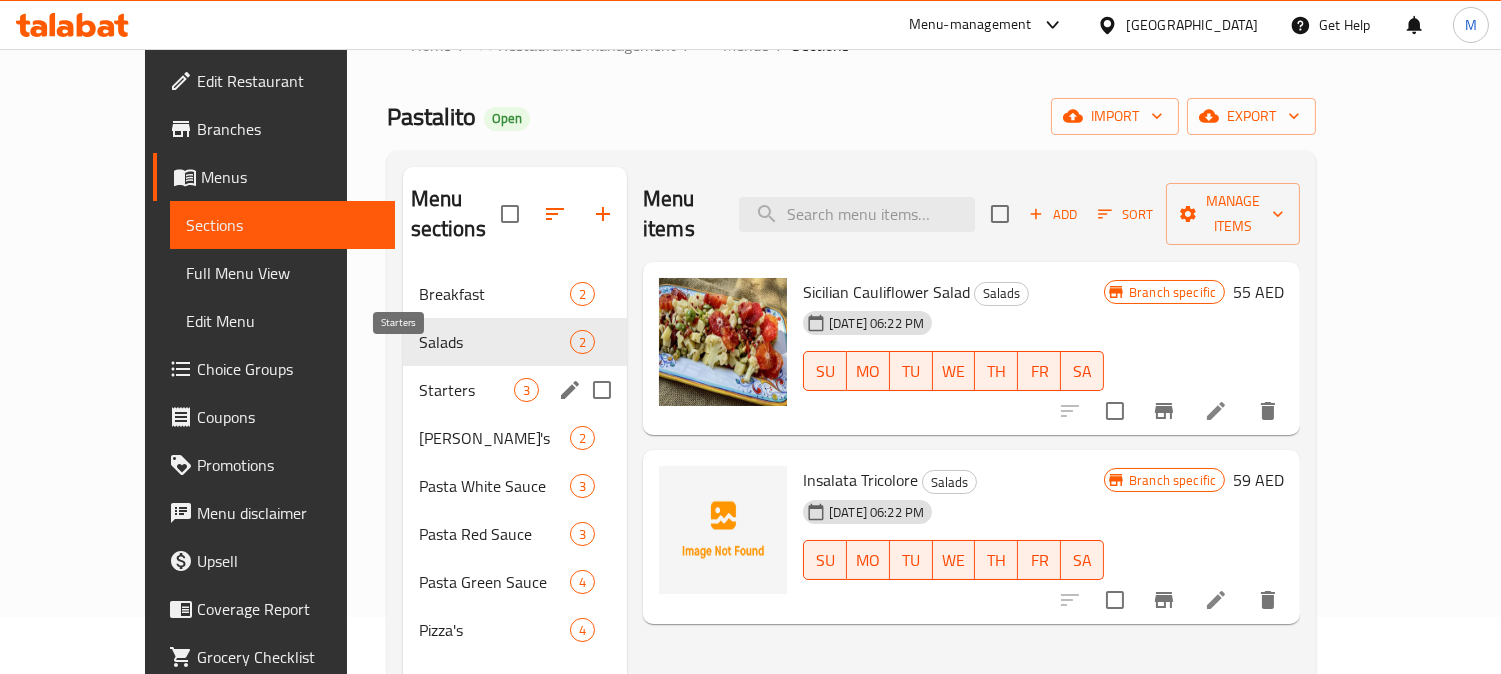 click on "Starters" at bounding box center [466, 390] 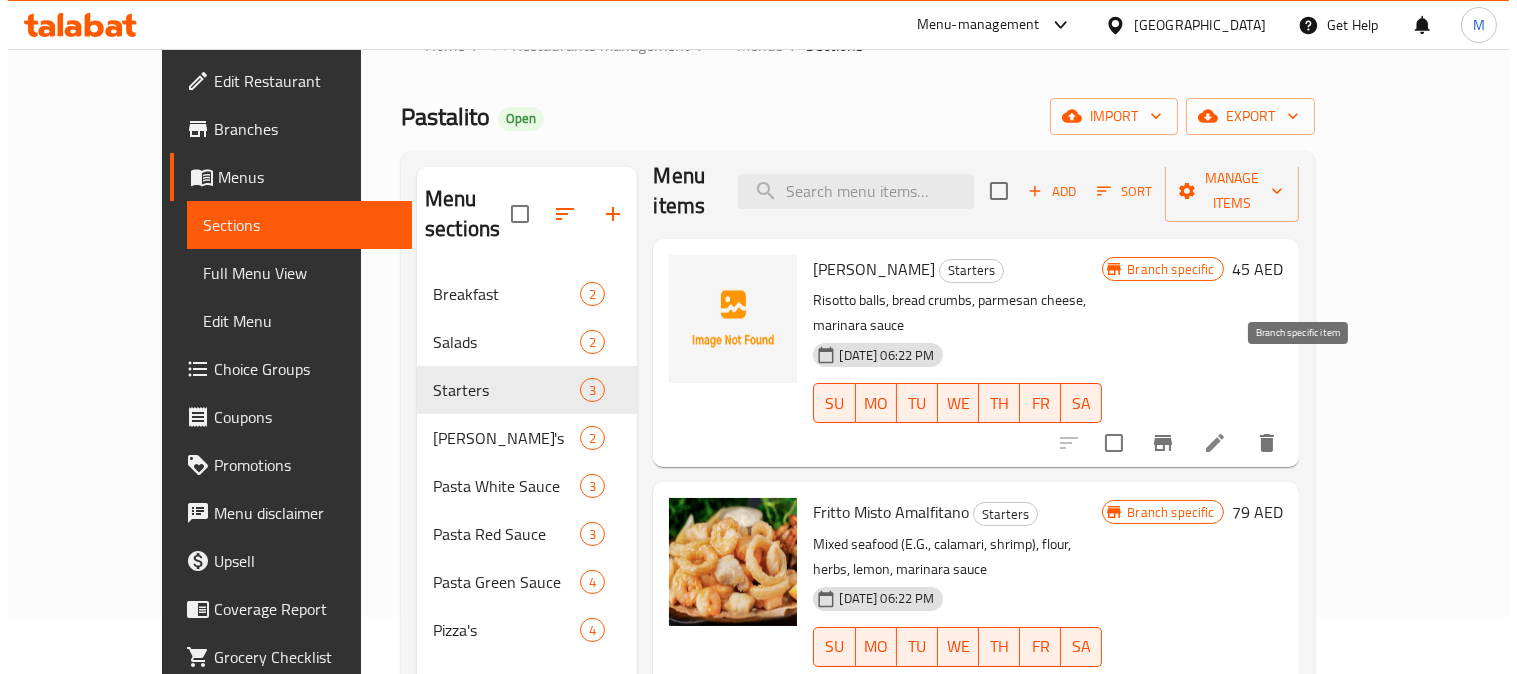 scroll, scrollTop: 30, scrollLeft: 0, axis: vertical 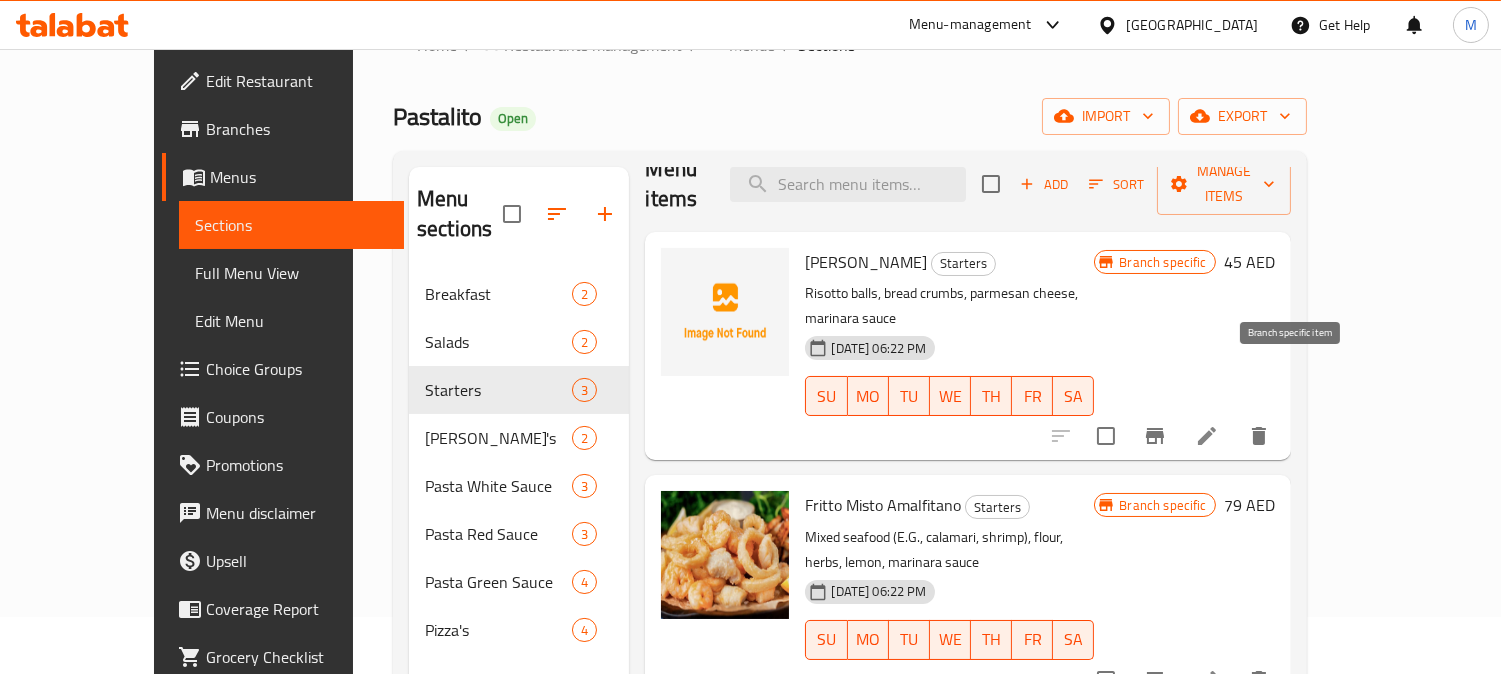 click at bounding box center (1155, 436) 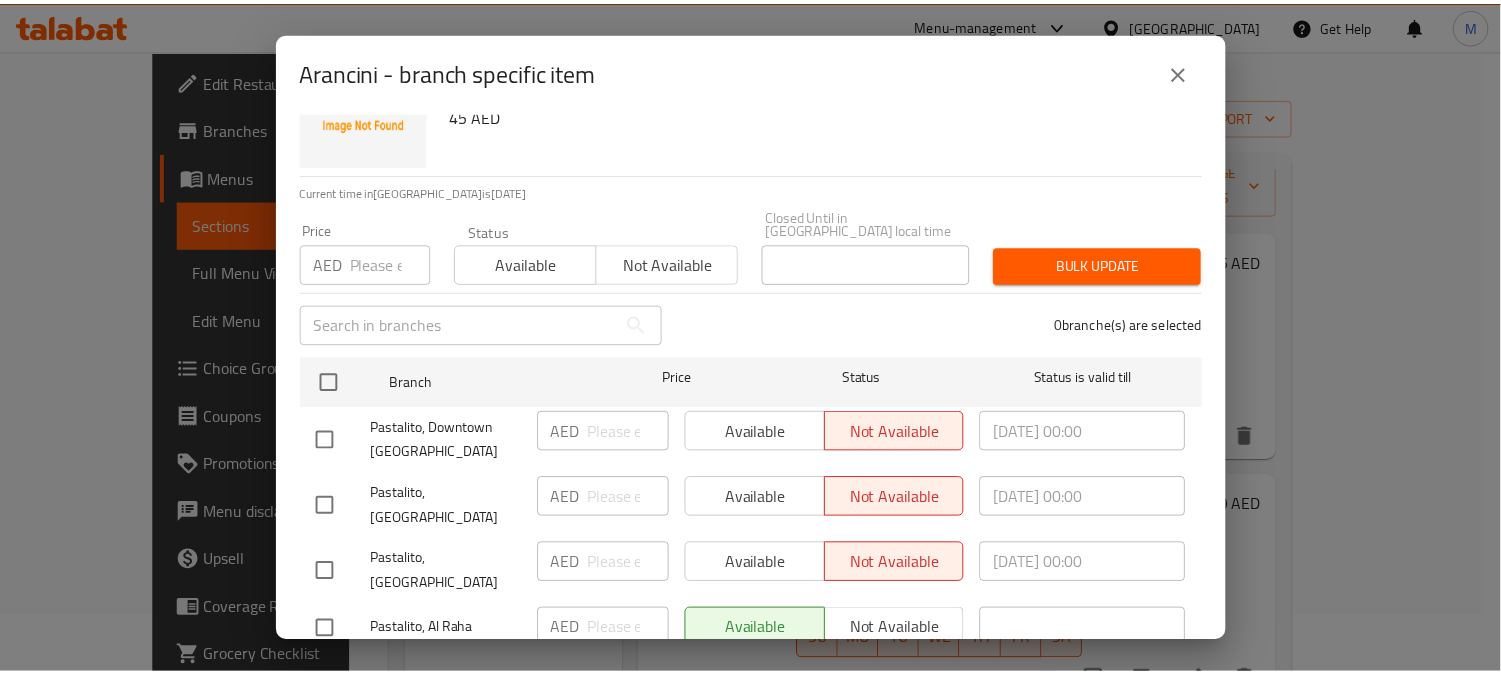 scroll, scrollTop: 165, scrollLeft: 0, axis: vertical 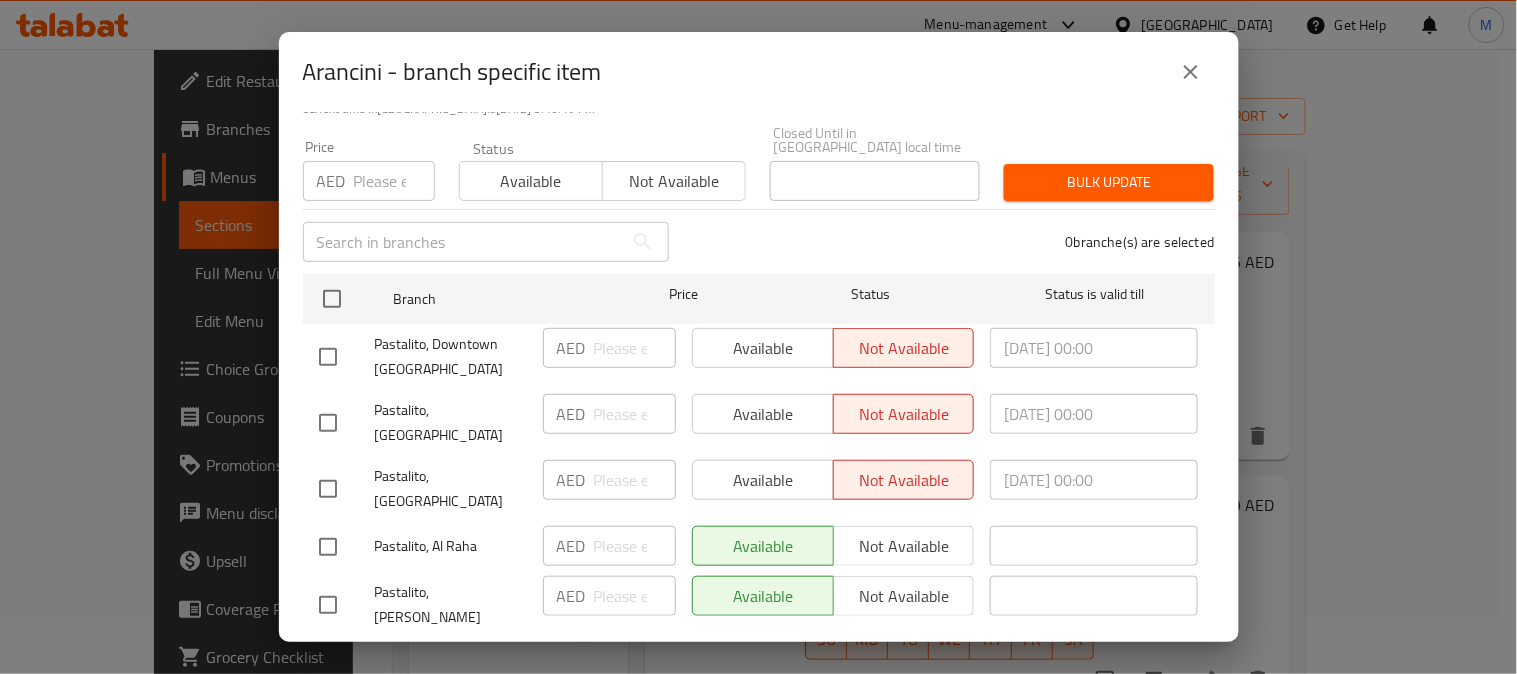 click 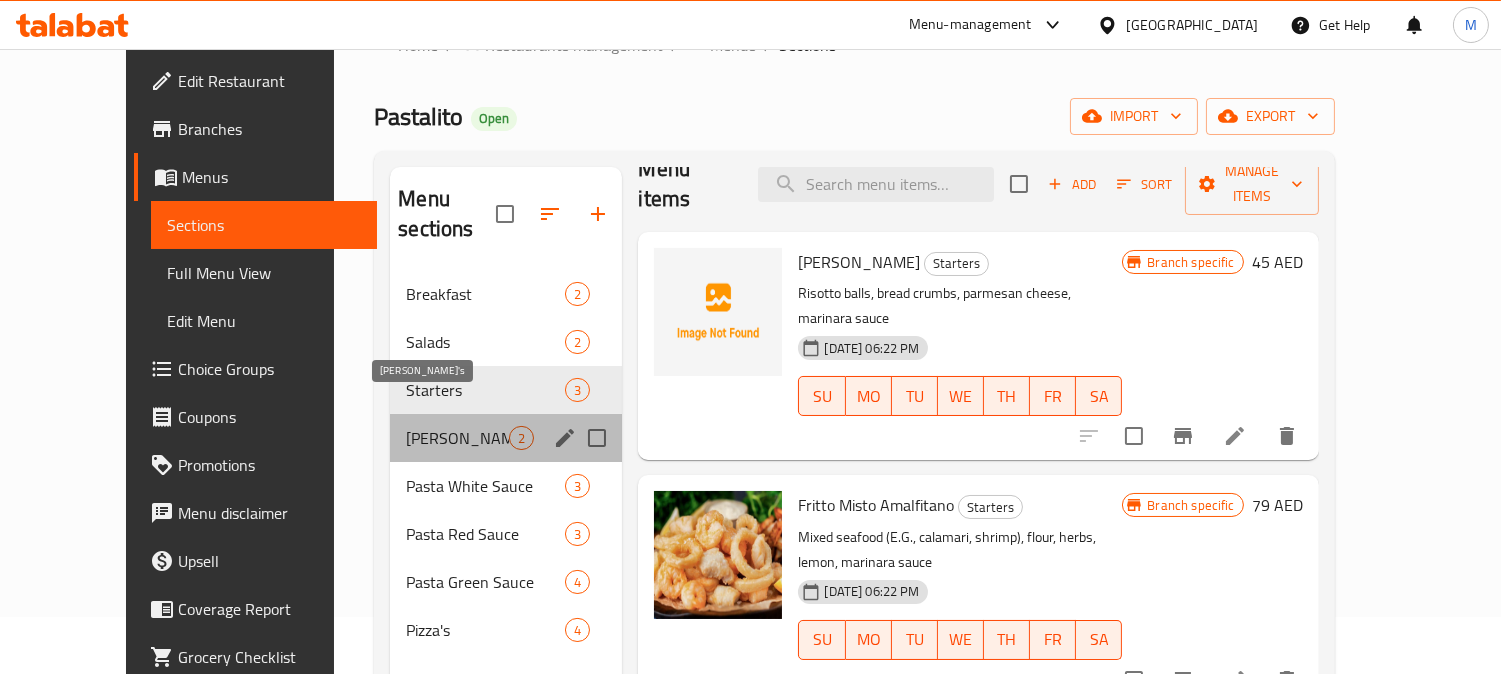 click on "[PERSON_NAME]'s" at bounding box center [457, 438] 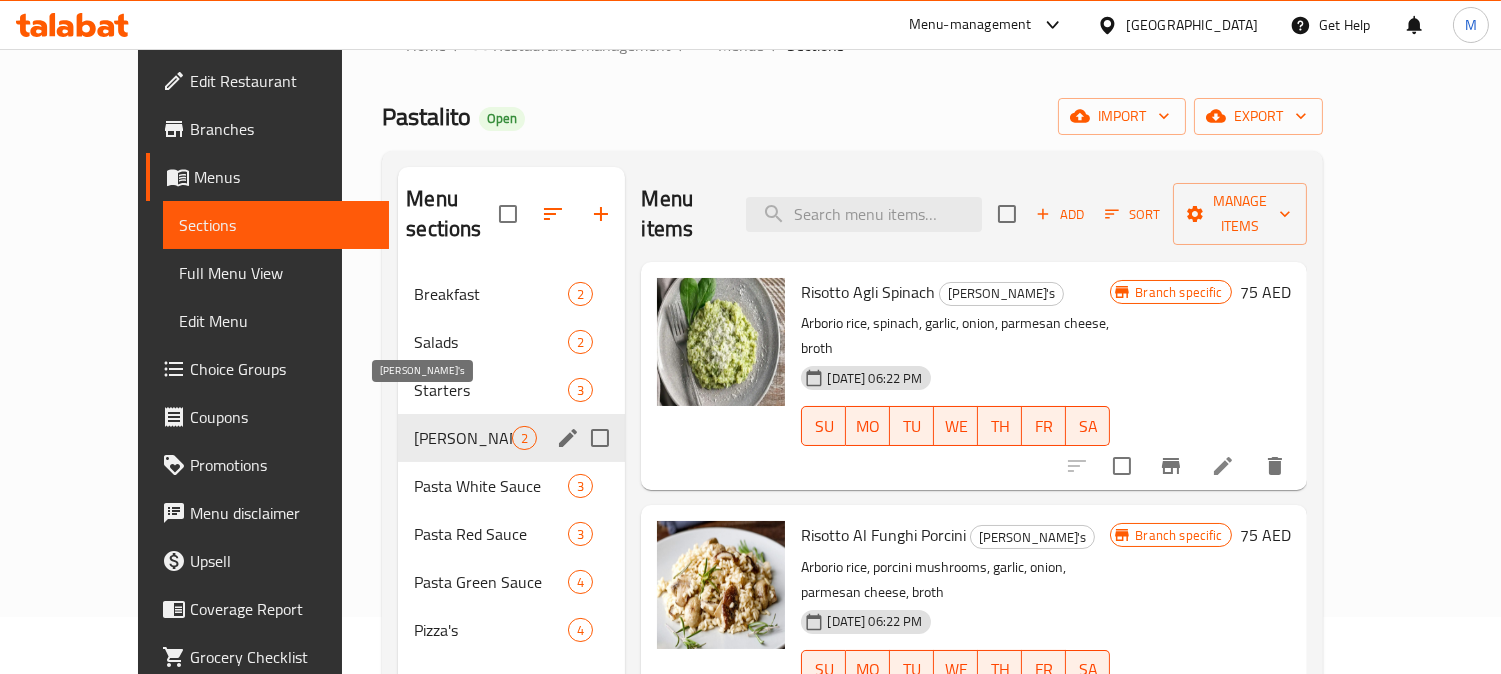 scroll, scrollTop: 0, scrollLeft: 0, axis: both 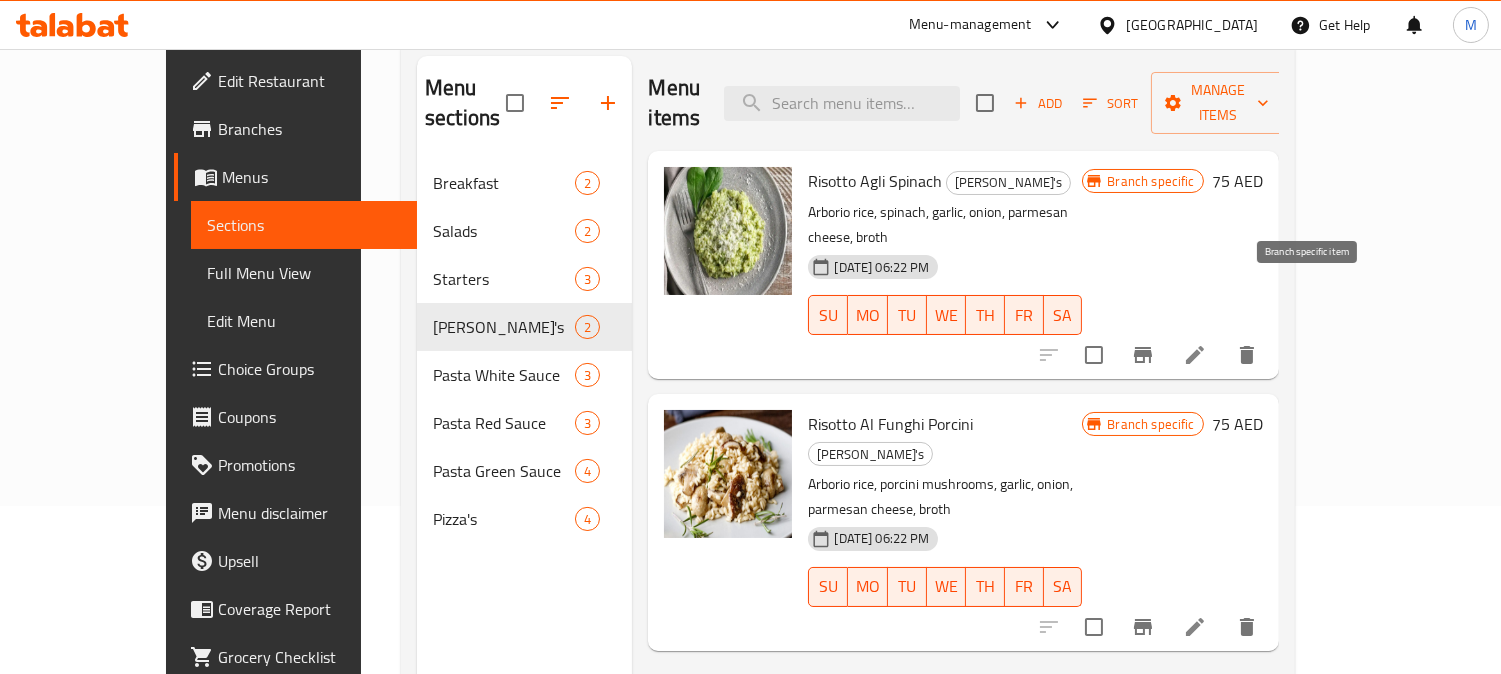 click 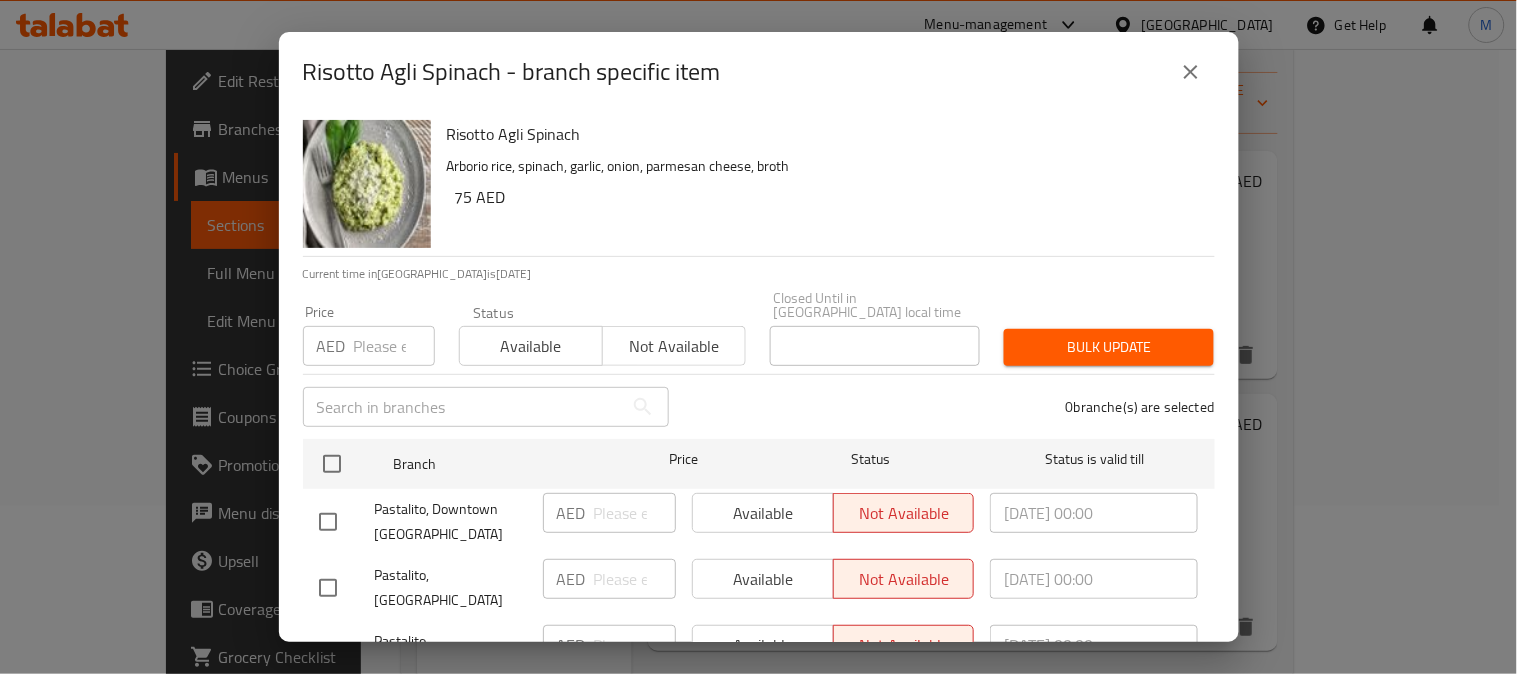 scroll, scrollTop: 165, scrollLeft: 0, axis: vertical 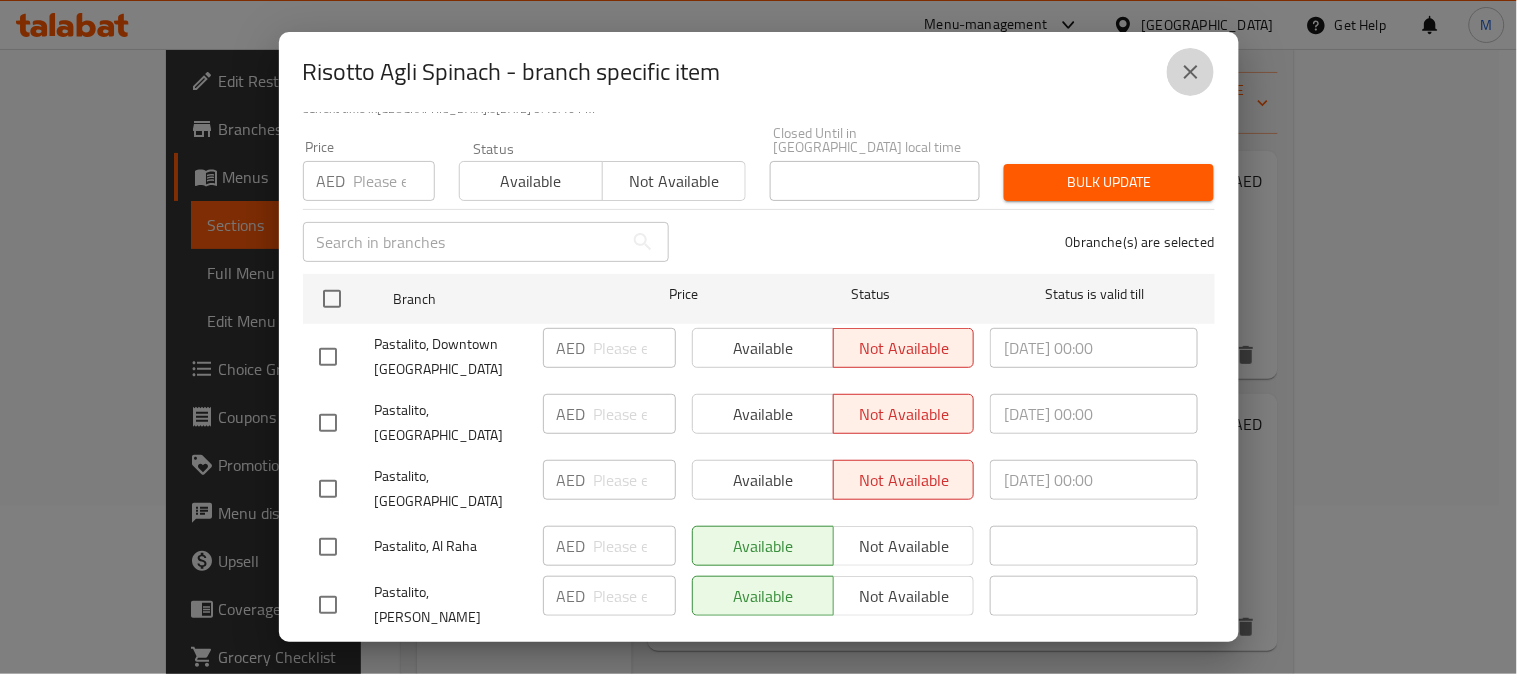 click 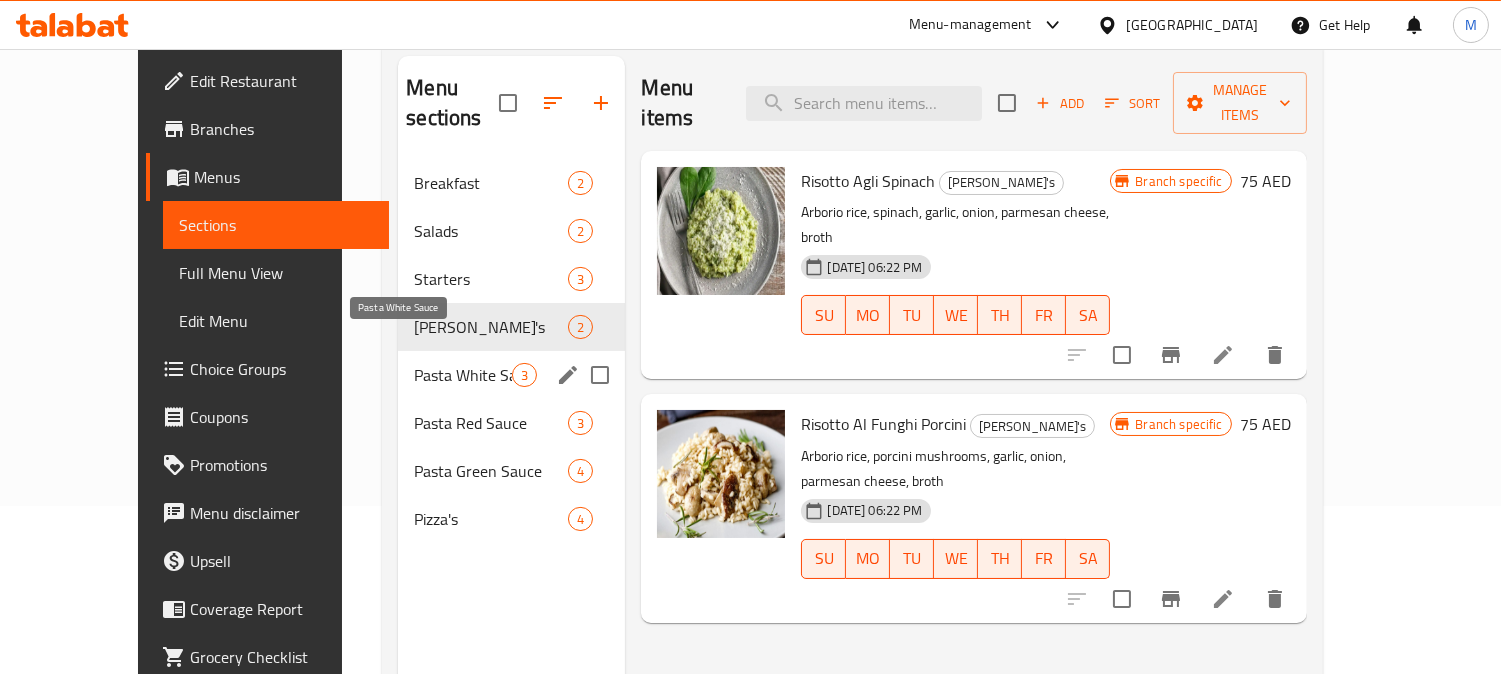 click on "Pasta White Sauce" at bounding box center [463, 375] 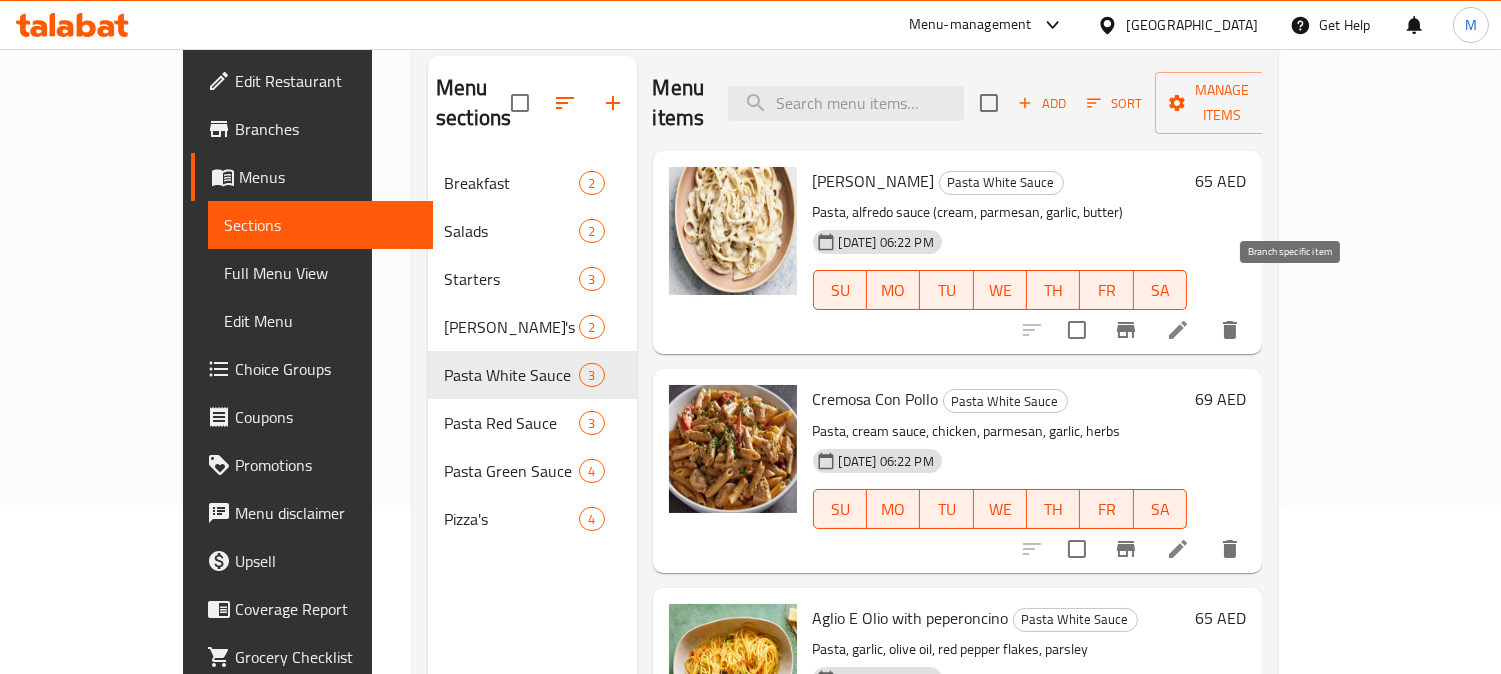 click 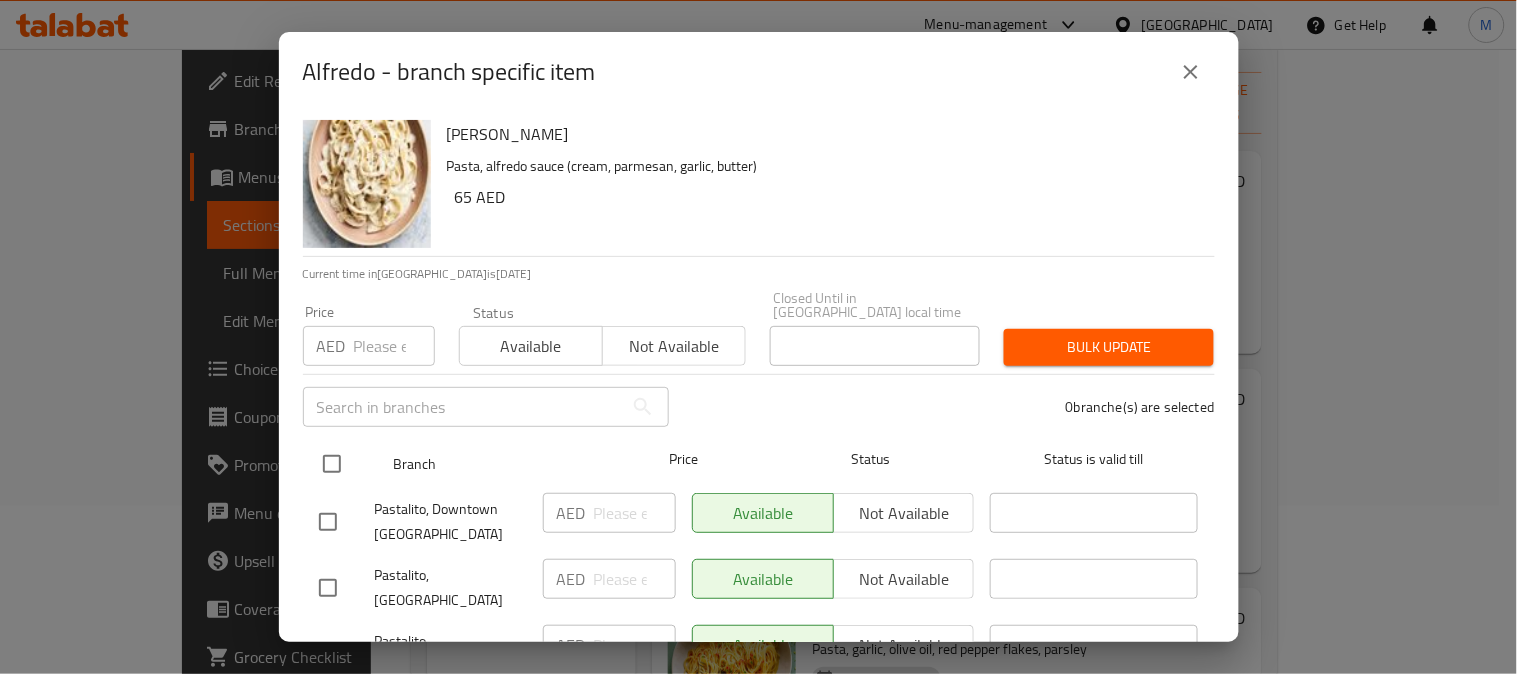 scroll, scrollTop: 165, scrollLeft: 0, axis: vertical 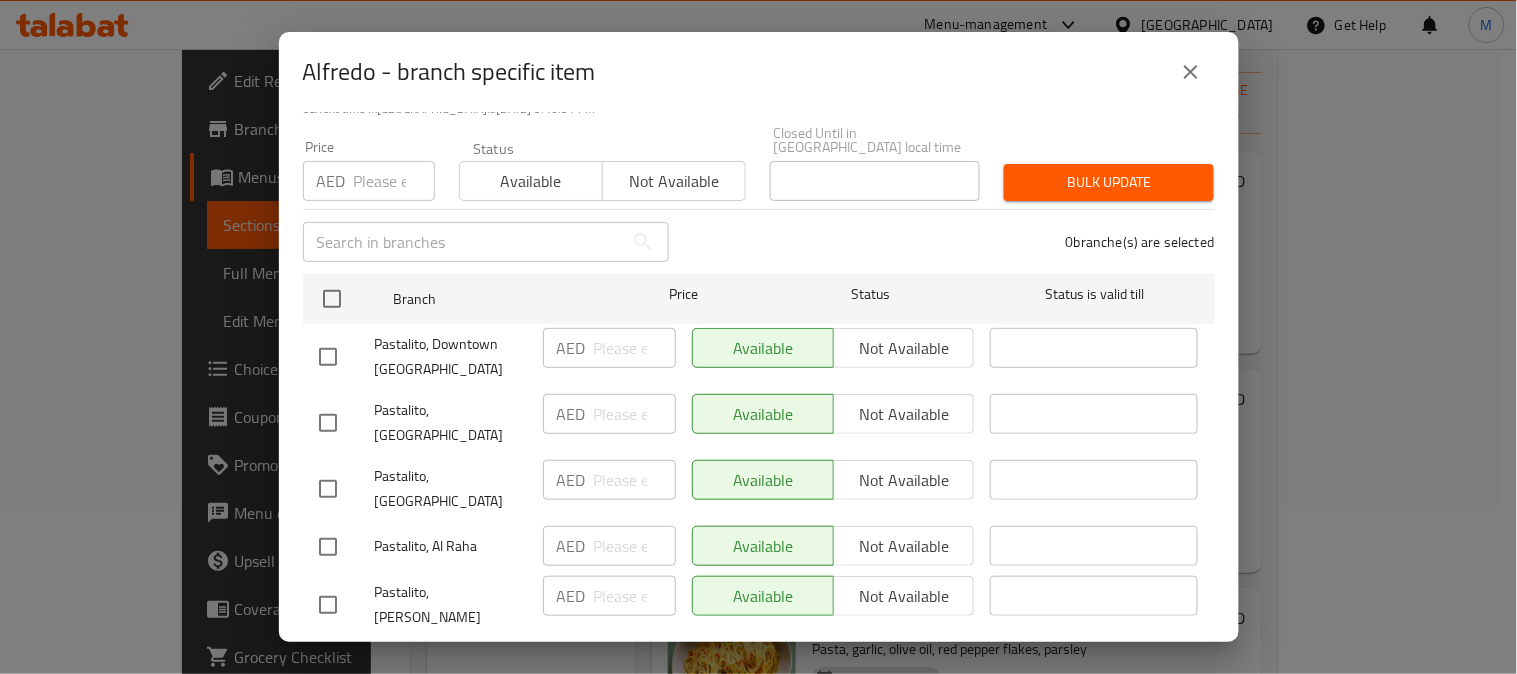 click at bounding box center (328, 423) 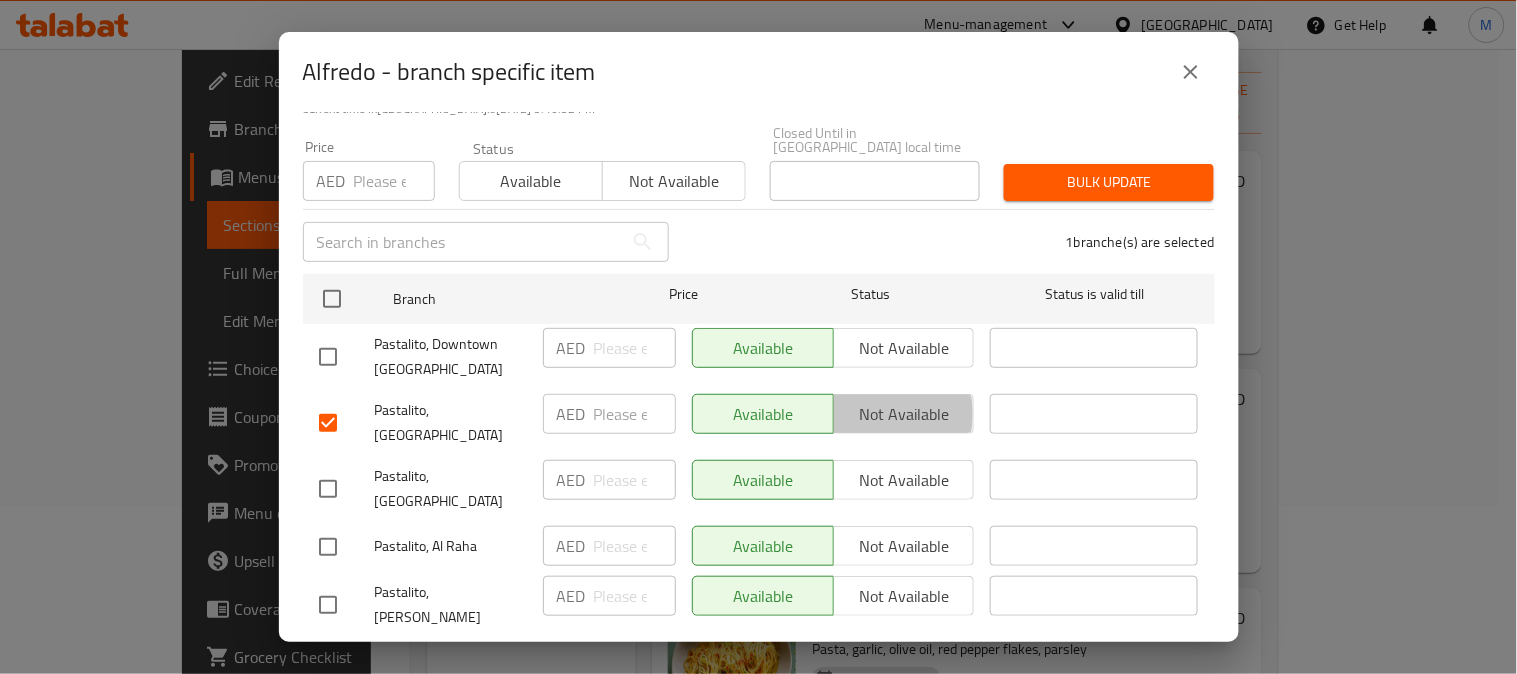 click on "Not available" at bounding box center [904, 414] 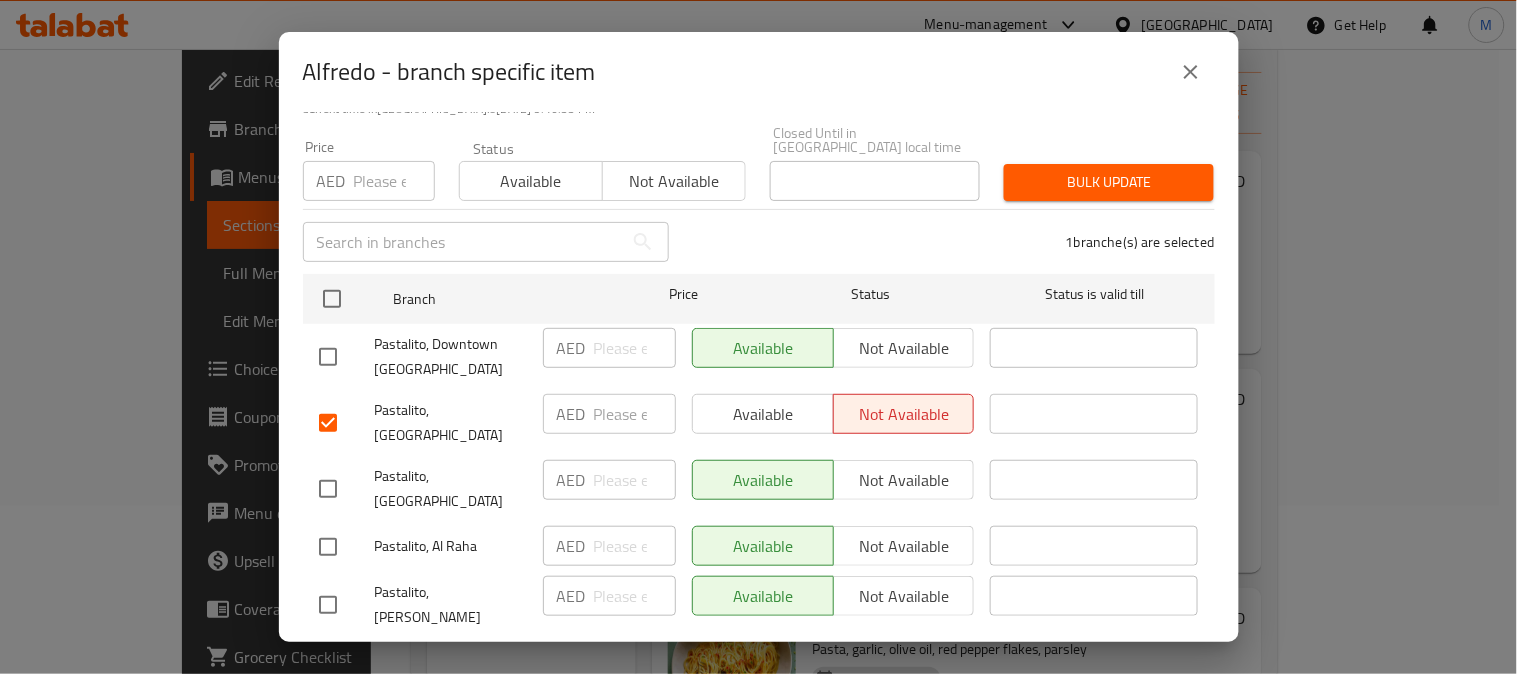 click at bounding box center (328, 489) 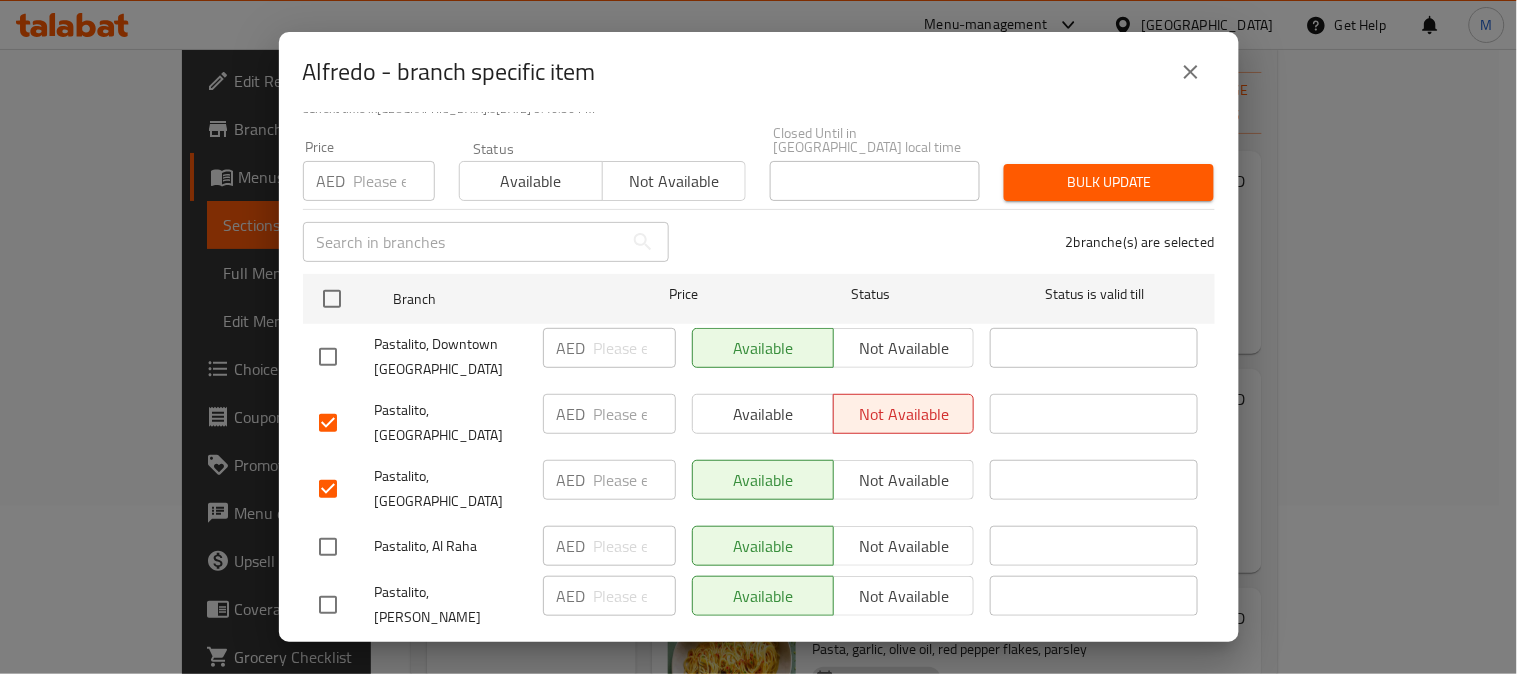 click at bounding box center (328, 423) 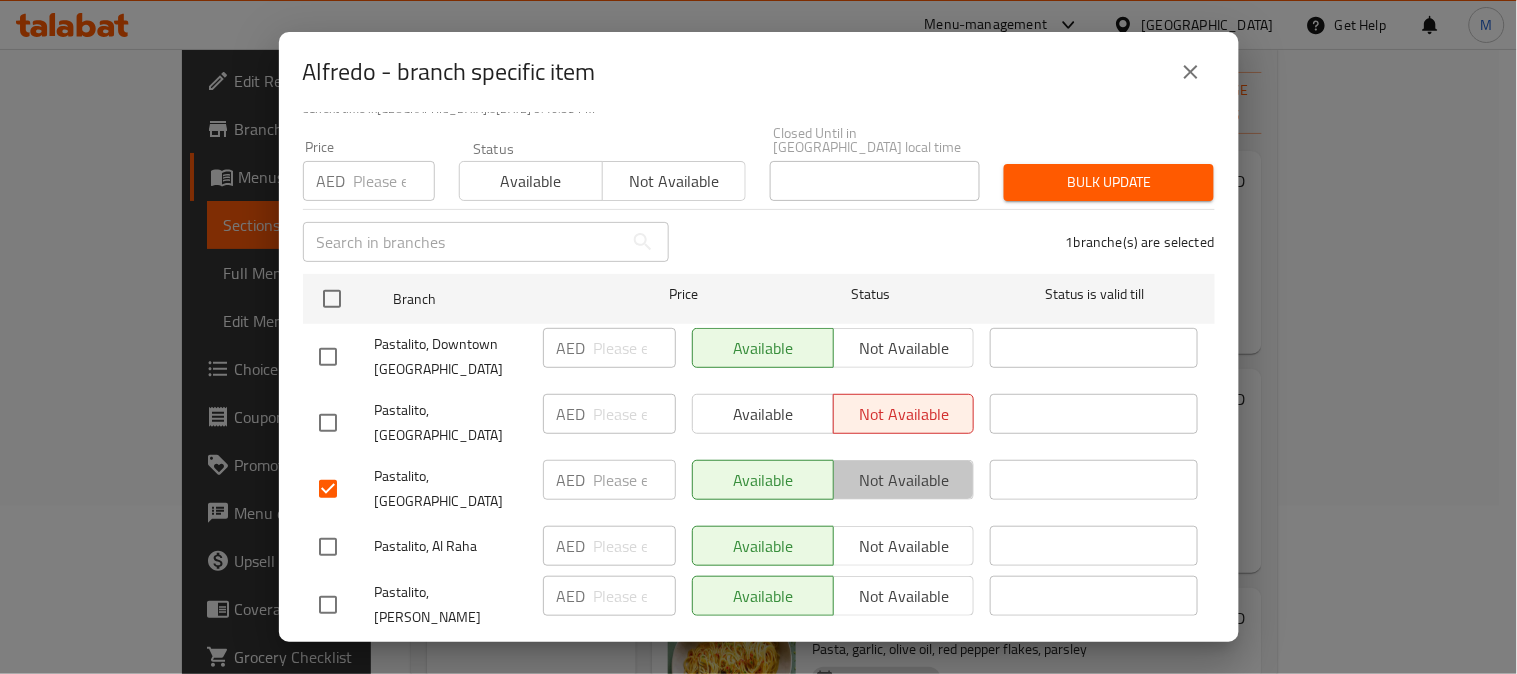 click on "Not available" at bounding box center [904, 480] 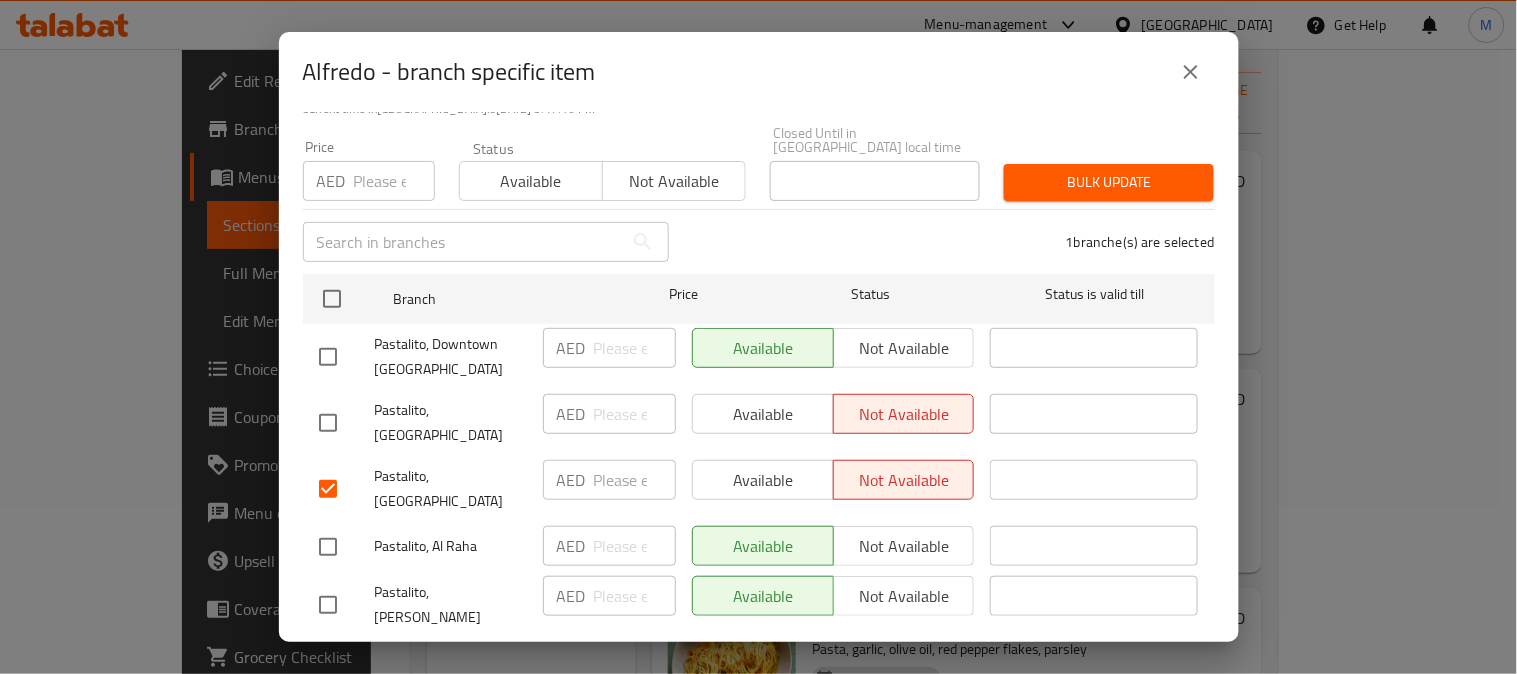 click on "Save" at bounding box center (759, 664) 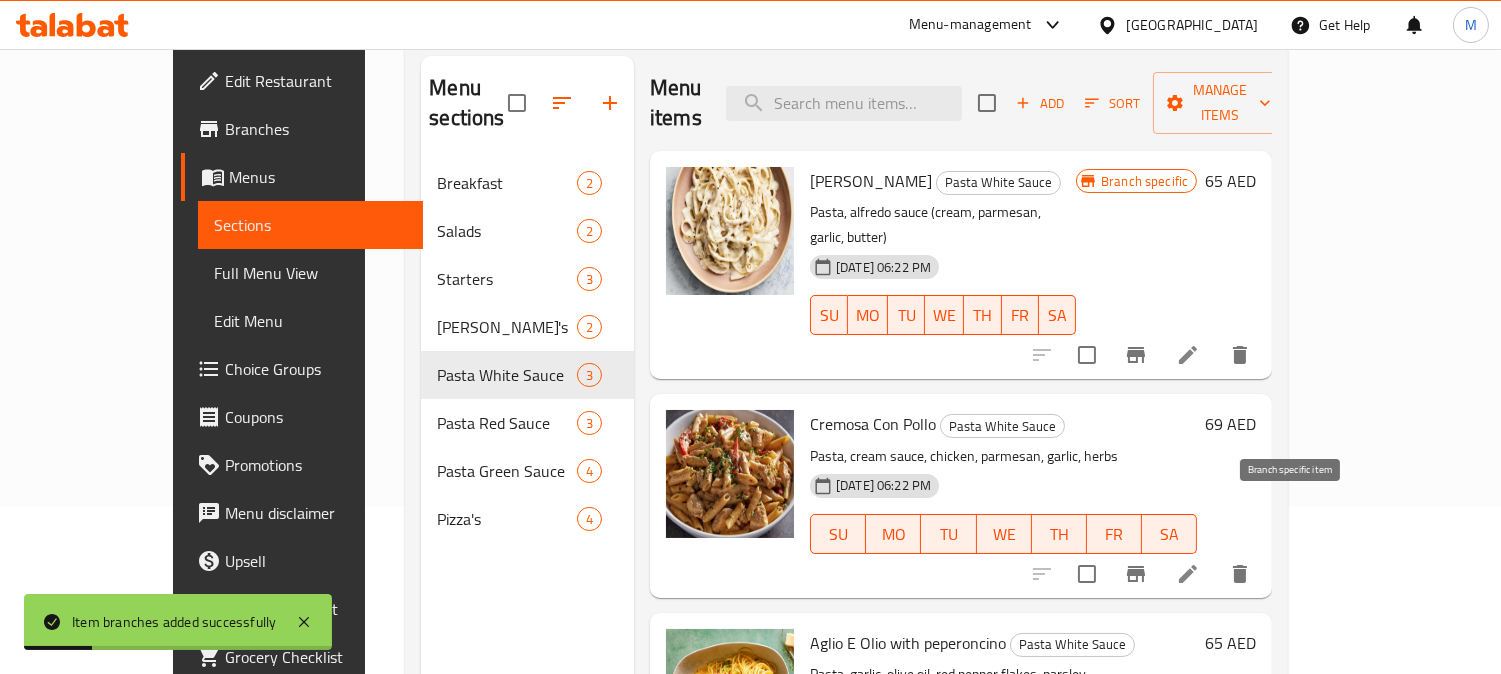 click 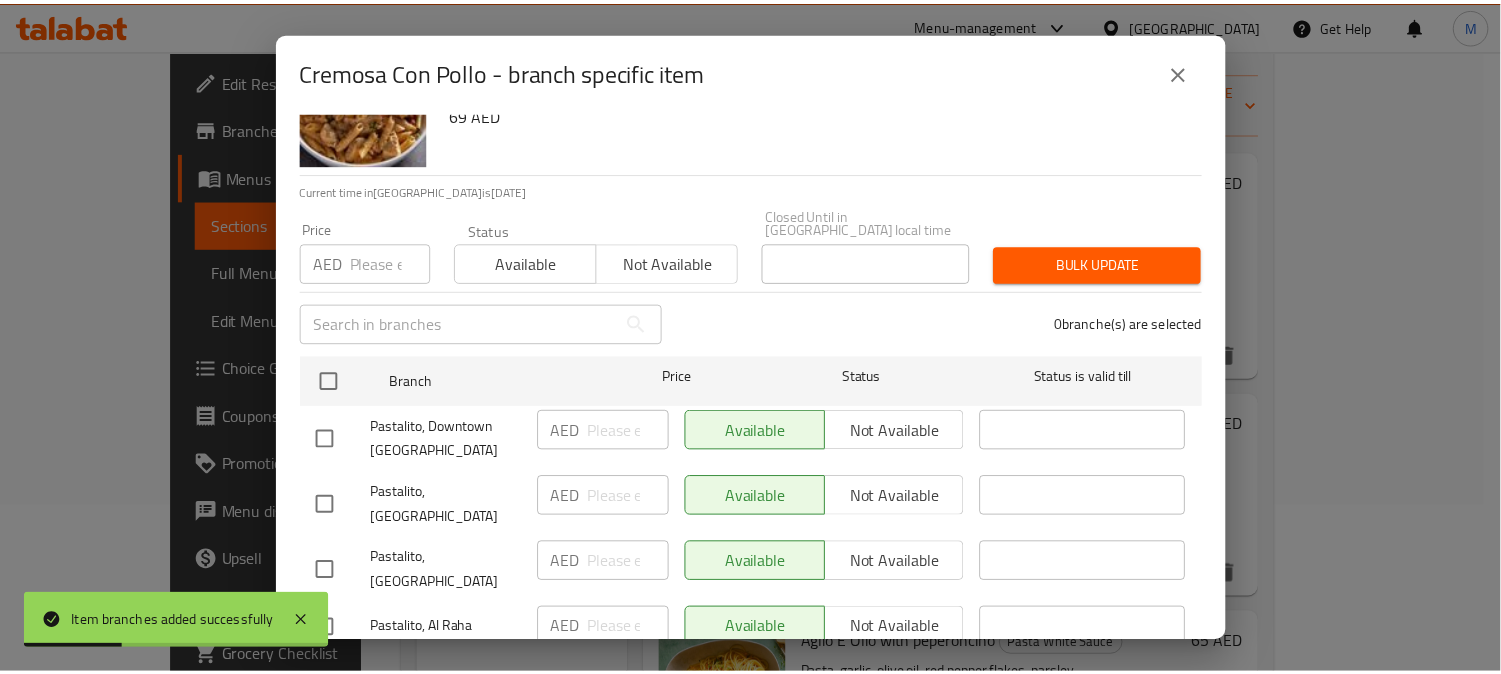 scroll, scrollTop: 165, scrollLeft: 0, axis: vertical 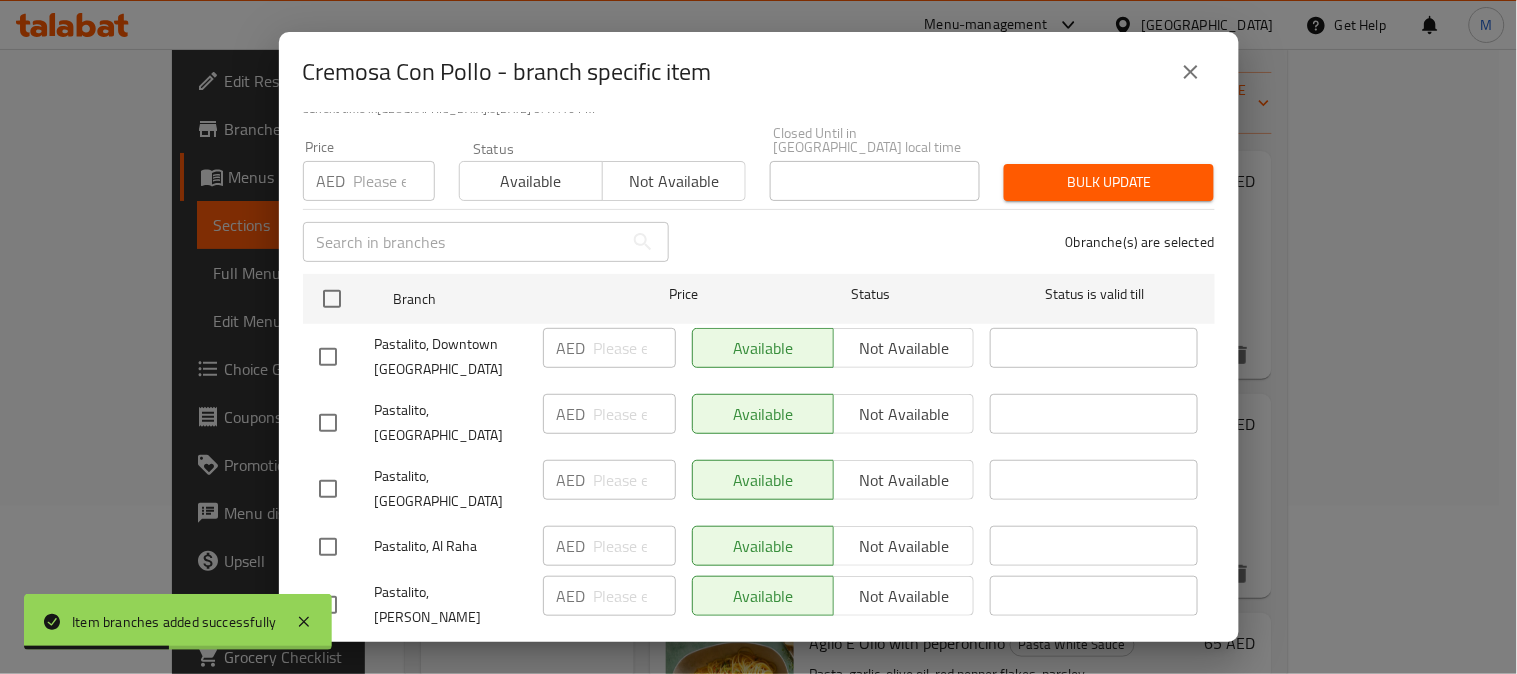 click at bounding box center (328, 489) 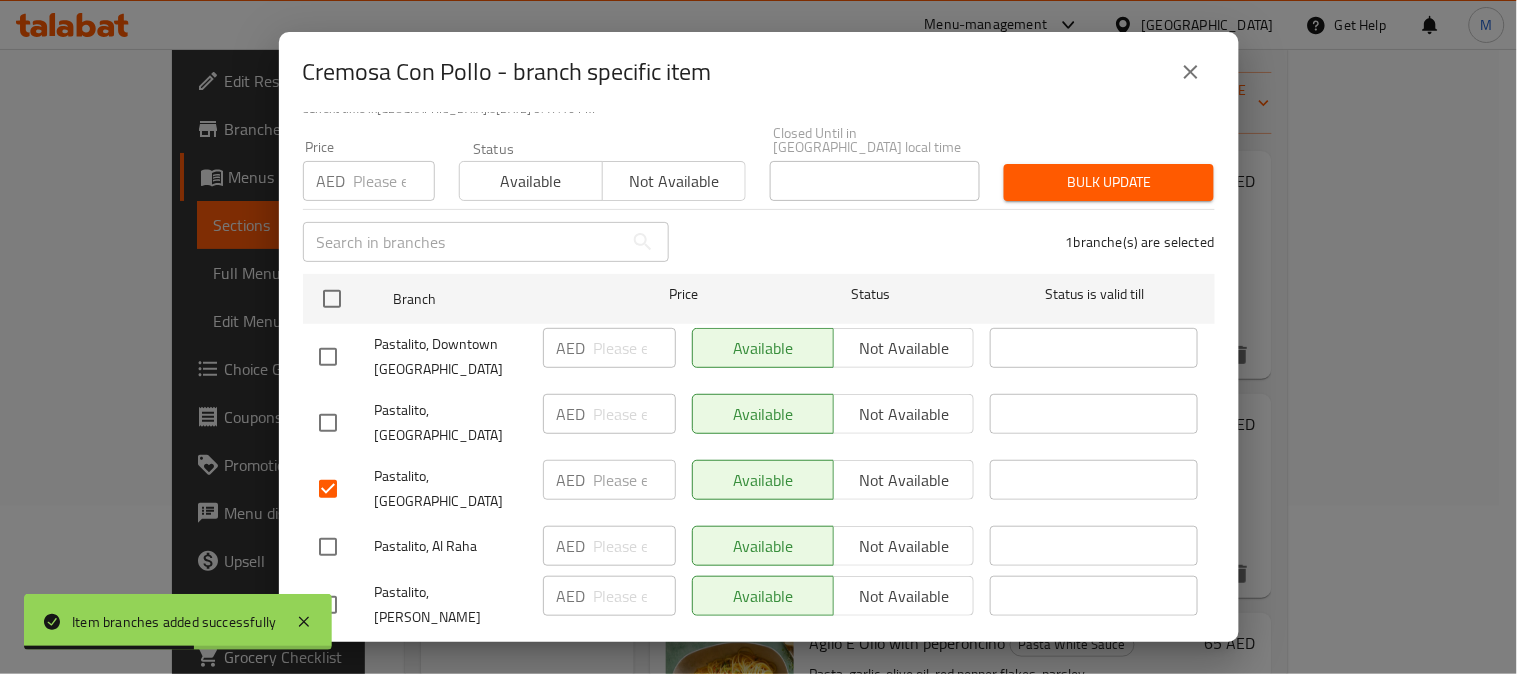 click on "Not available" at bounding box center [904, 480] 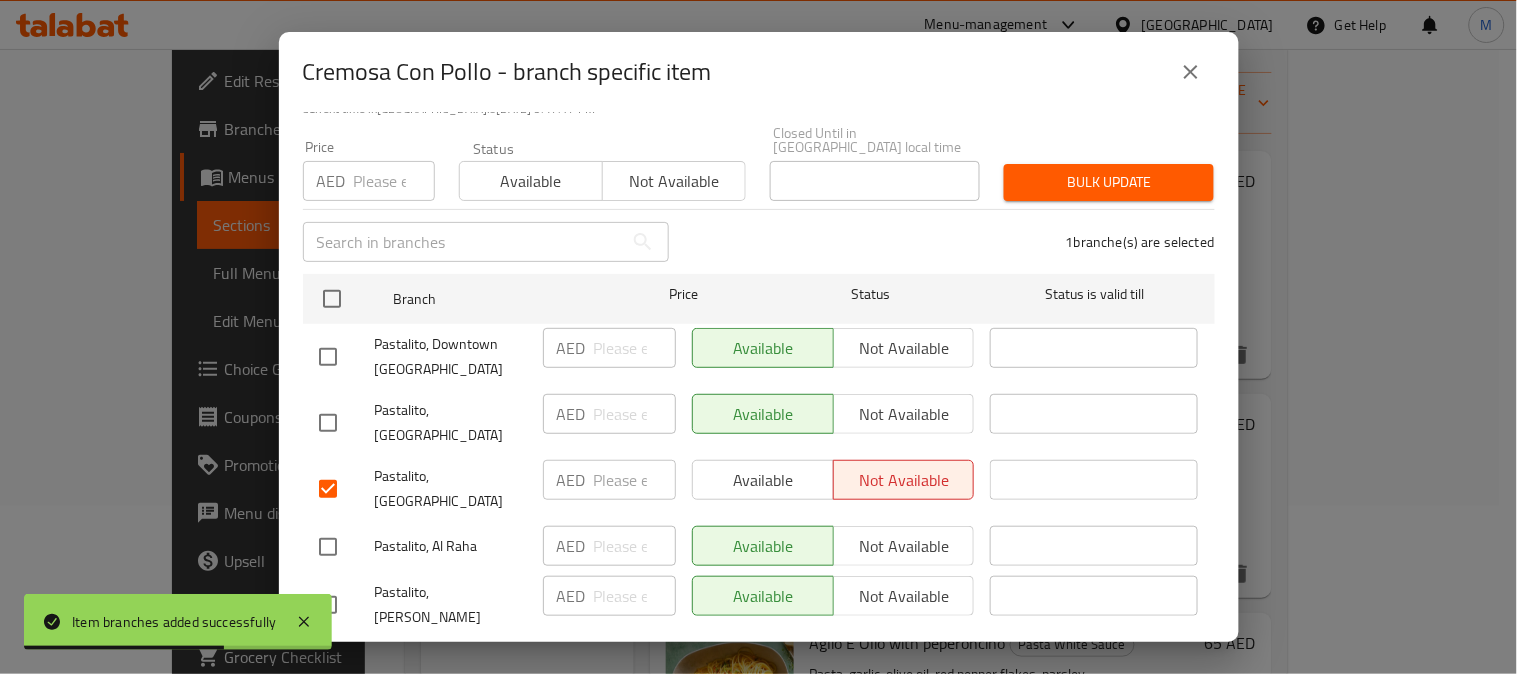 click on "Save" at bounding box center (759, 664) 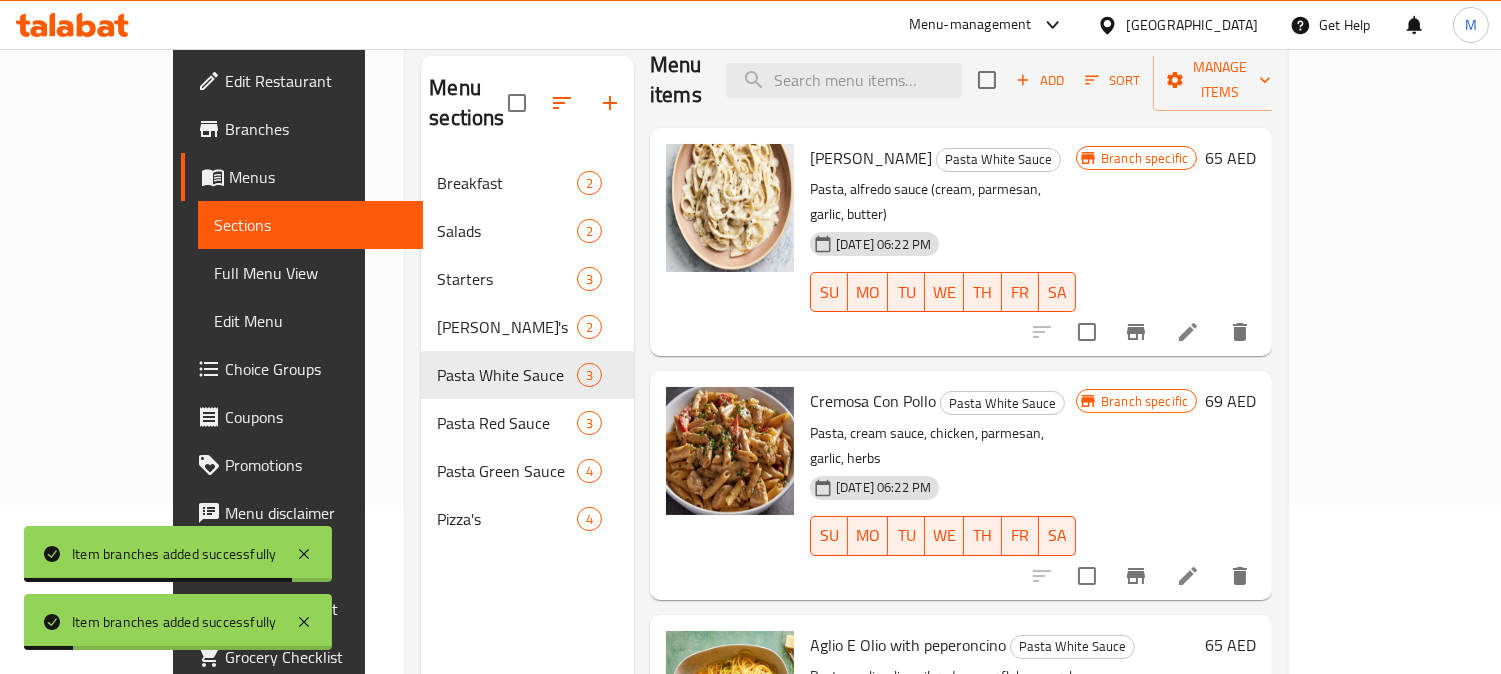 scroll, scrollTop: 30, scrollLeft: 0, axis: vertical 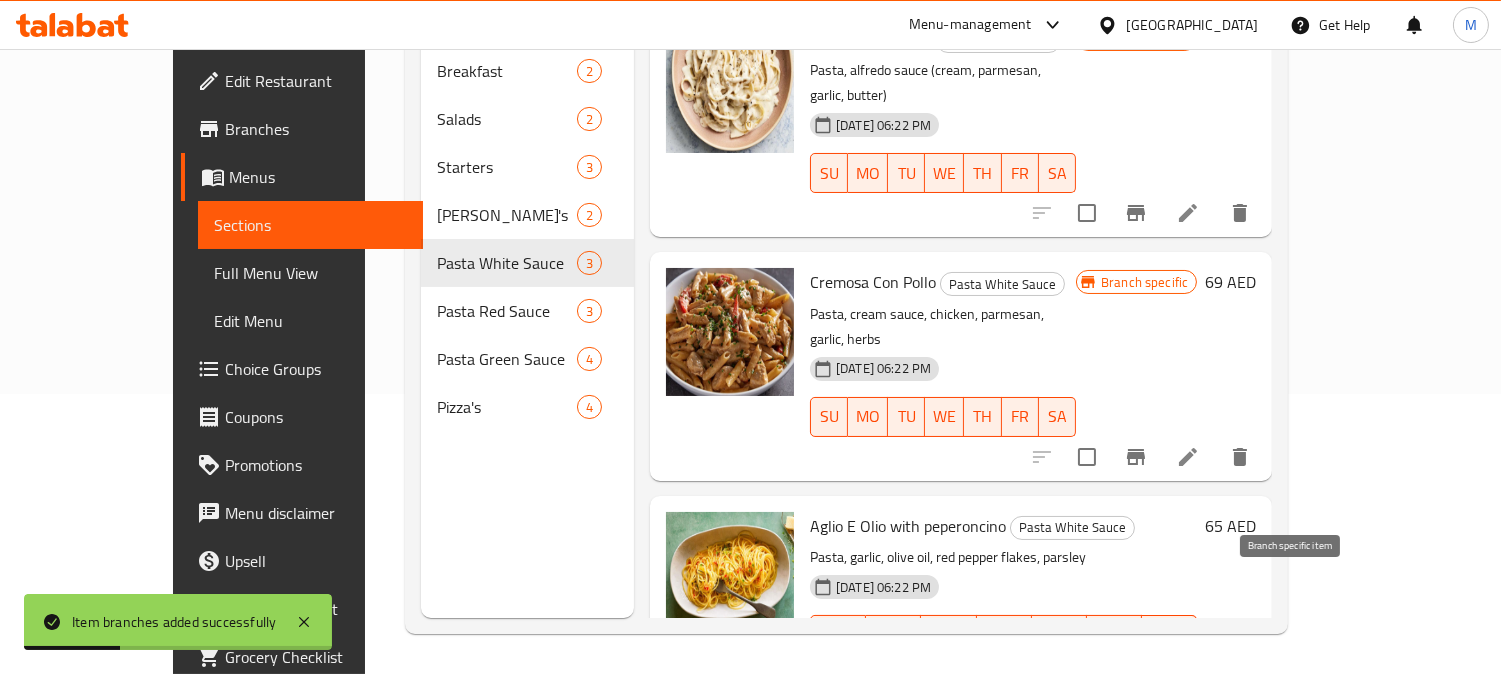 click 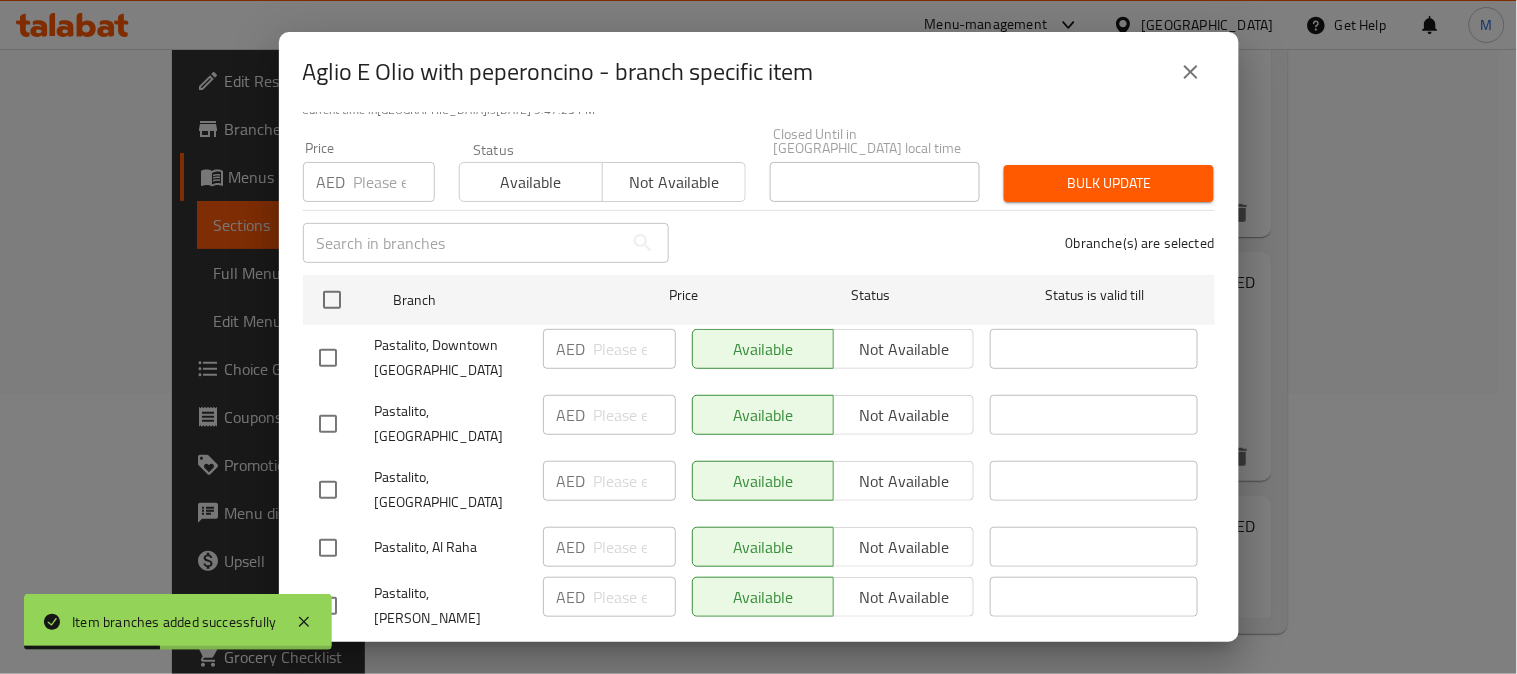 scroll, scrollTop: 165, scrollLeft: 0, axis: vertical 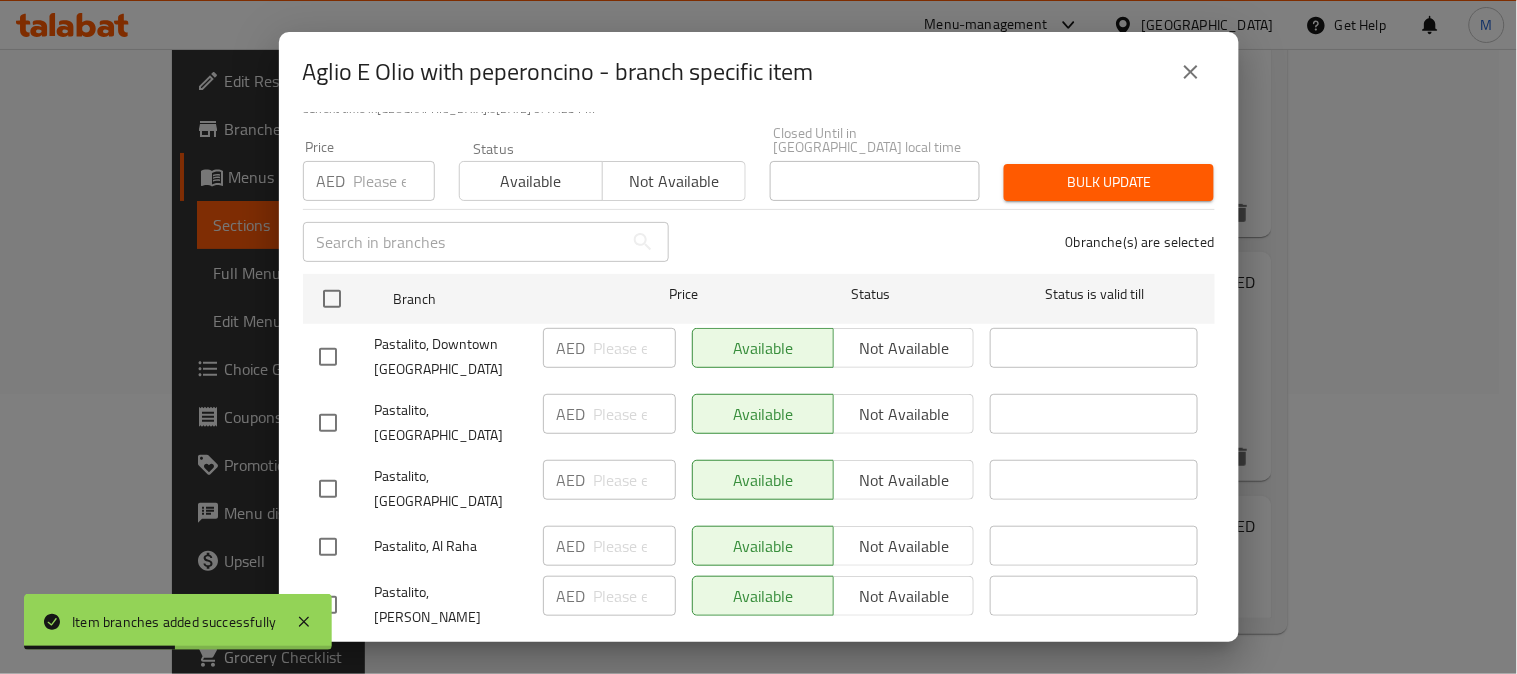 click at bounding box center (328, 489) 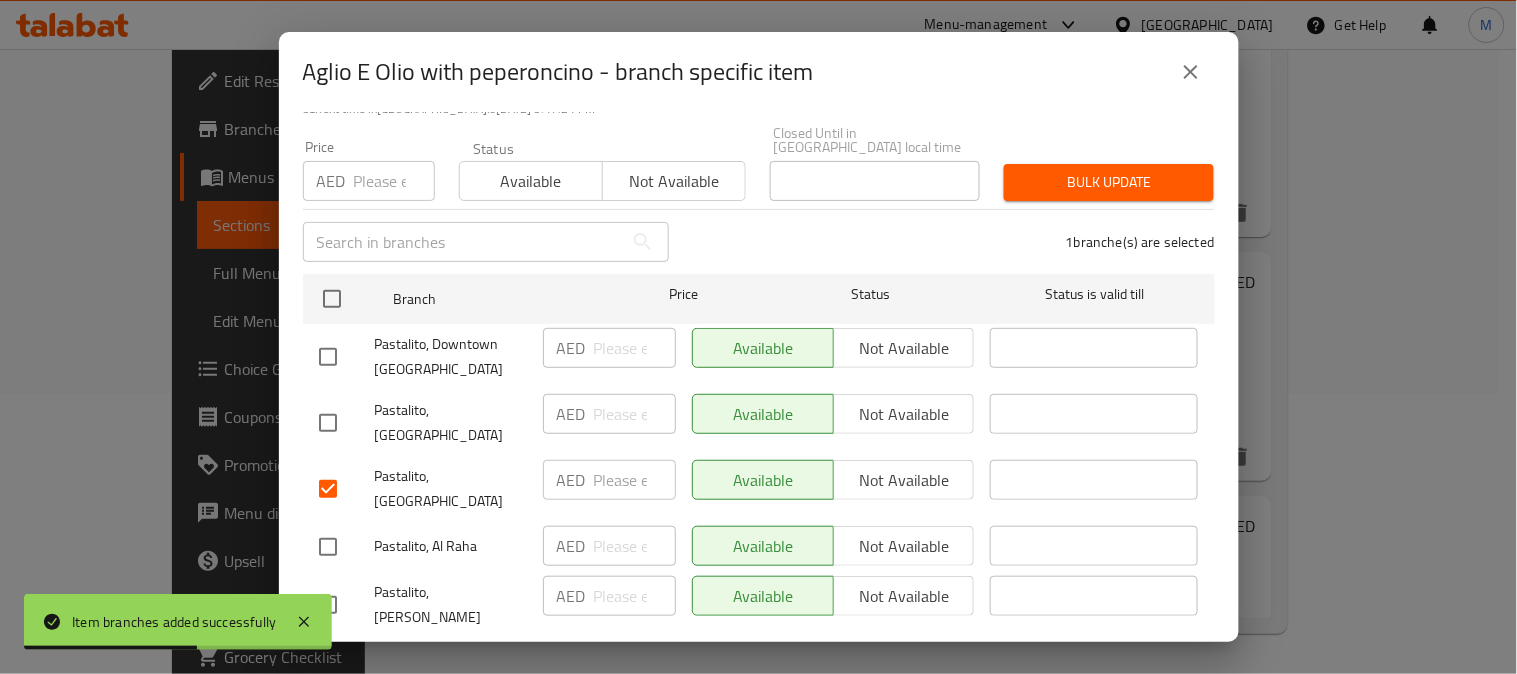 click on "Not available" at bounding box center (904, 480) 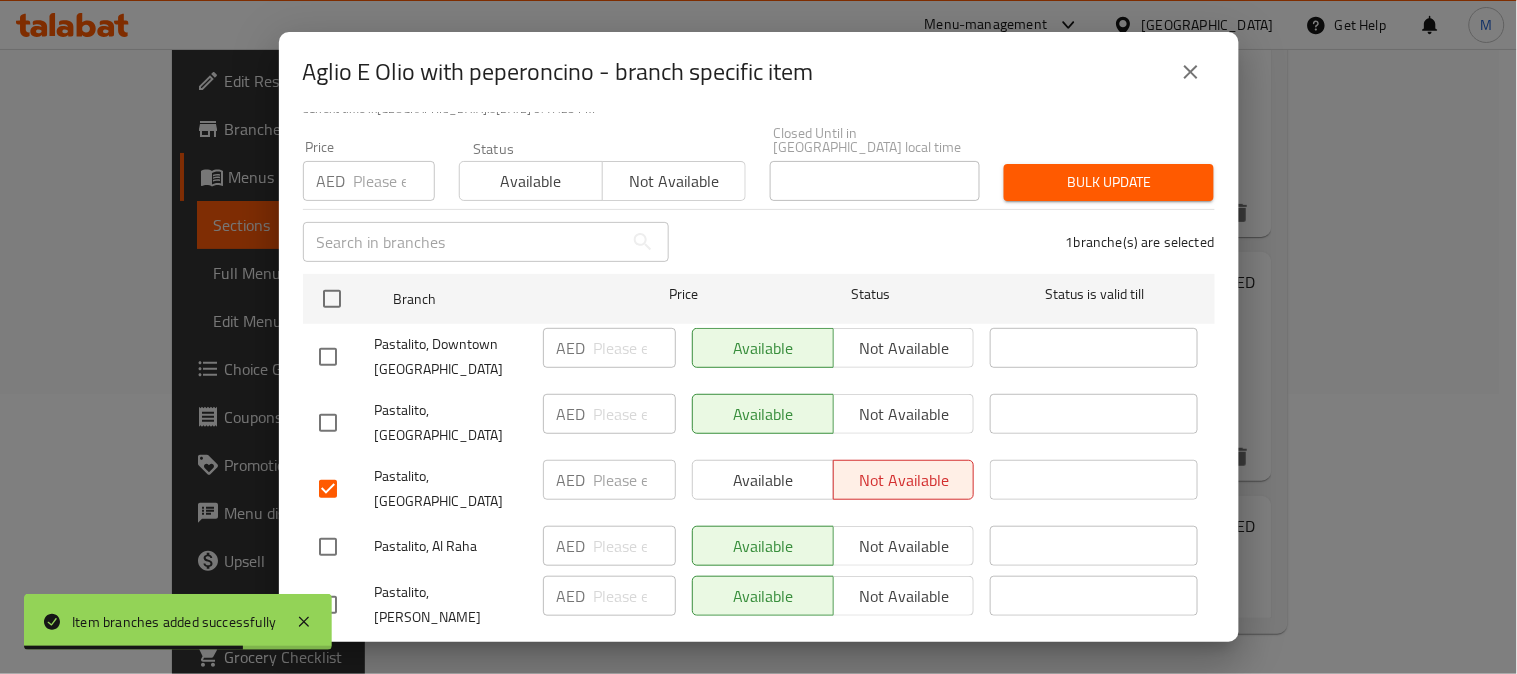click on "Save" at bounding box center [759, 664] 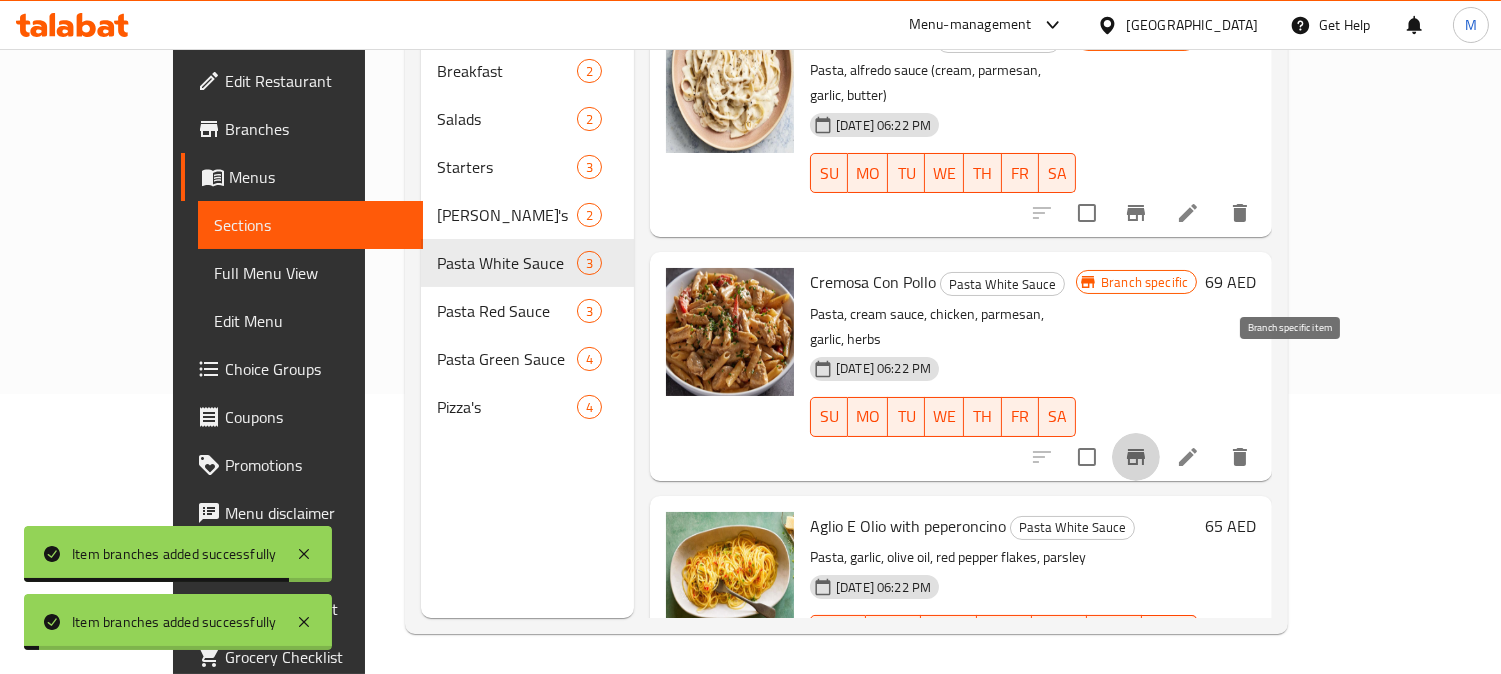 click 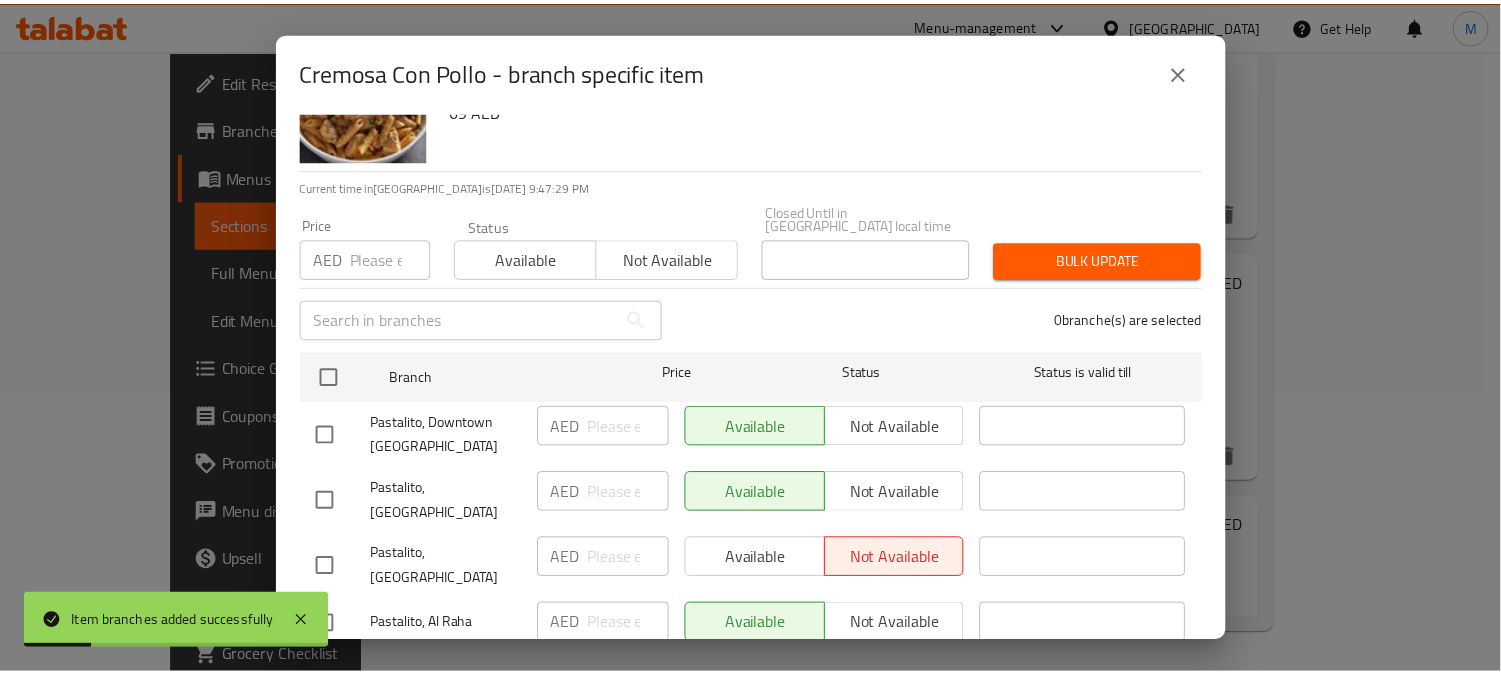 scroll, scrollTop: 165, scrollLeft: 0, axis: vertical 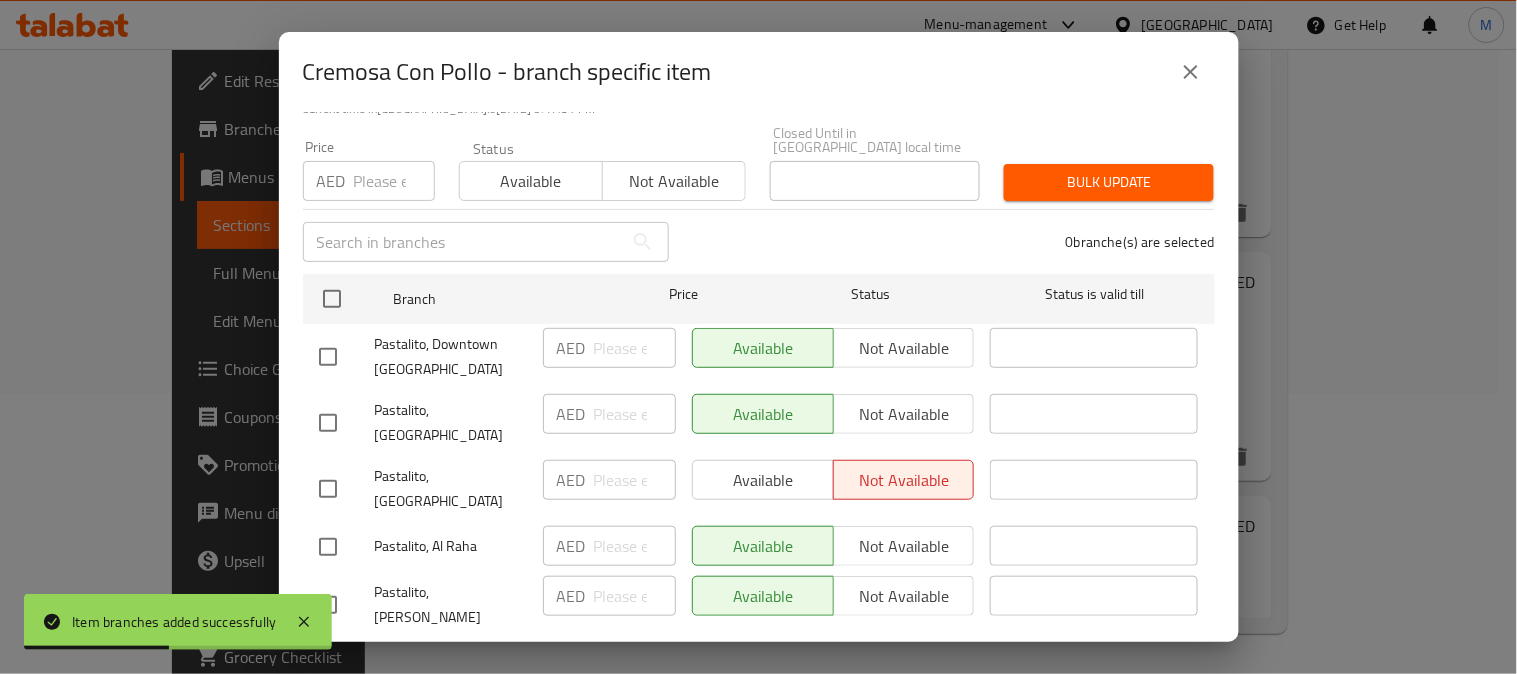 click at bounding box center (1191, 72) 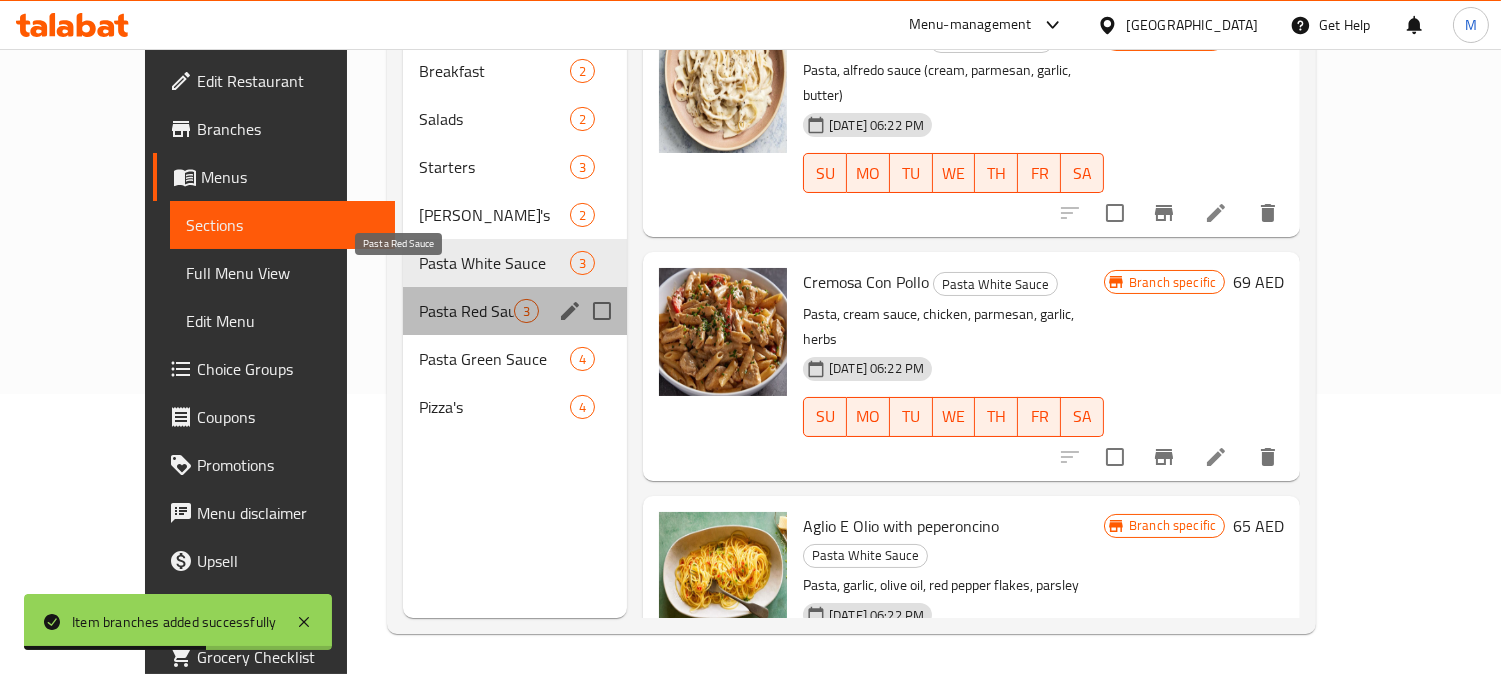 click on "Pasta Red Sauce" at bounding box center (466, 311) 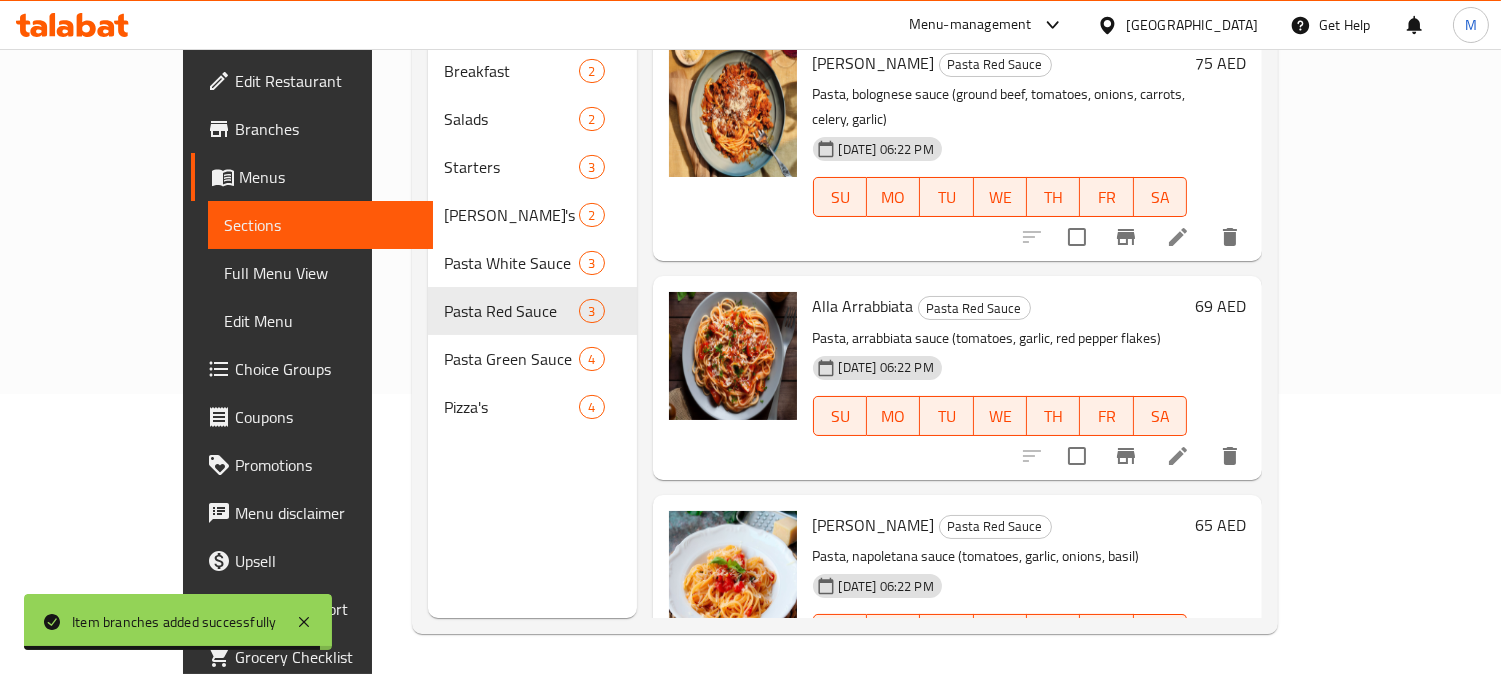 scroll, scrollTop: 0, scrollLeft: 0, axis: both 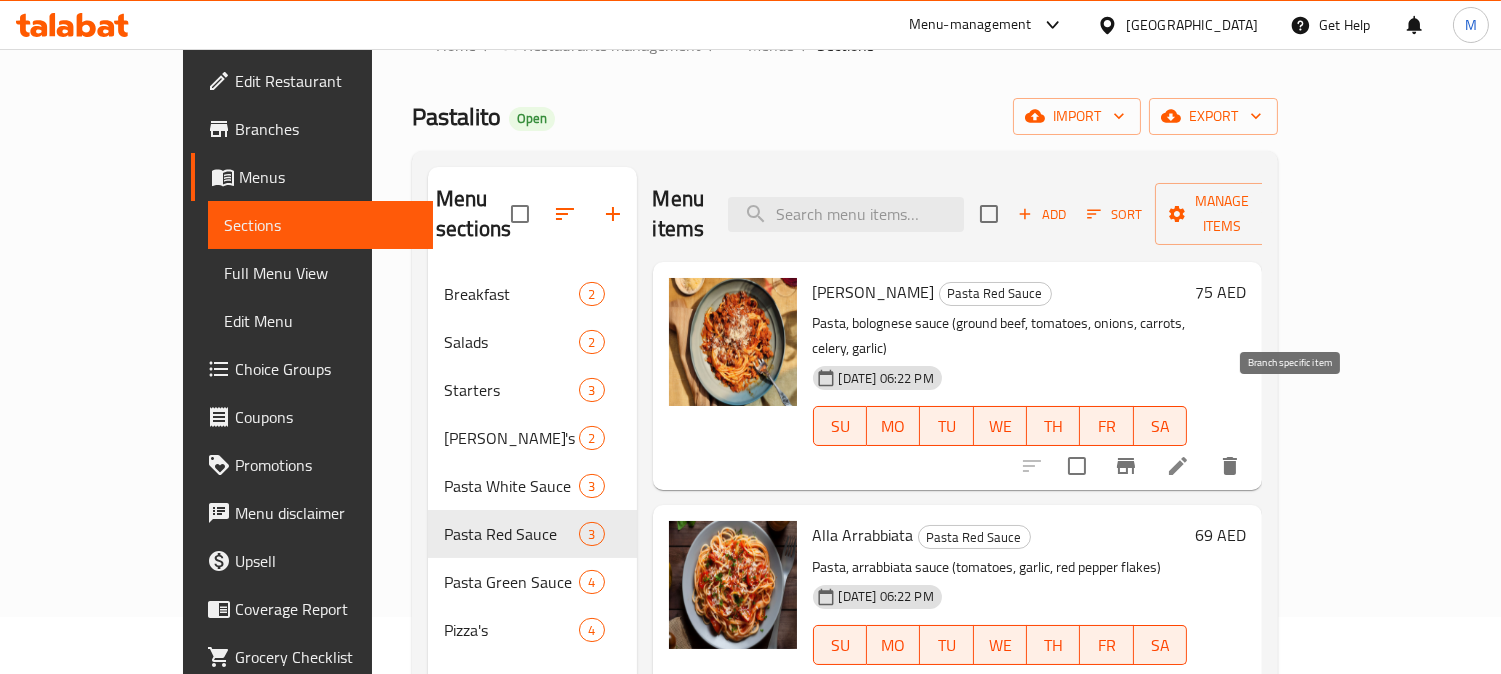 click 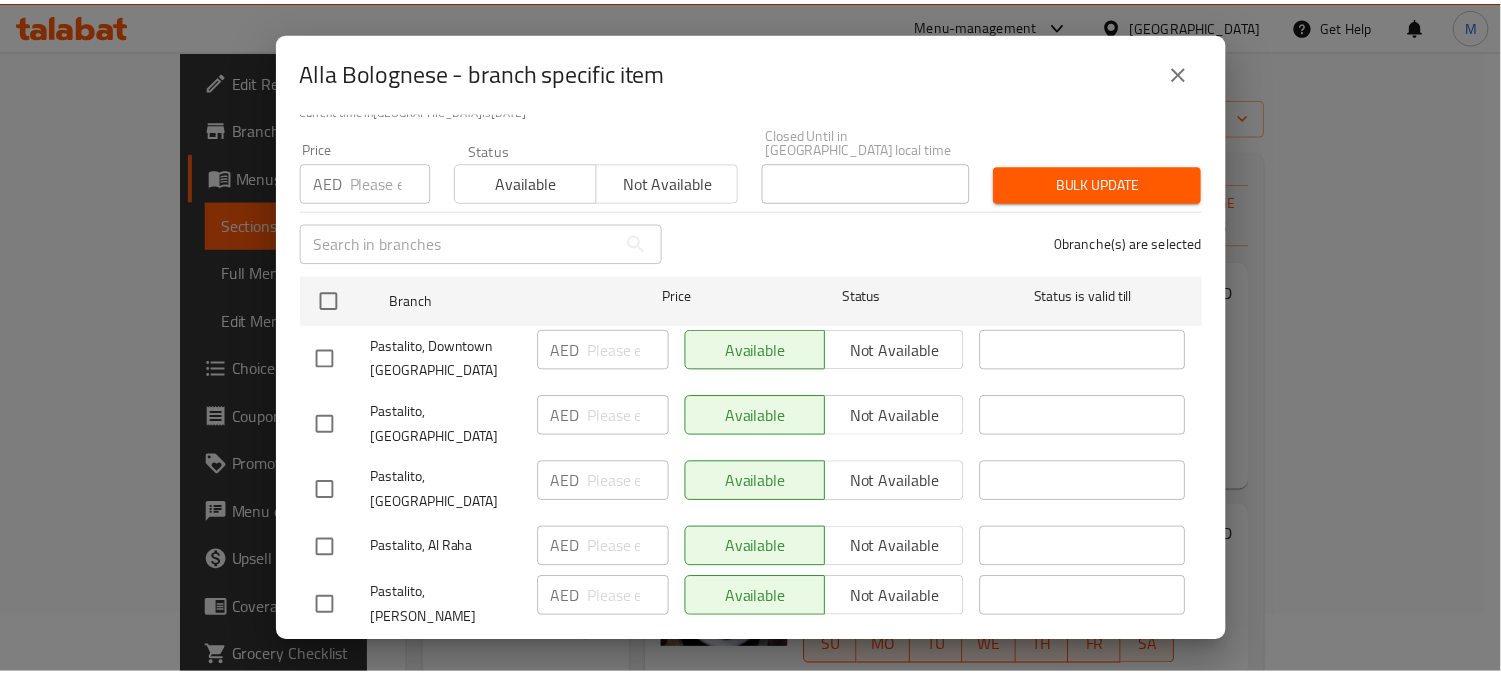 scroll, scrollTop: 165, scrollLeft: 0, axis: vertical 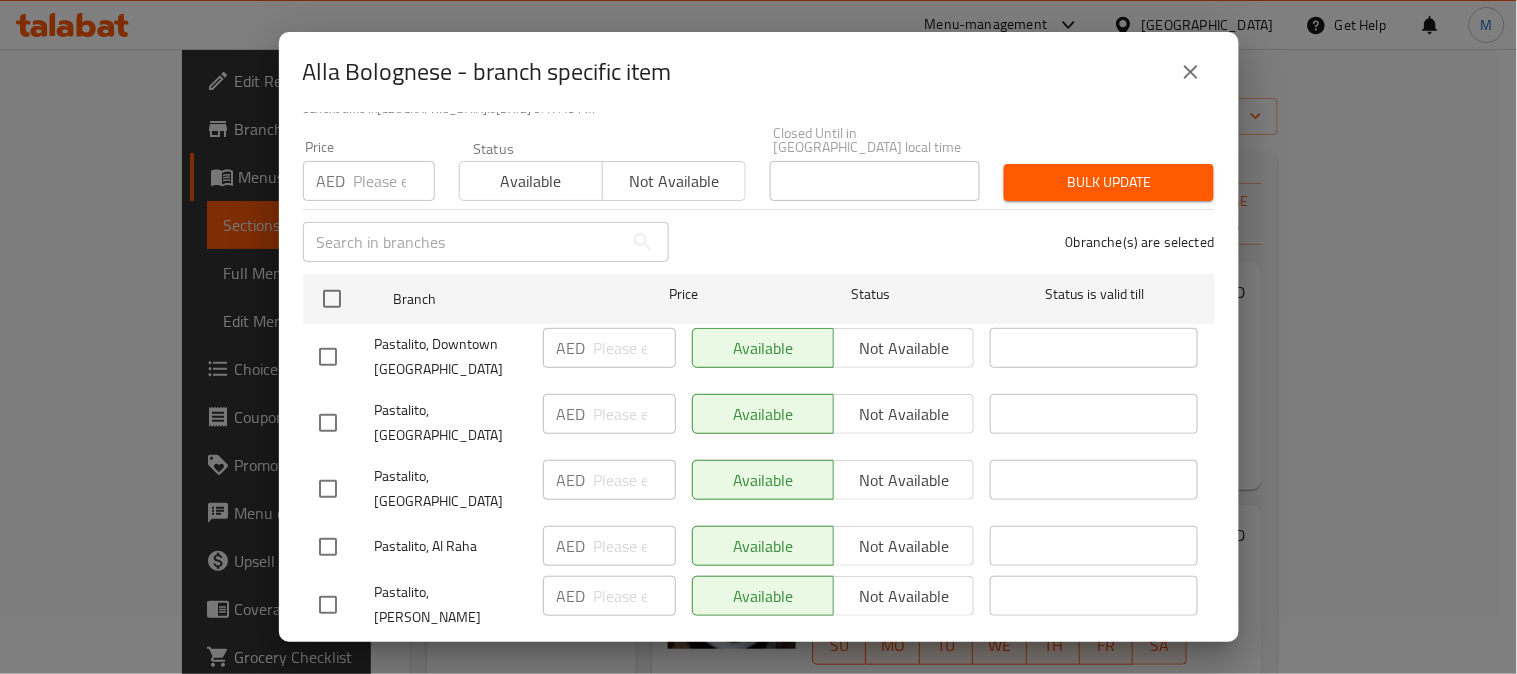 click at bounding box center (328, 489) 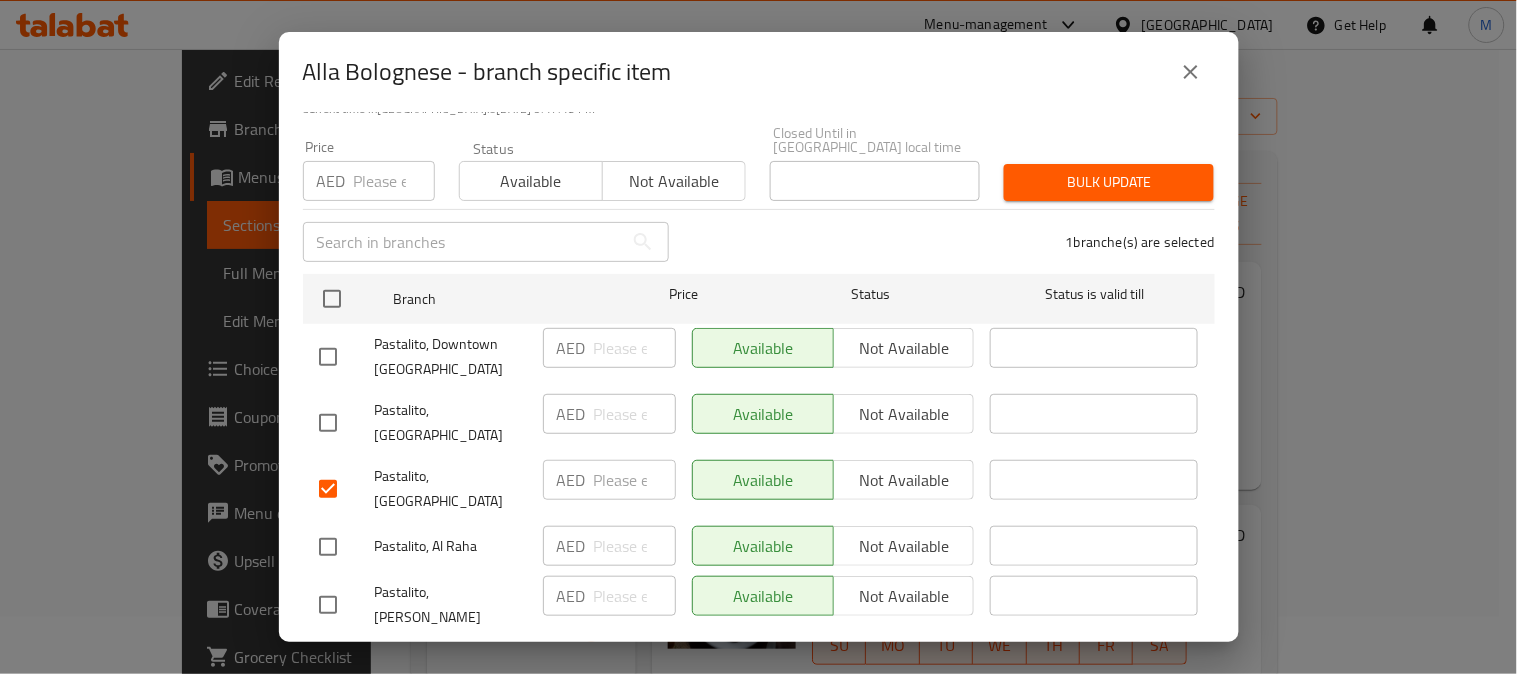 click on "Not available" at bounding box center (904, 480) 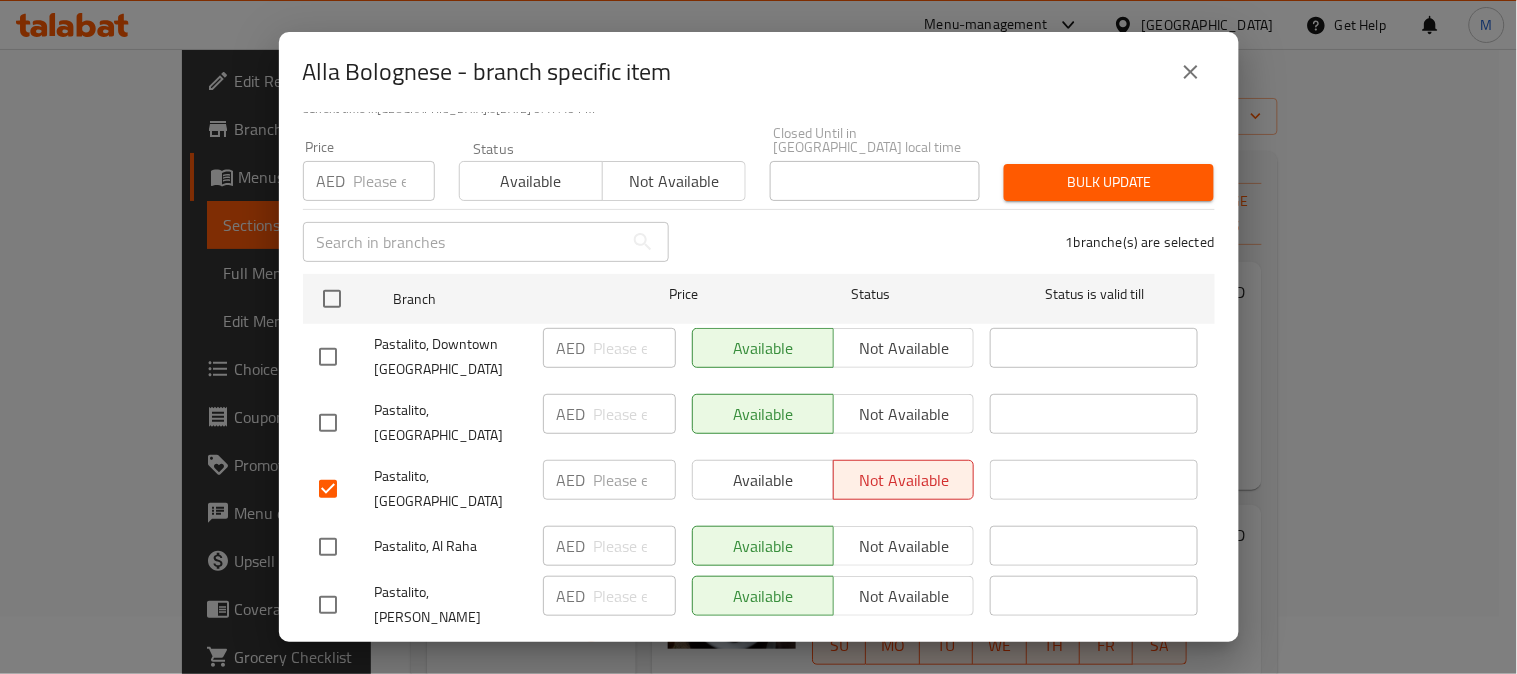 click on "Save" at bounding box center (759, 664) 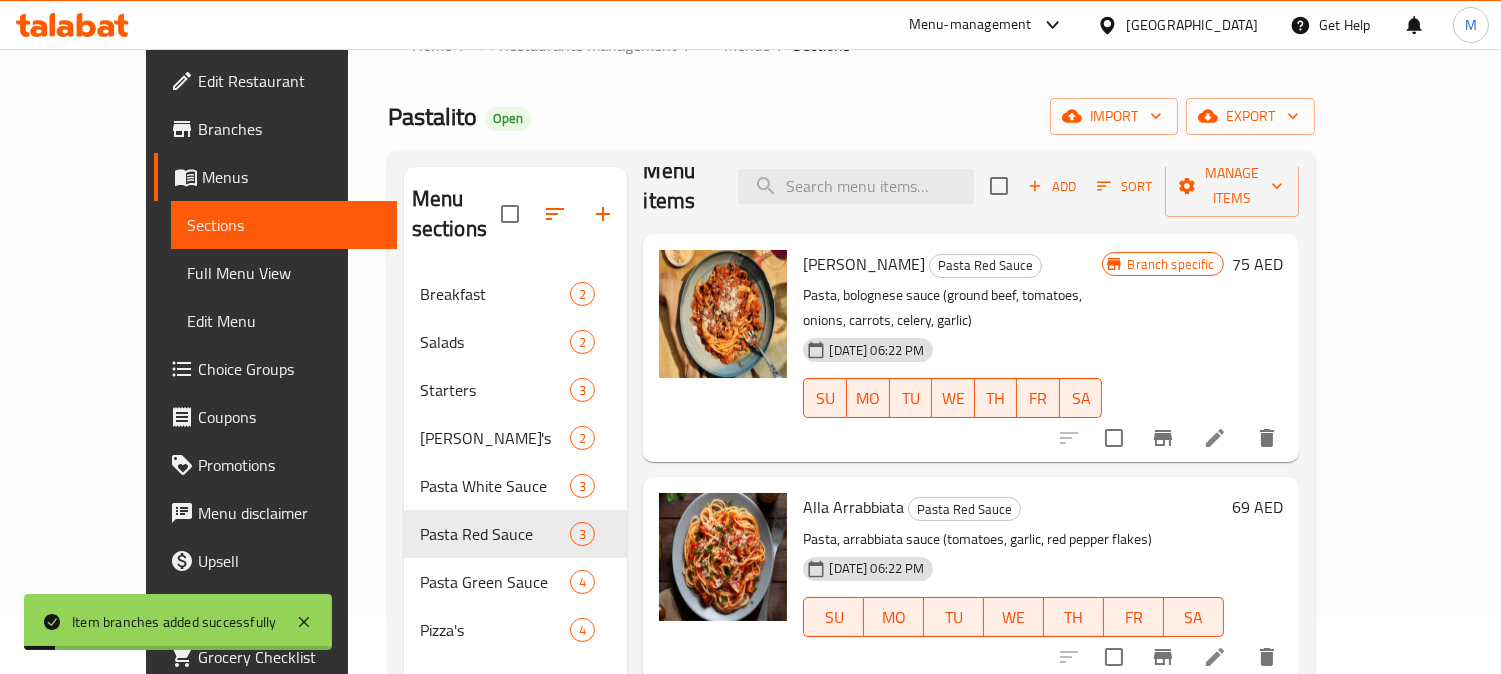 scroll, scrollTop: 30, scrollLeft: 0, axis: vertical 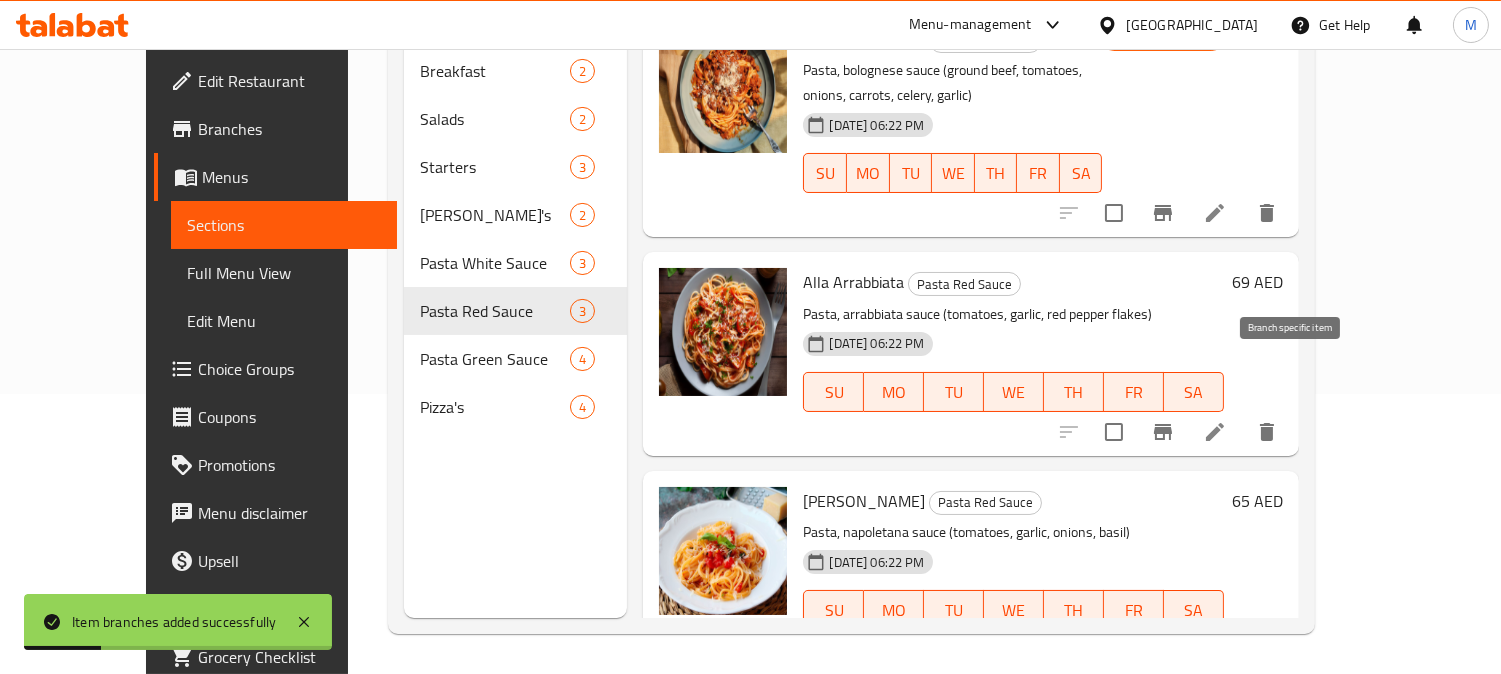 click 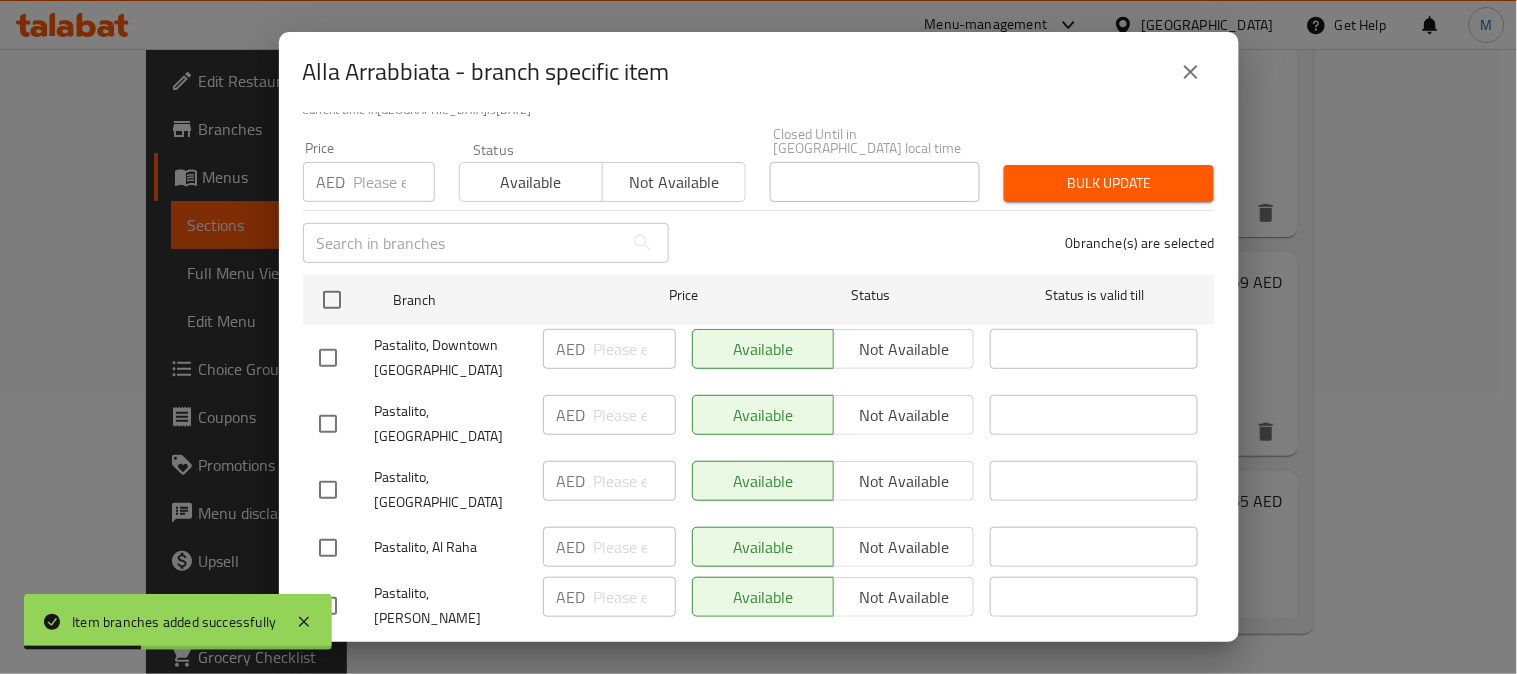scroll, scrollTop: 165, scrollLeft: 0, axis: vertical 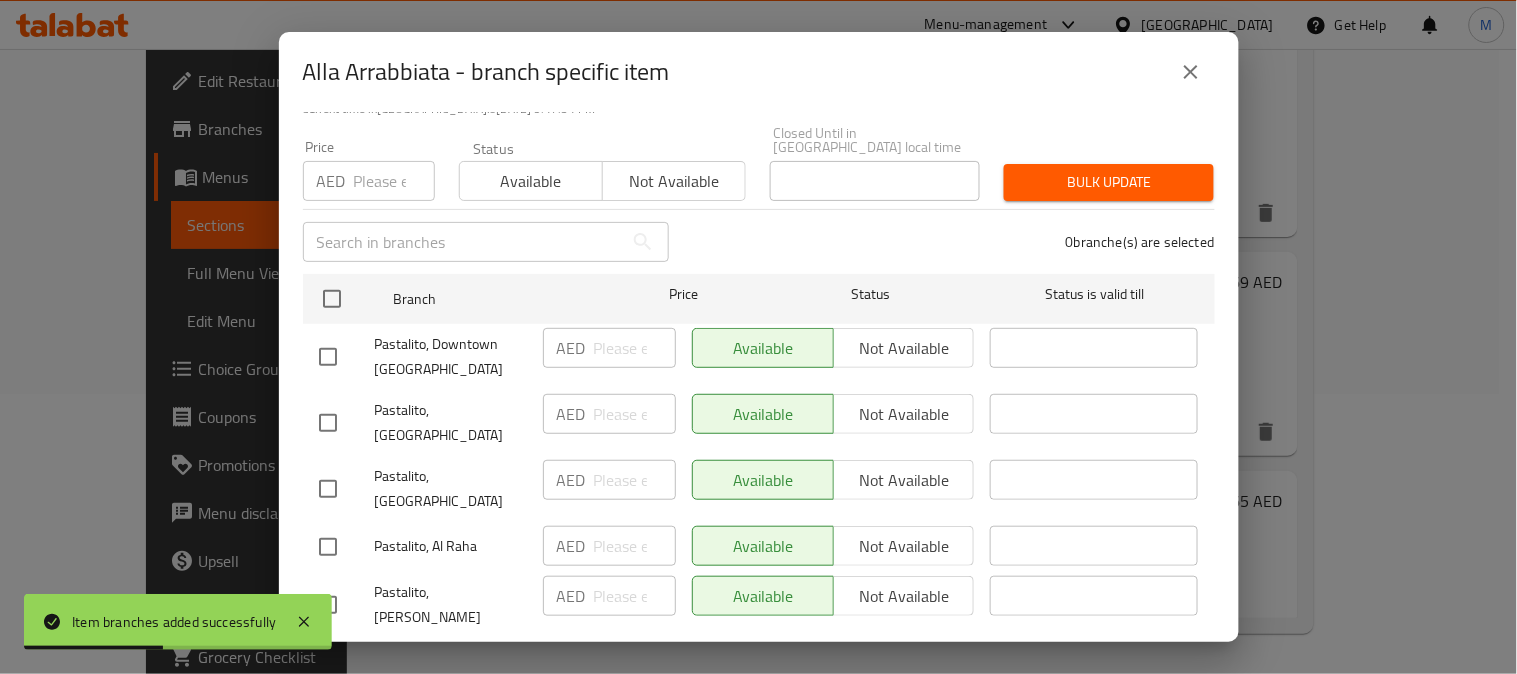 click at bounding box center (328, 489) 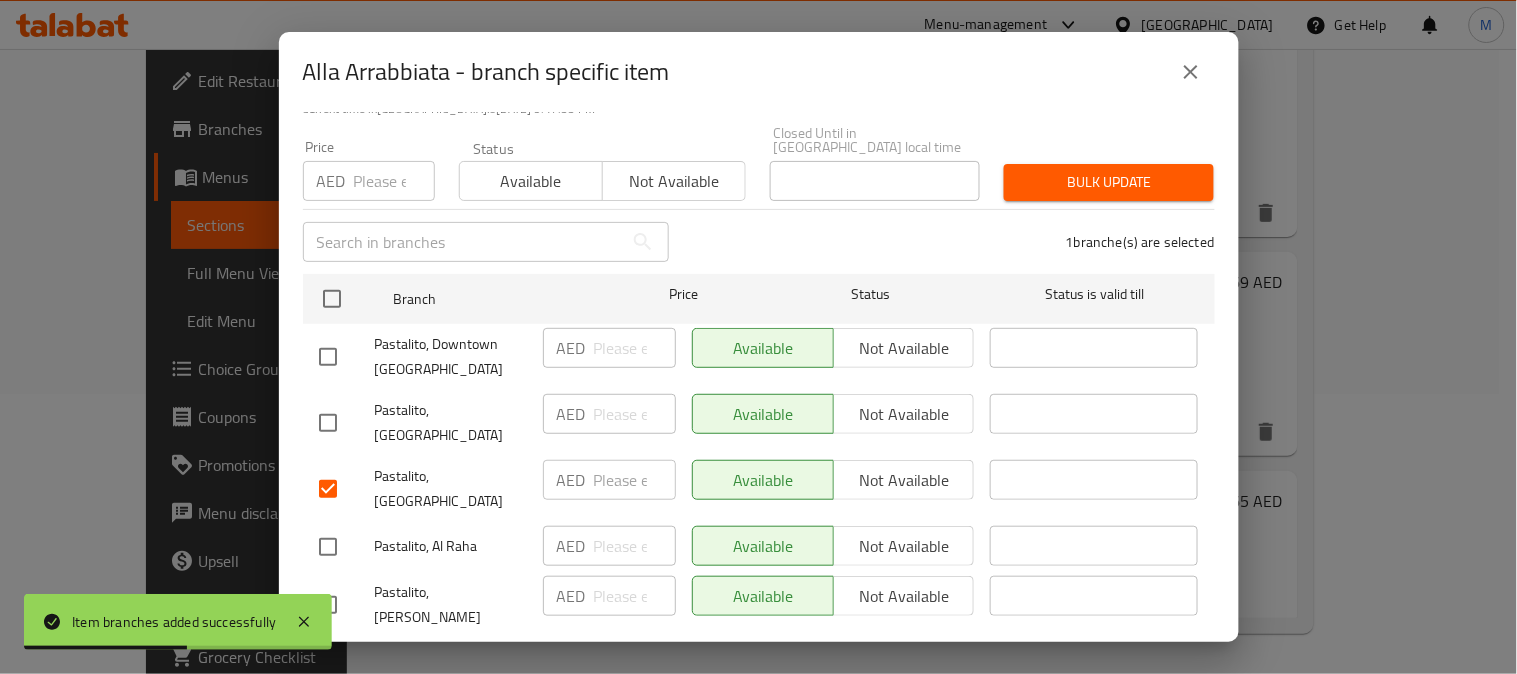click on "Not available" at bounding box center (904, 480) 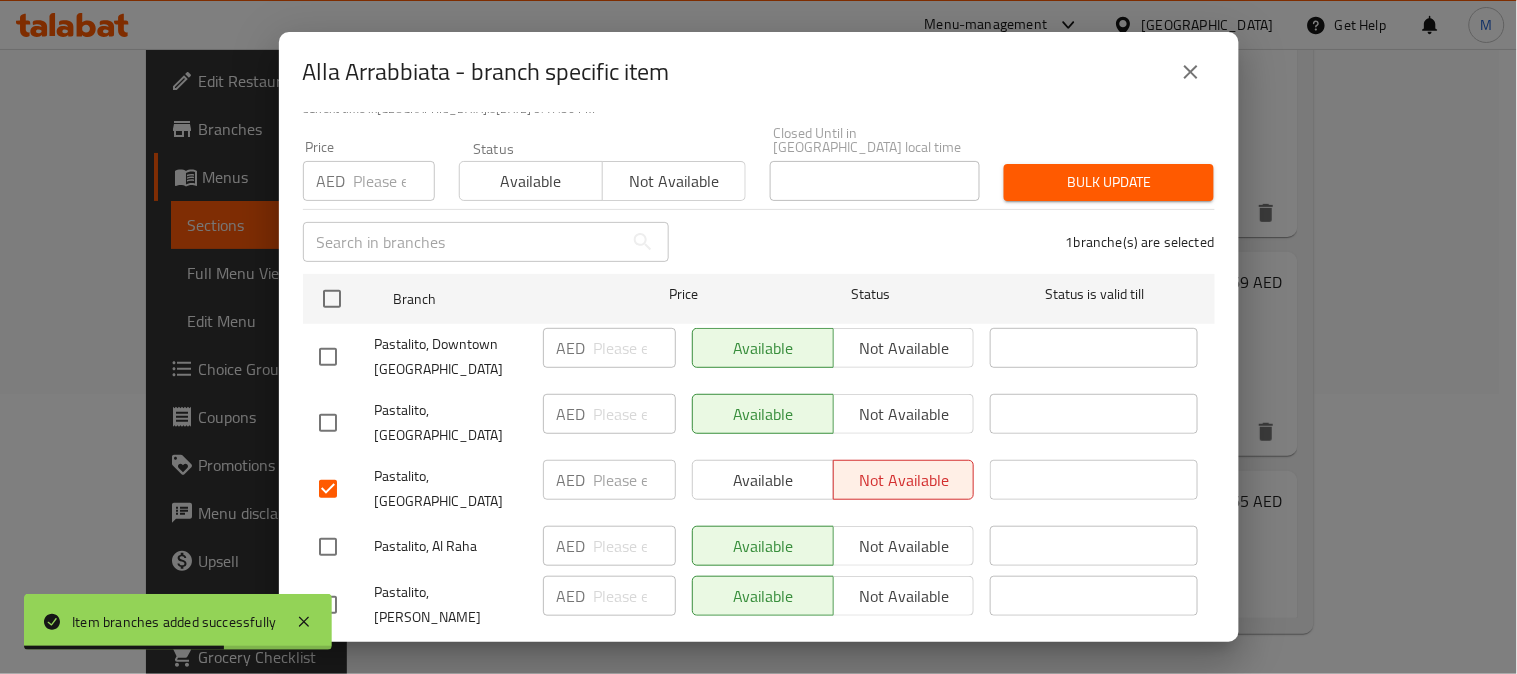 click on "Save" at bounding box center (759, 664) 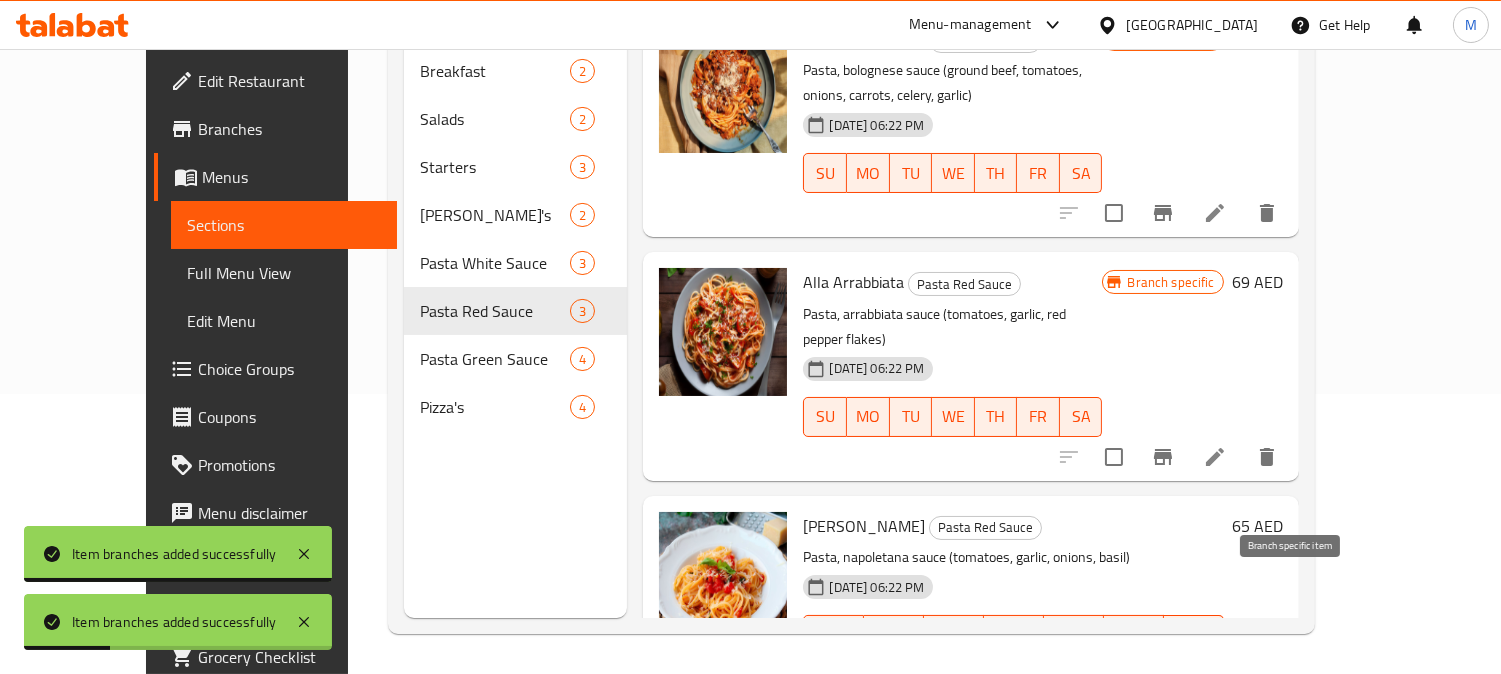 click 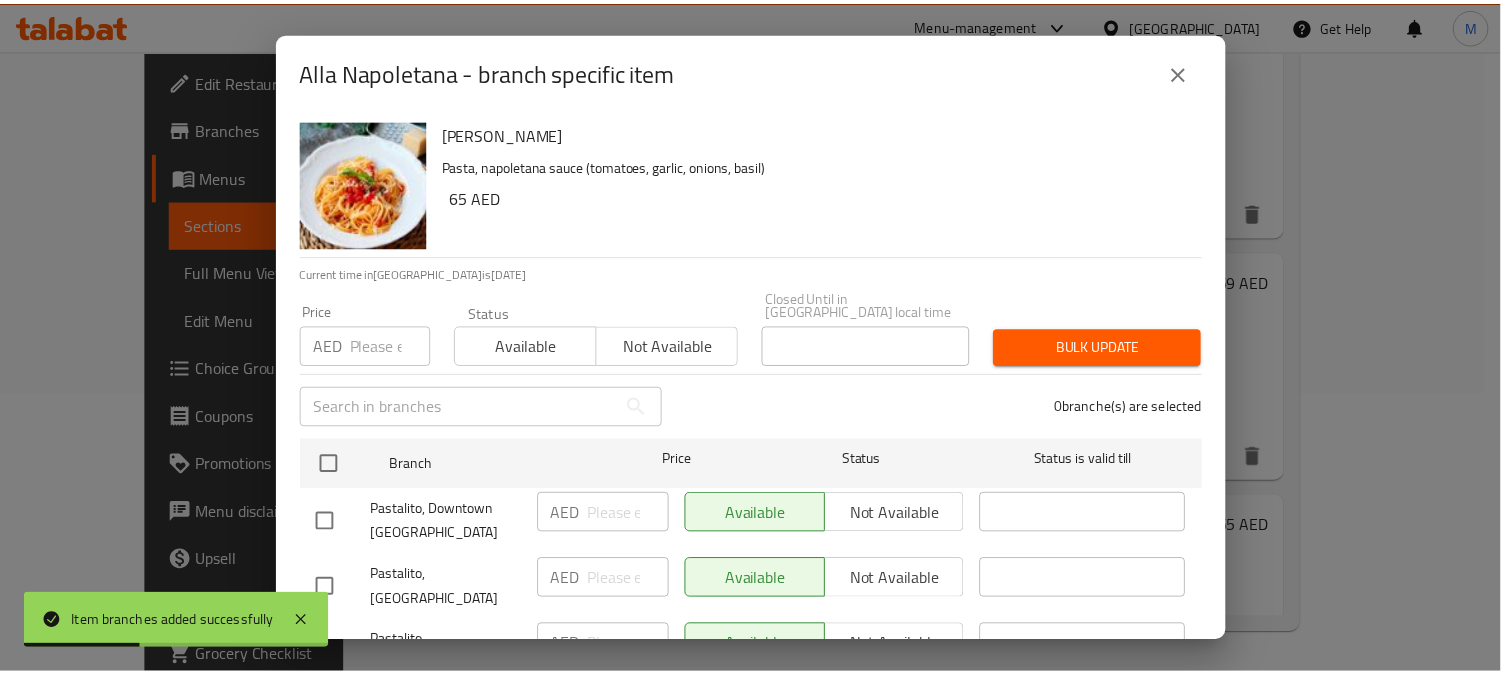 scroll, scrollTop: 165, scrollLeft: 0, axis: vertical 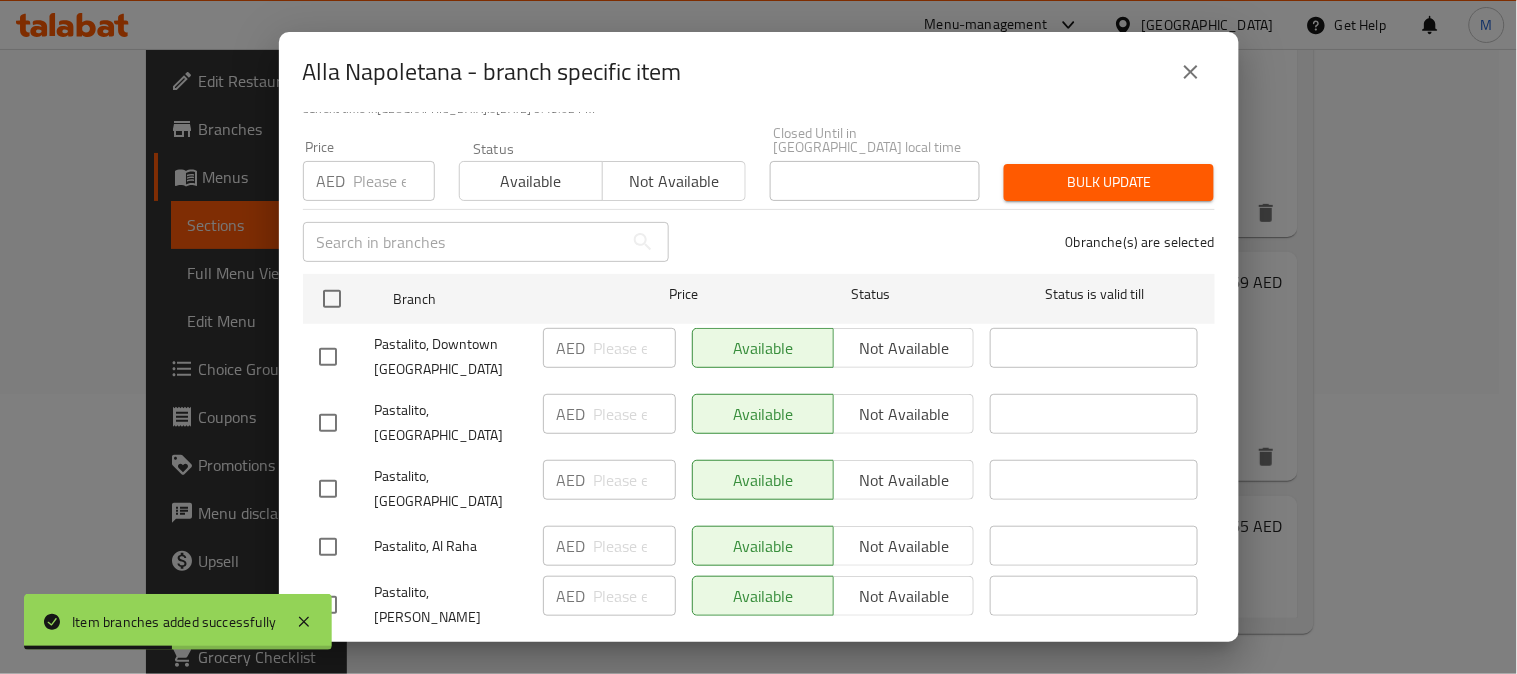 click at bounding box center (328, 489) 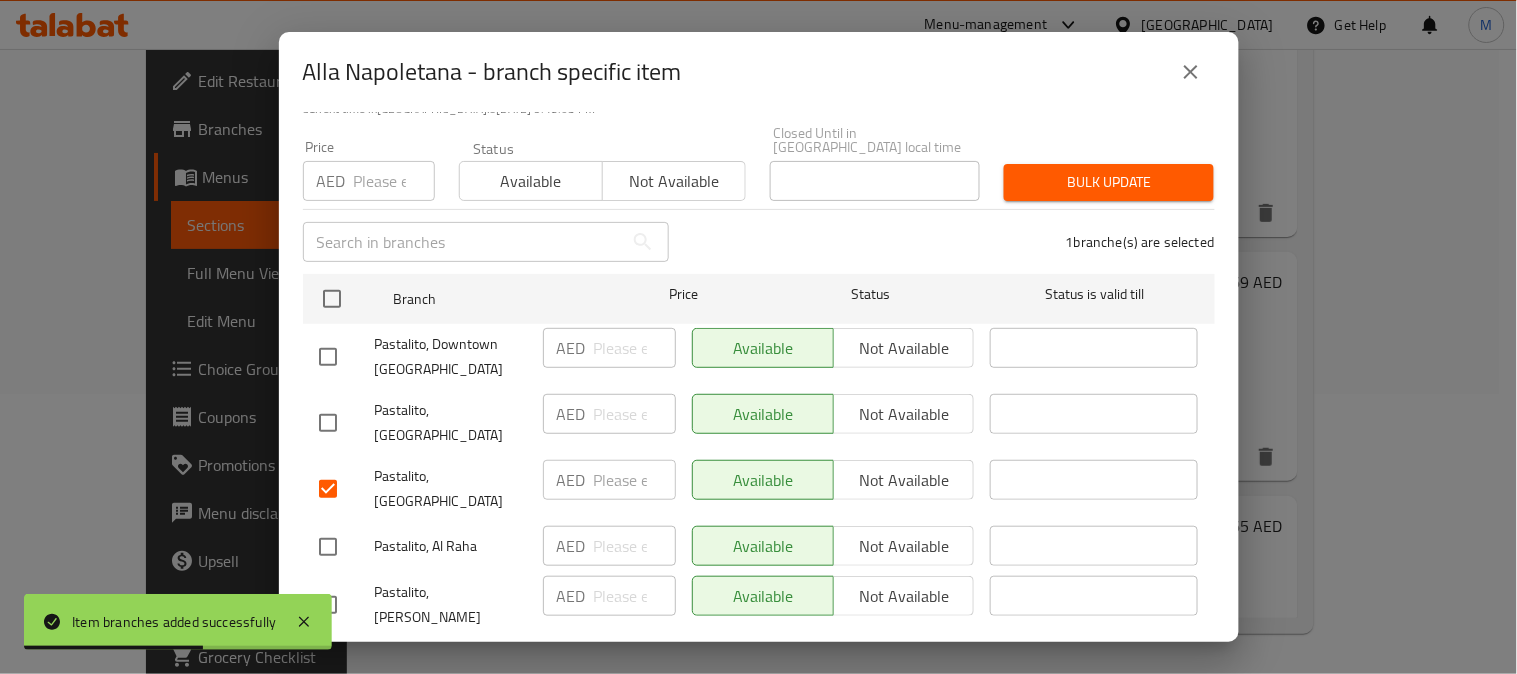 click on "Not available" at bounding box center [904, 480] 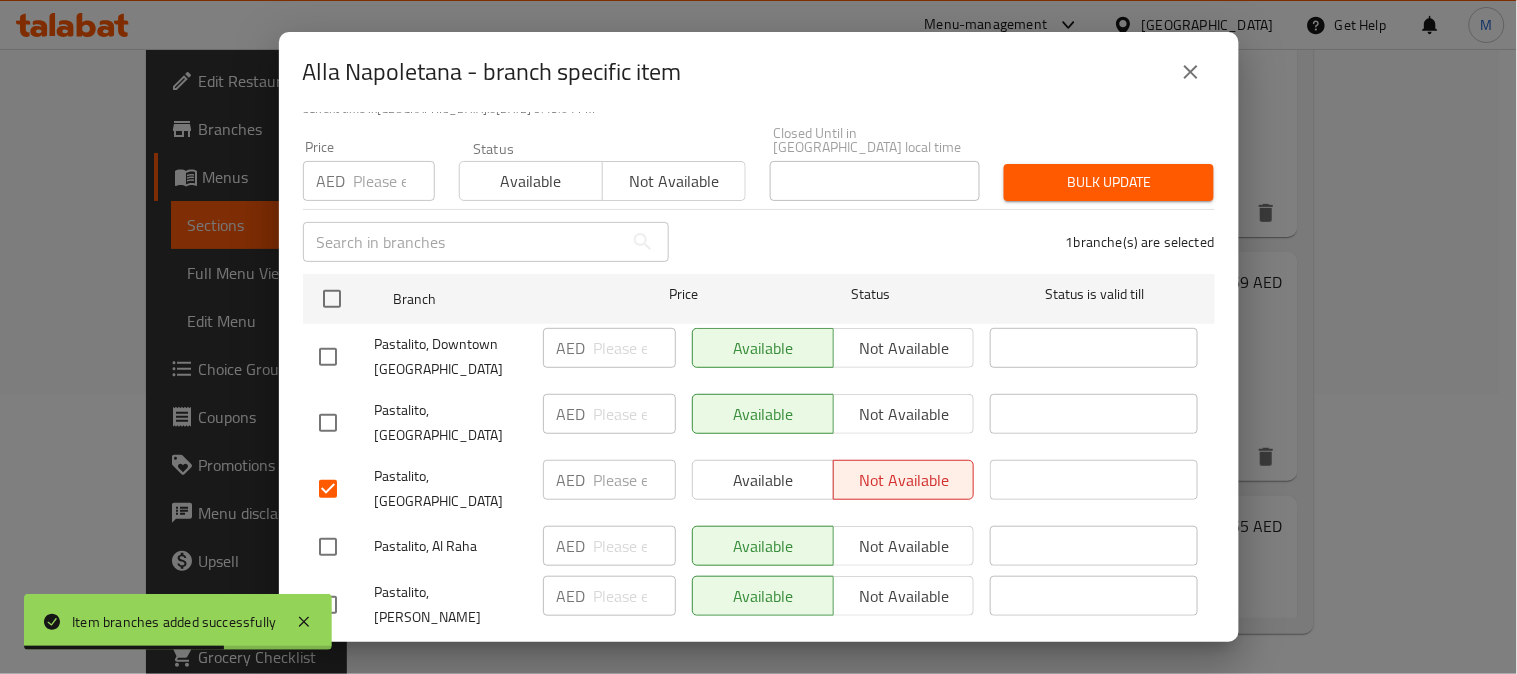 click on "Save" at bounding box center (759, 664) 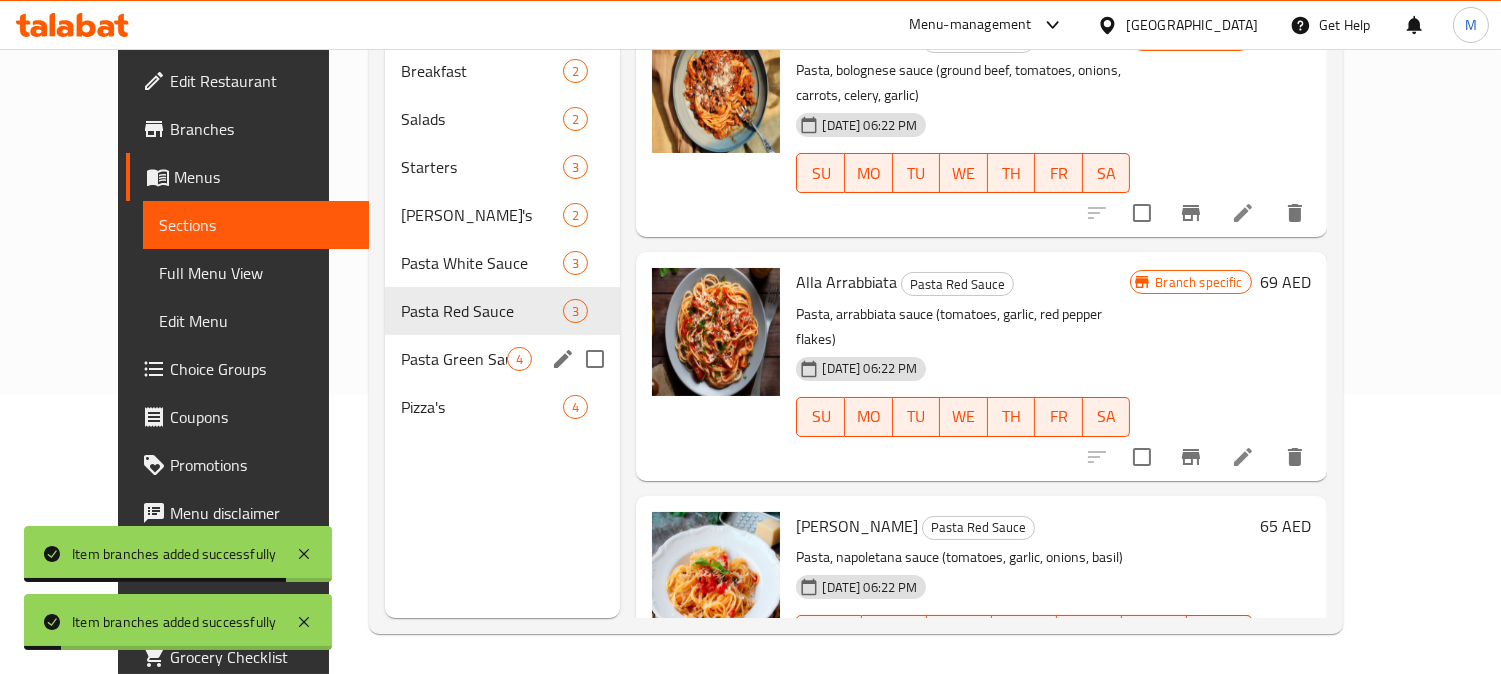 click on "Pasta Green Sauce 4" at bounding box center (502, 359) 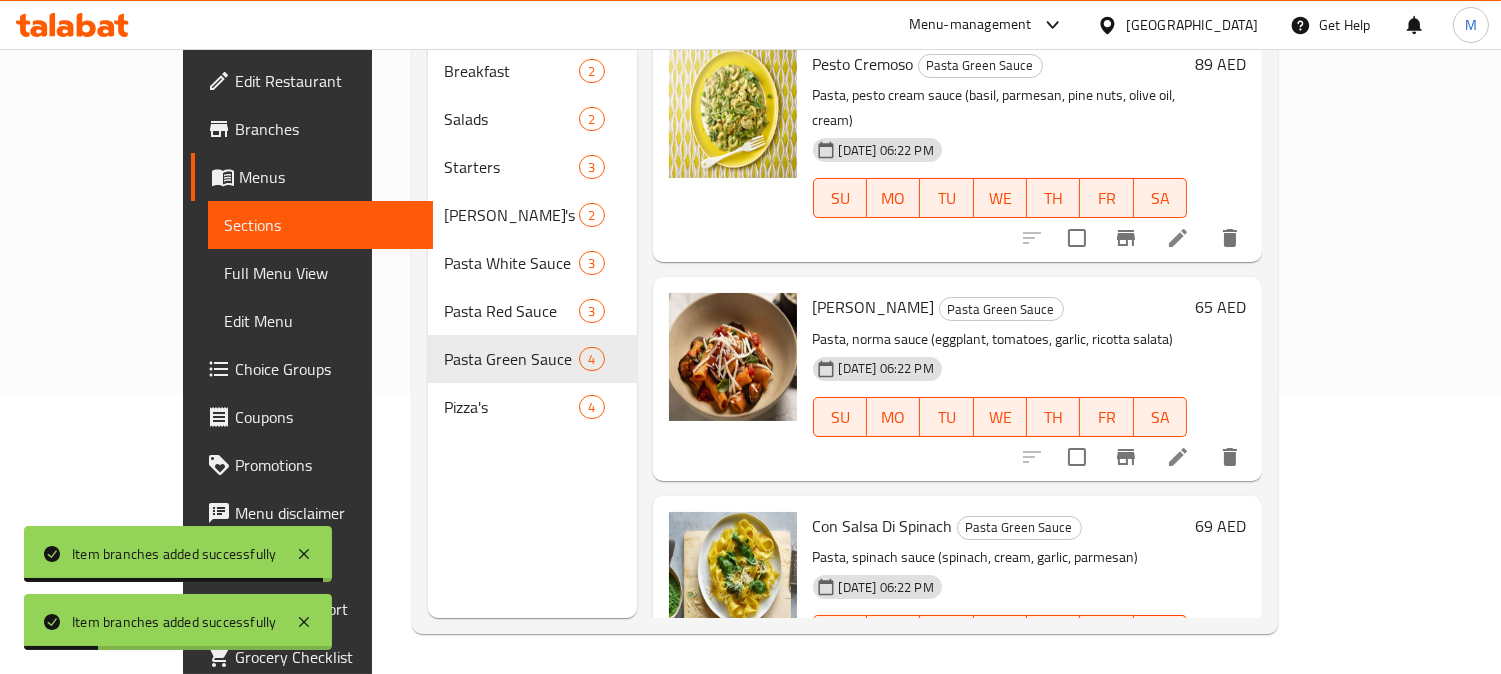 scroll, scrollTop: 0, scrollLeft: 0, axis: both 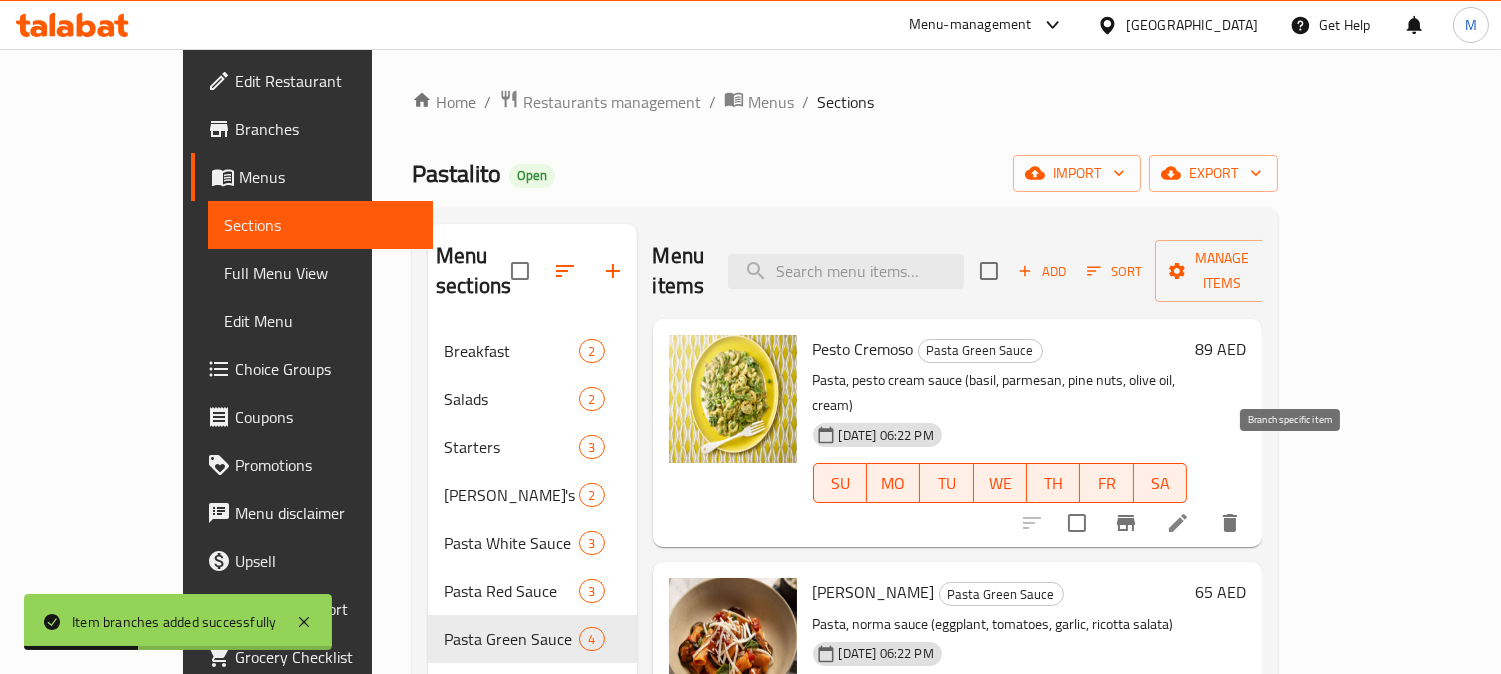 click 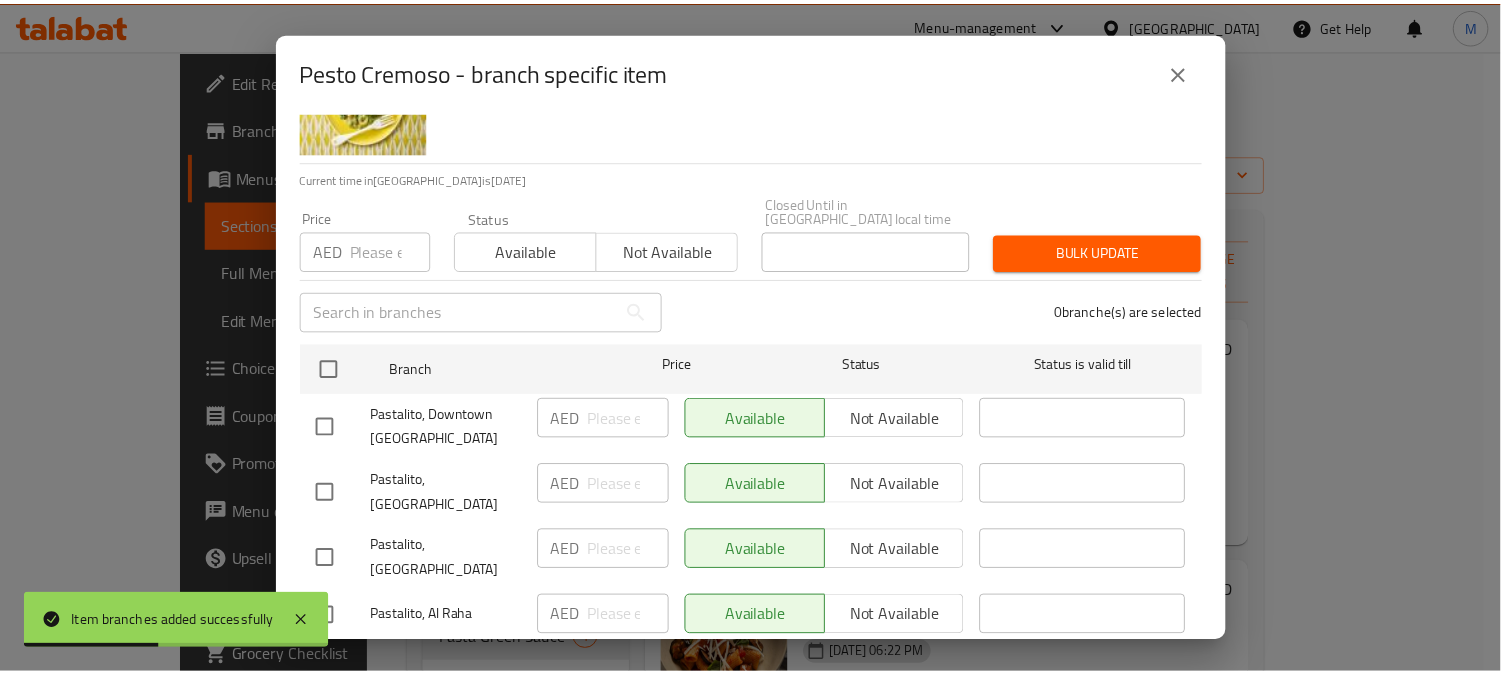 scroll, scrollTop: 165, scrollLeft: 0, axis: vertical 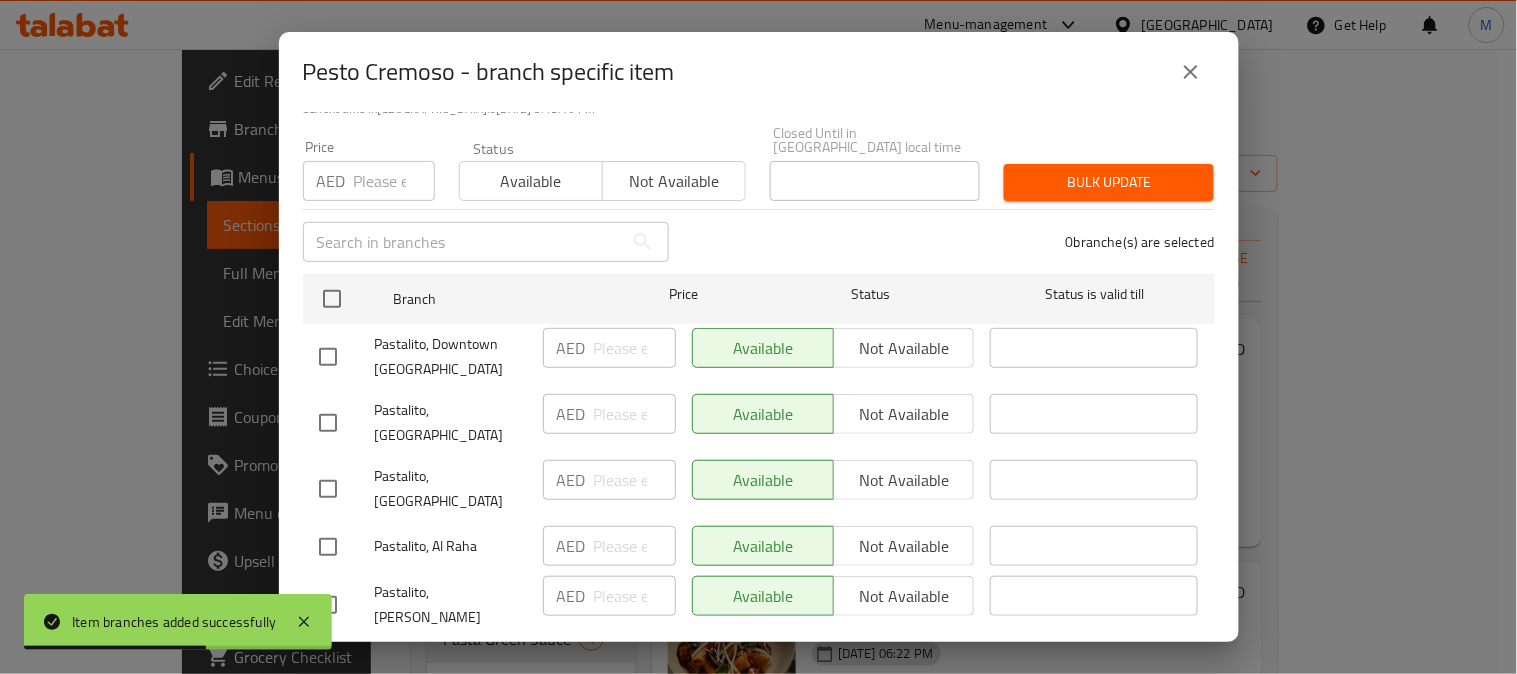 click at bounding box center (328, 489) 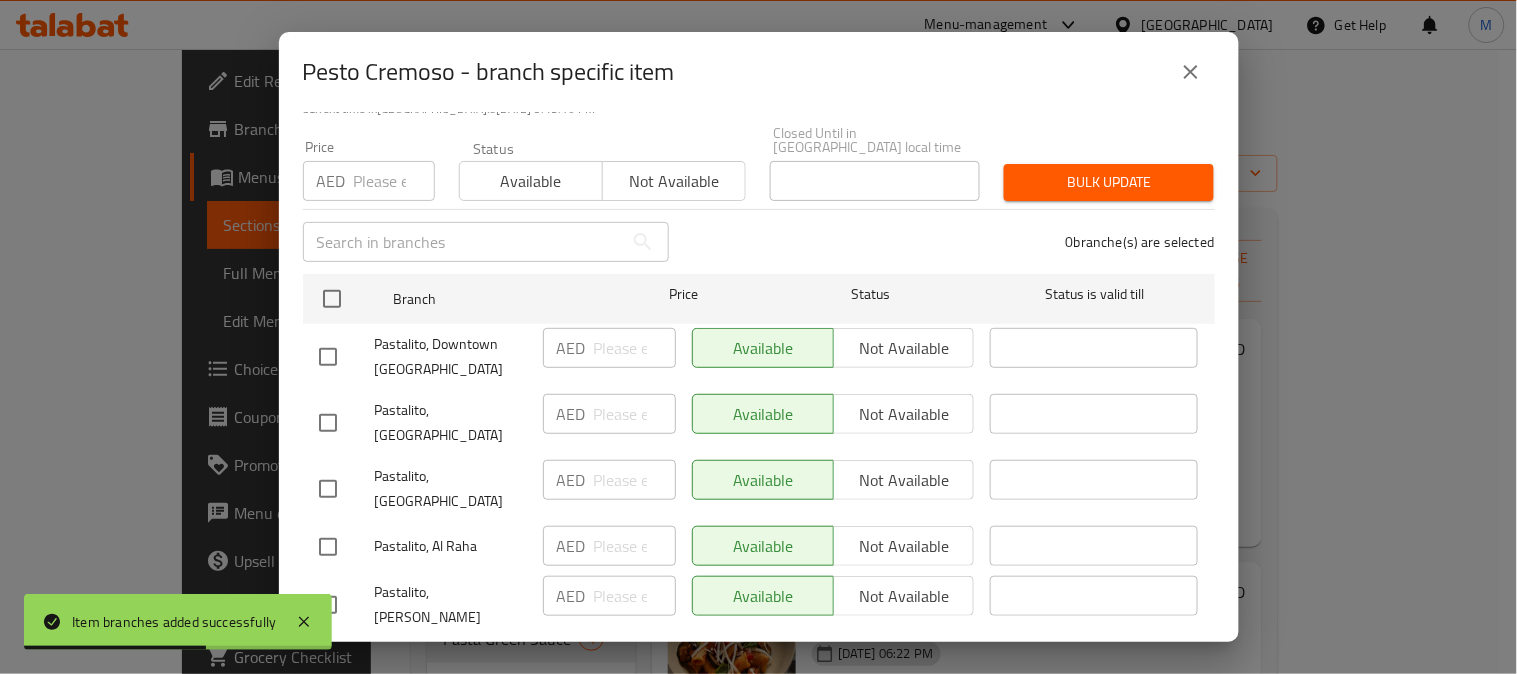 checkbox on "true" 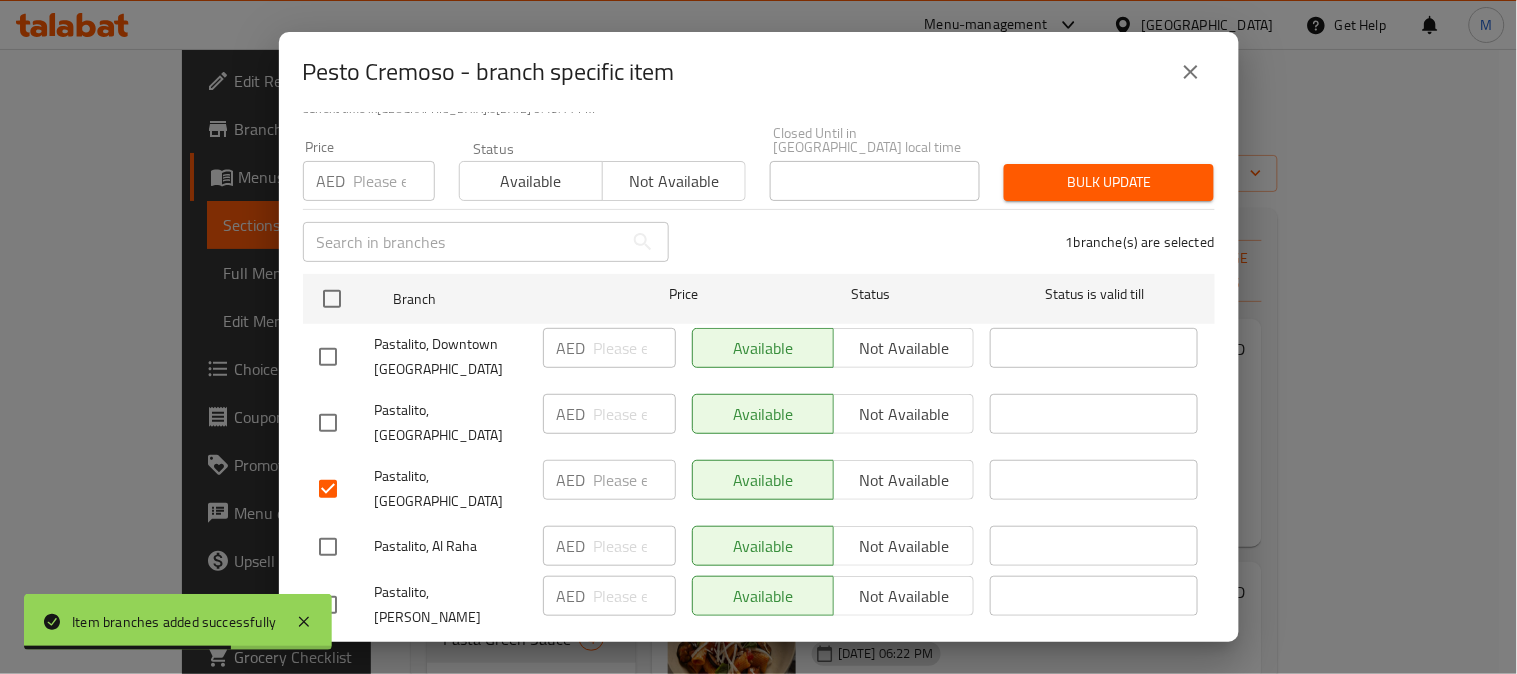 click on "Not available" at bounding box center [904, 480] 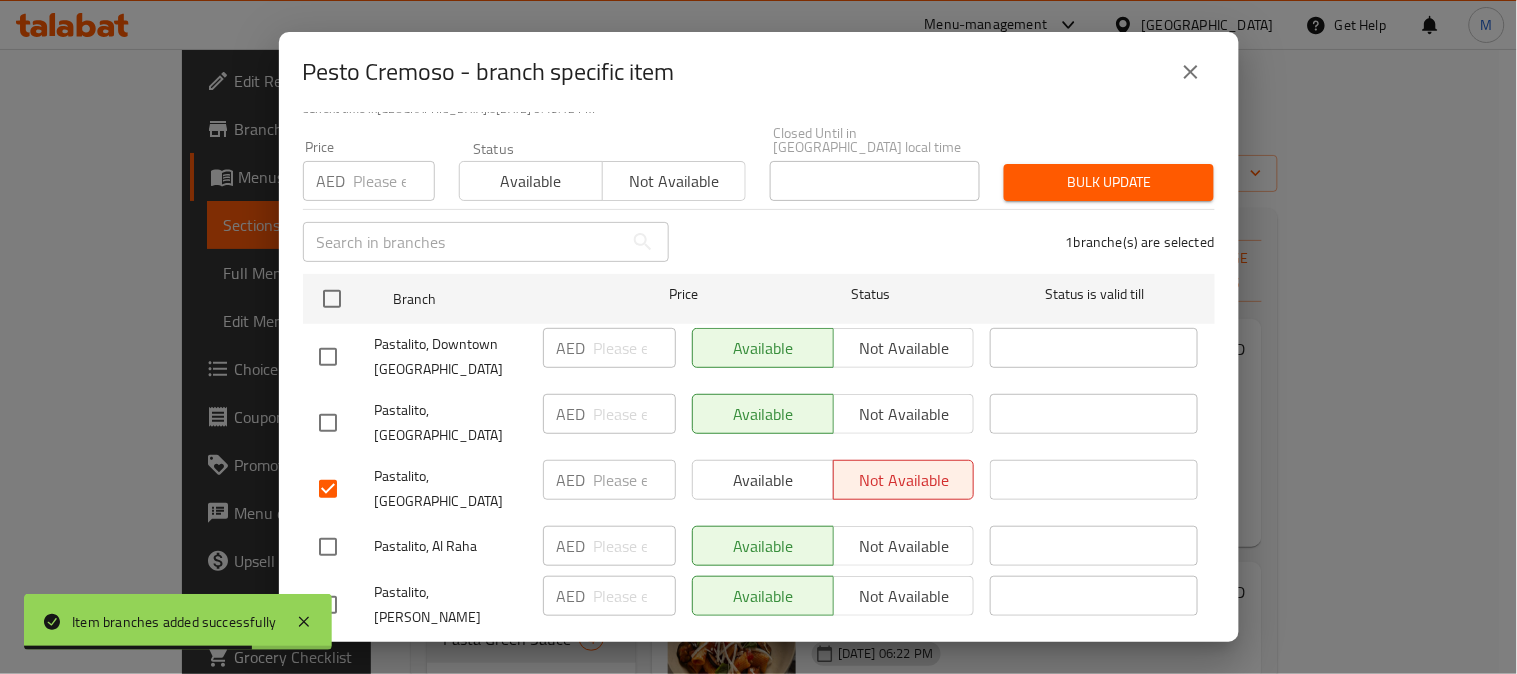 click on "Save" at bounding box center [759, 664] 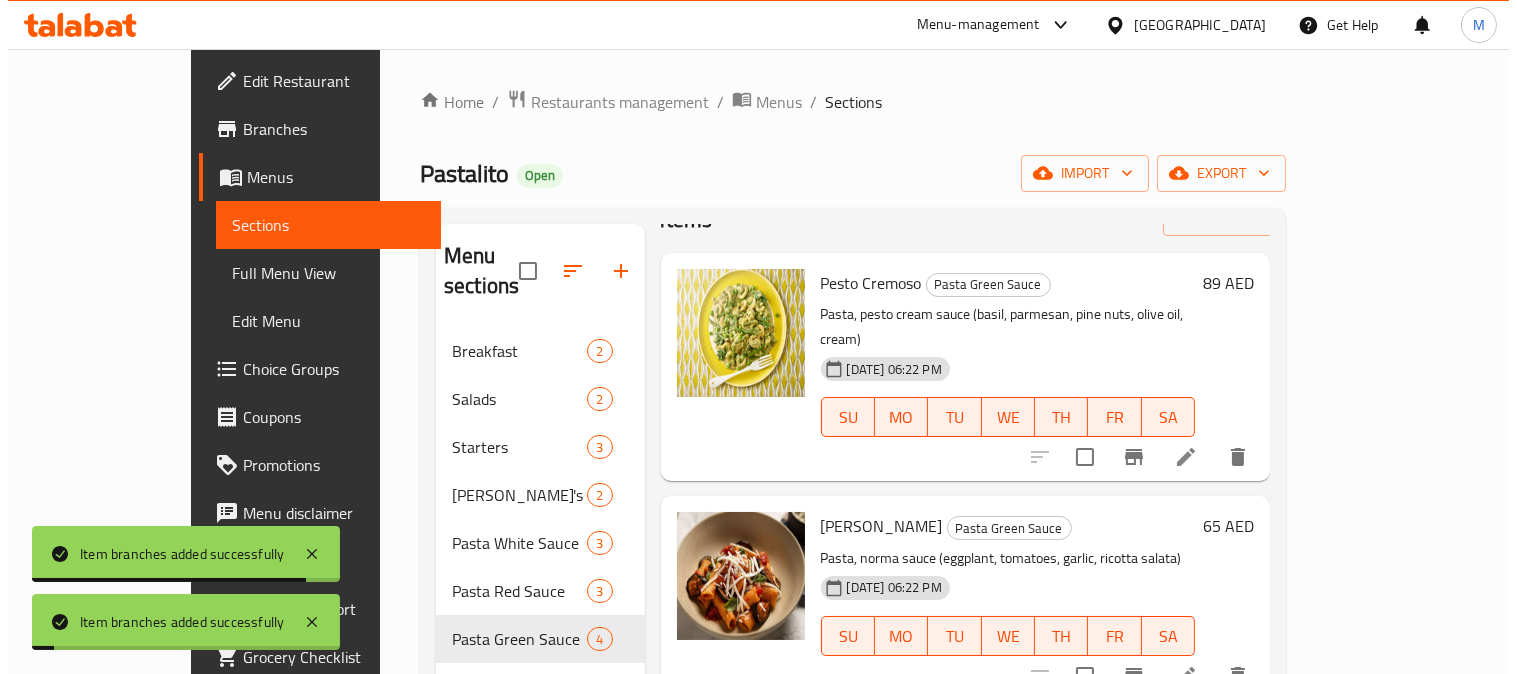 scroll, scrollTop: 248, scrollLeft: 0, axis: vertical 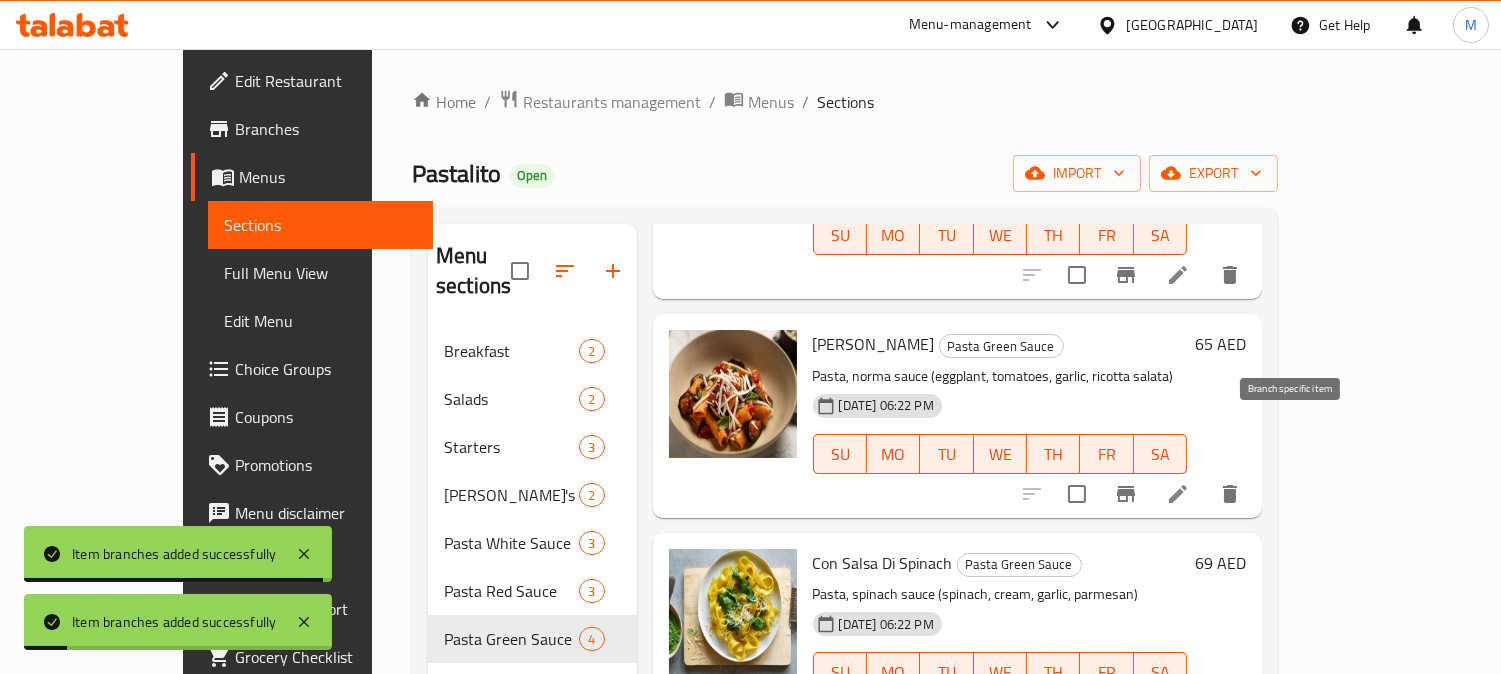 click 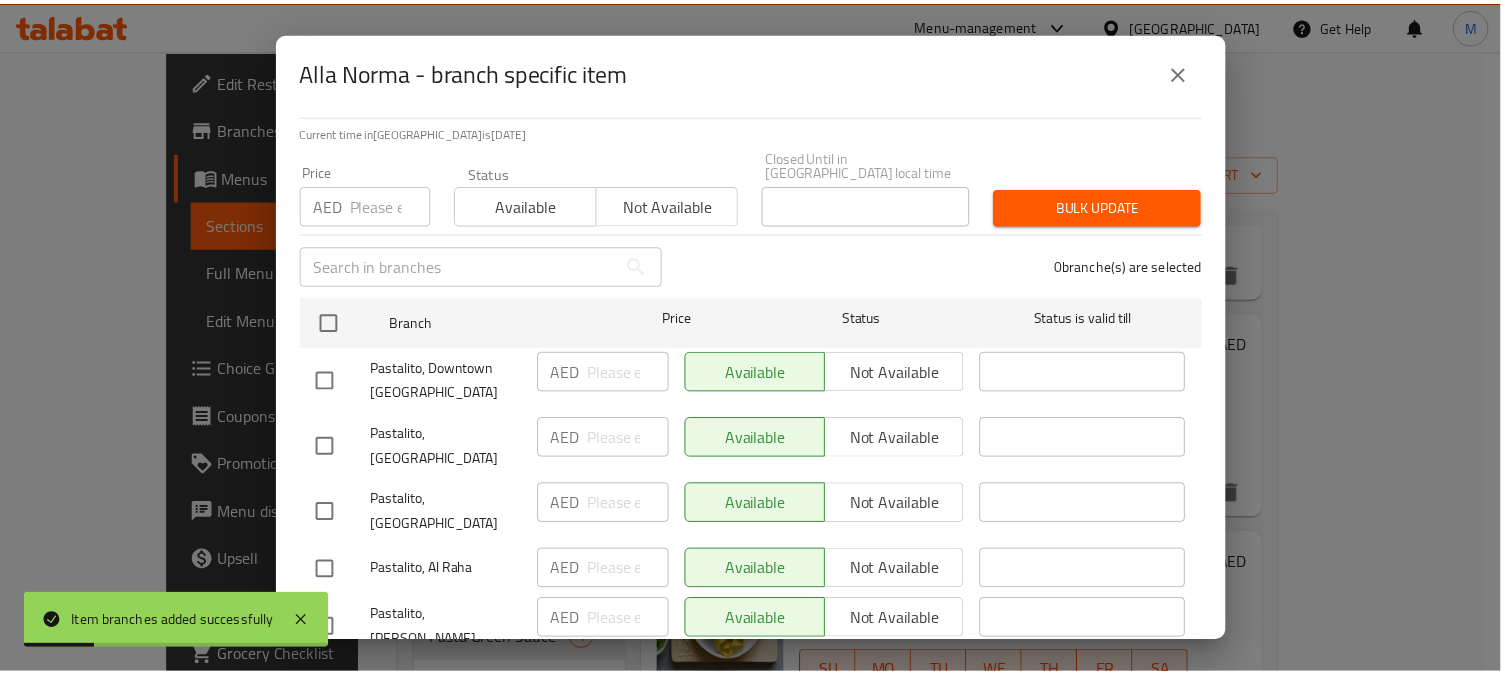 scroll, scrollTop: 165, scrollLeft: 0, axis: vertical 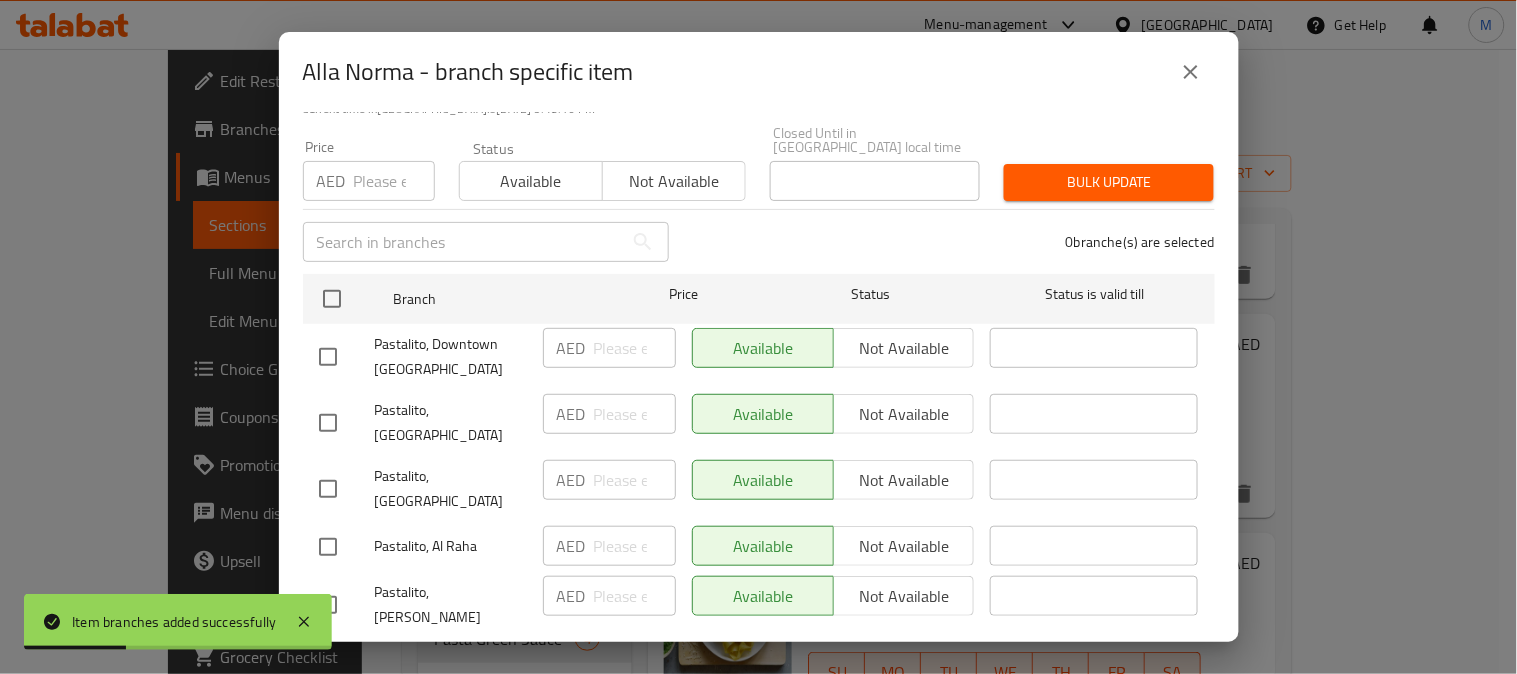 click at bounding box center (328, 489) 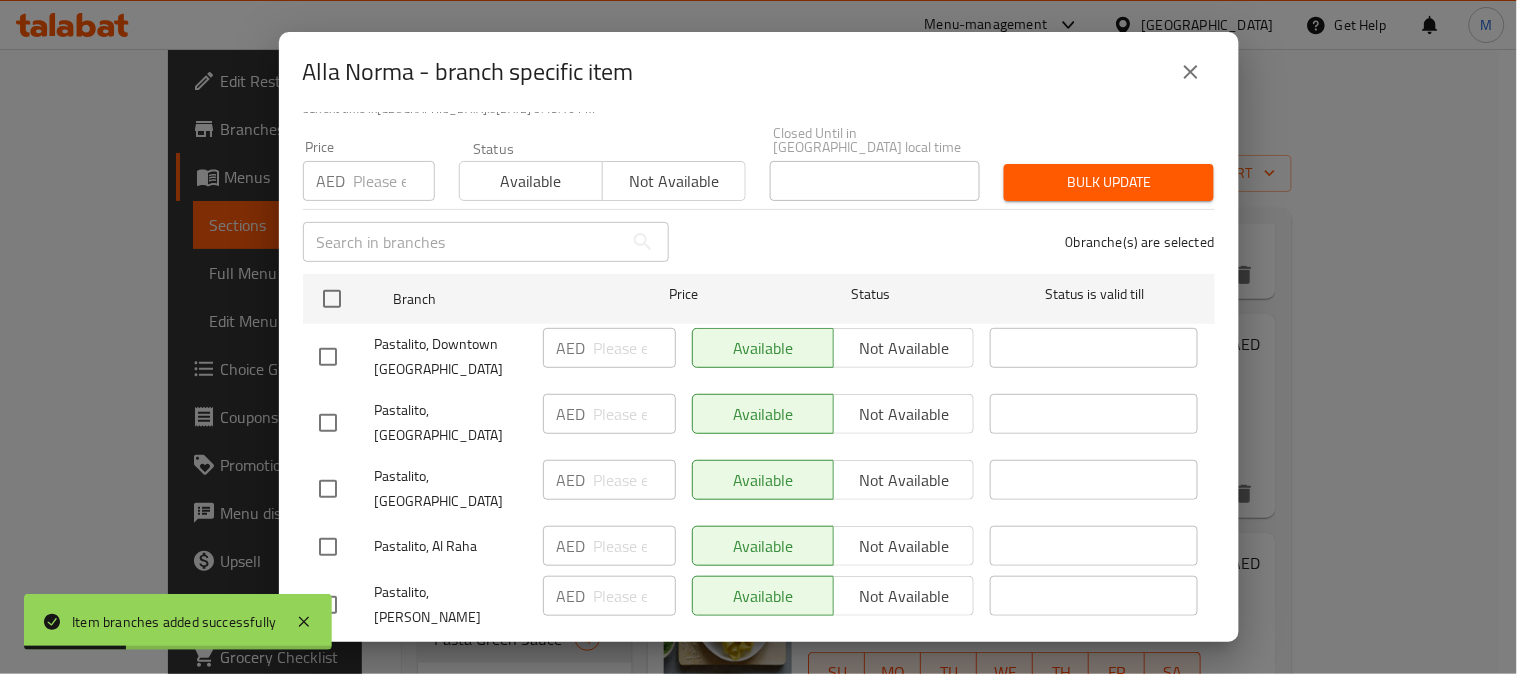 checkbox on "true" 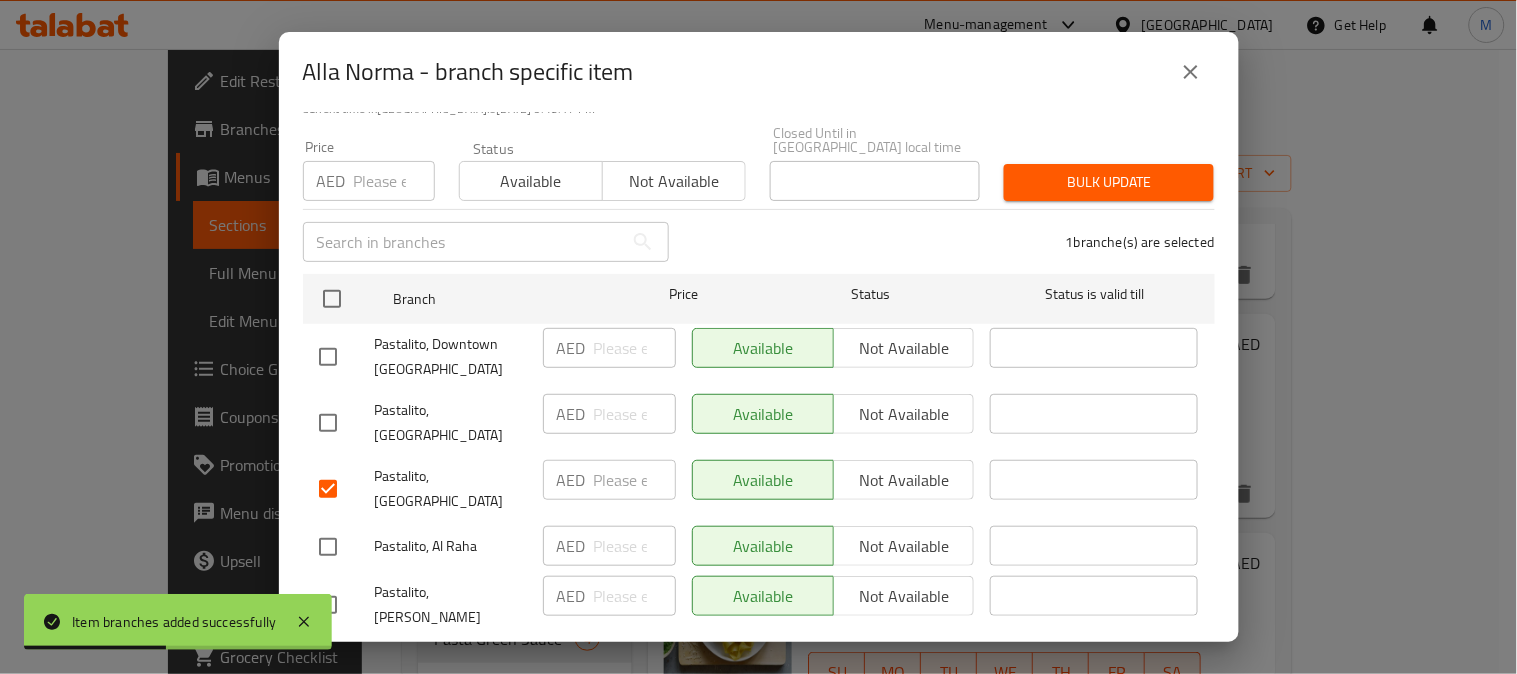 click on "Not available" at bounding box center [904, 480] 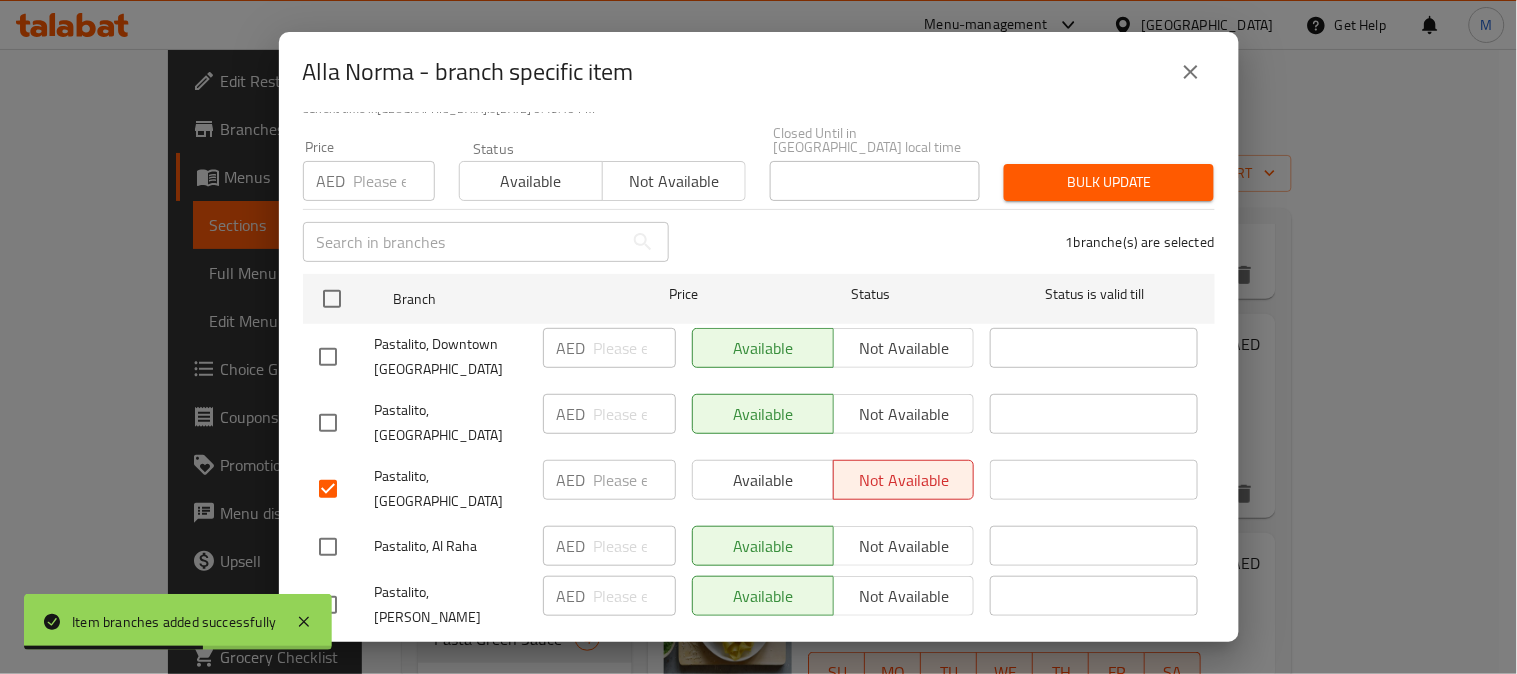click on "Save" at bounding box center (759, 664) 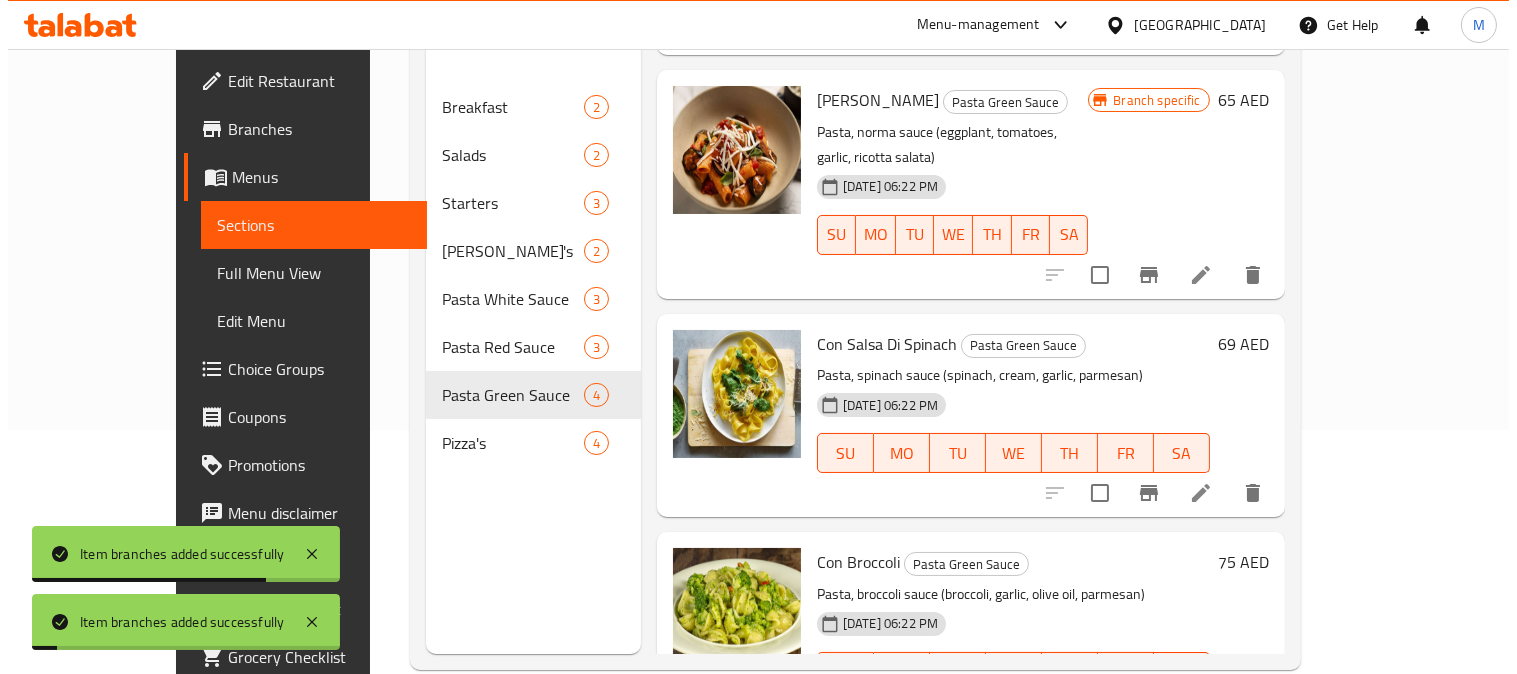 scroll, scrollTop: 280, scrollLeft: 0, axis: vertical 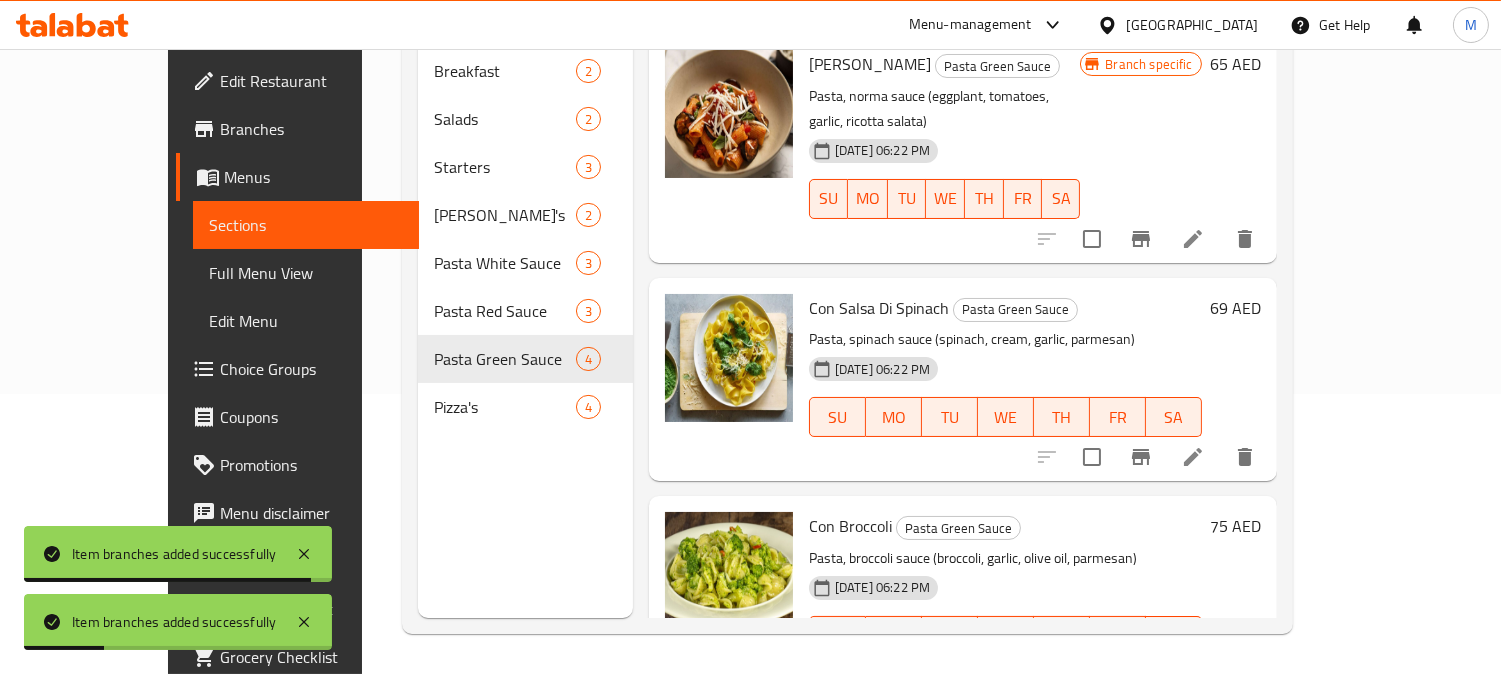click 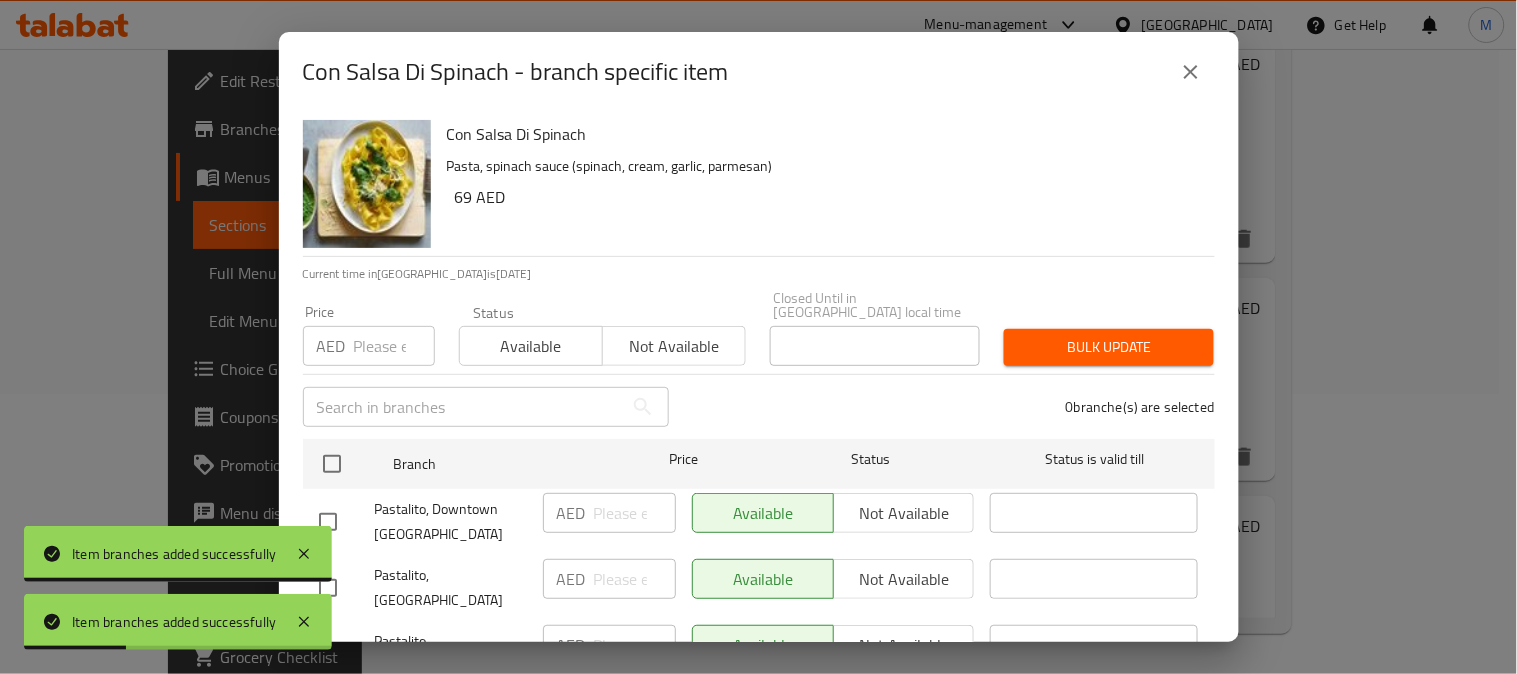 scroll, scrollTop: 165, scrollLeft: 0, axis: vertical 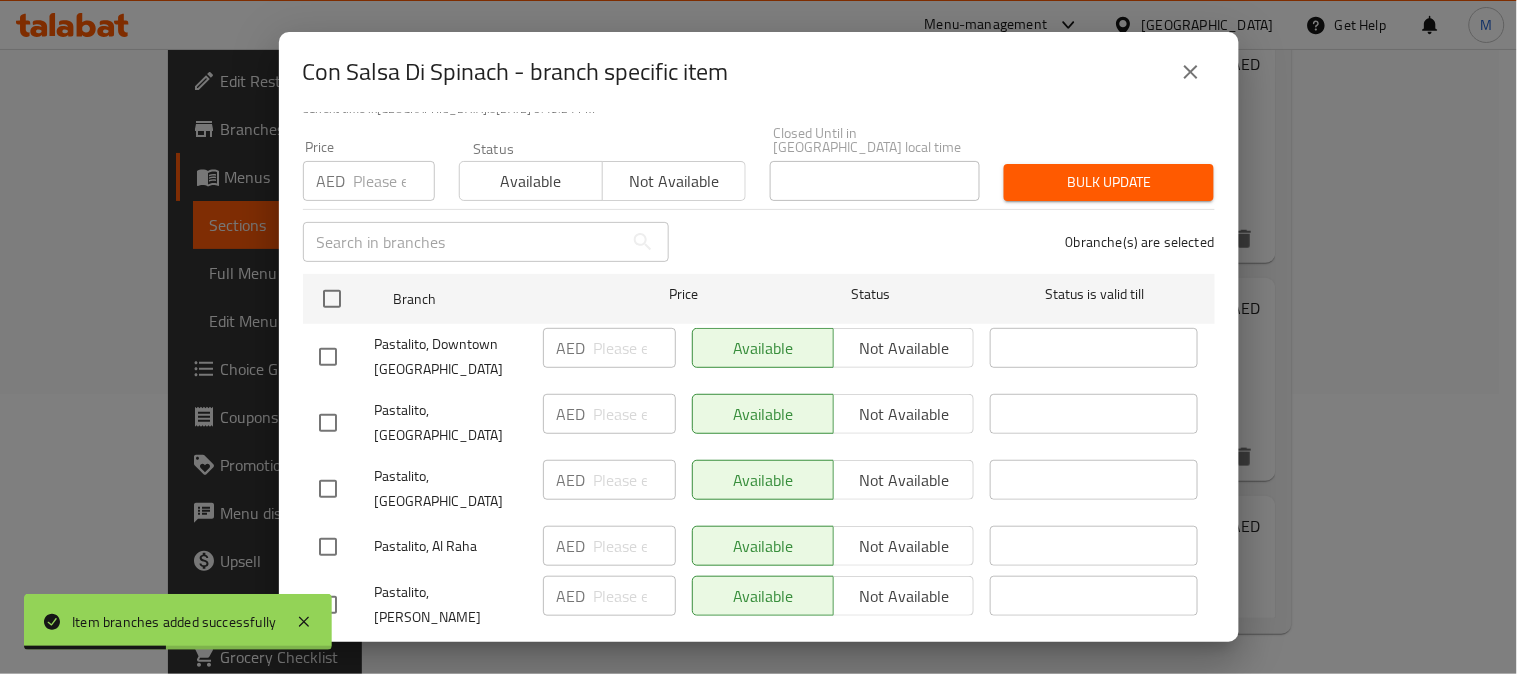 click at bounding box center [328, 489] 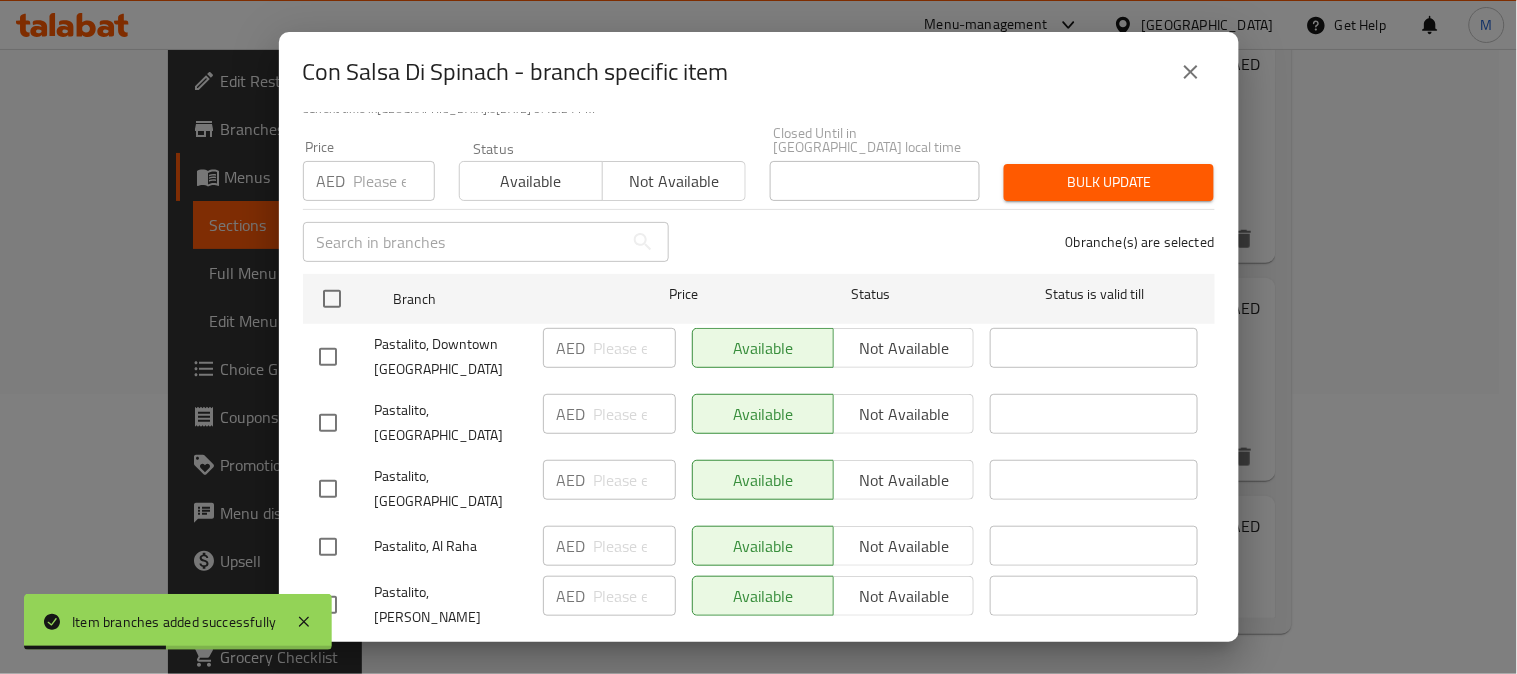 checkbox on "true" 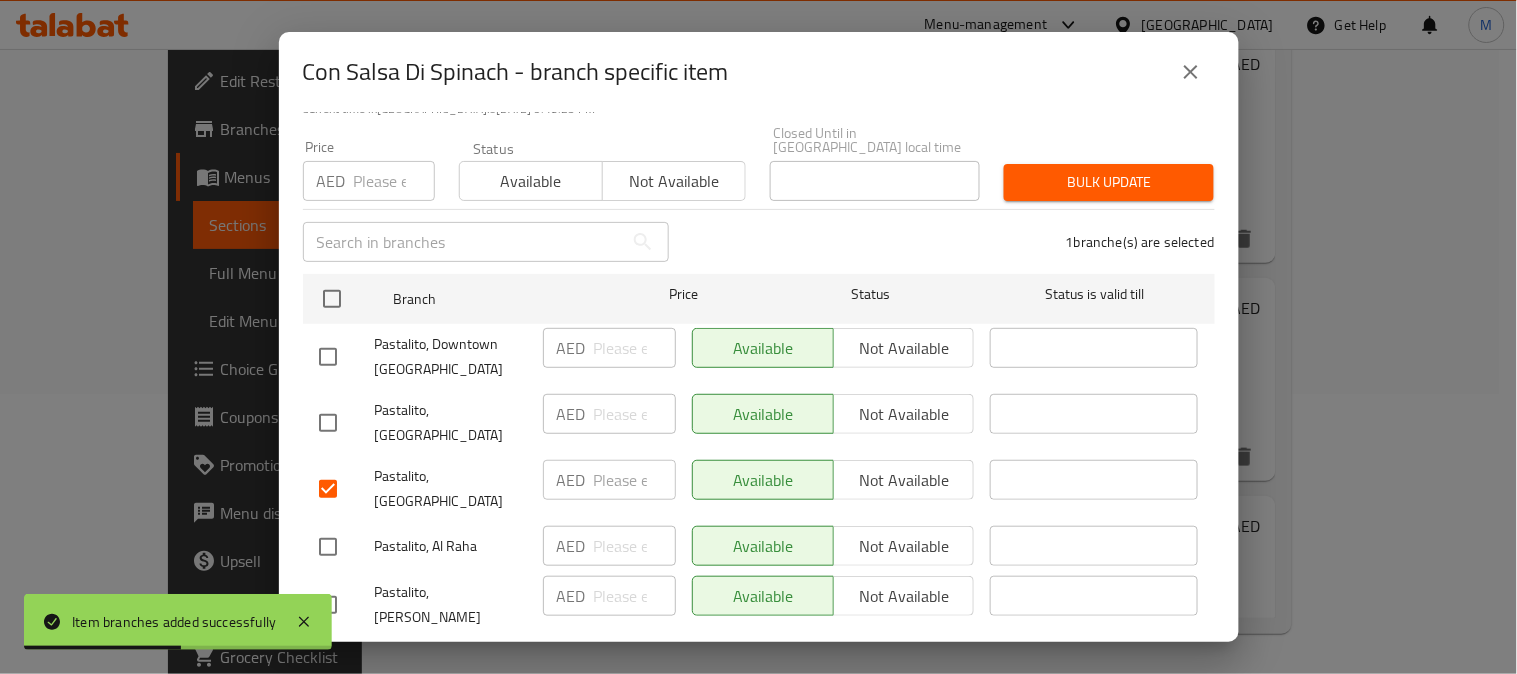 click on "Not available" at bounding box center [904, 480] 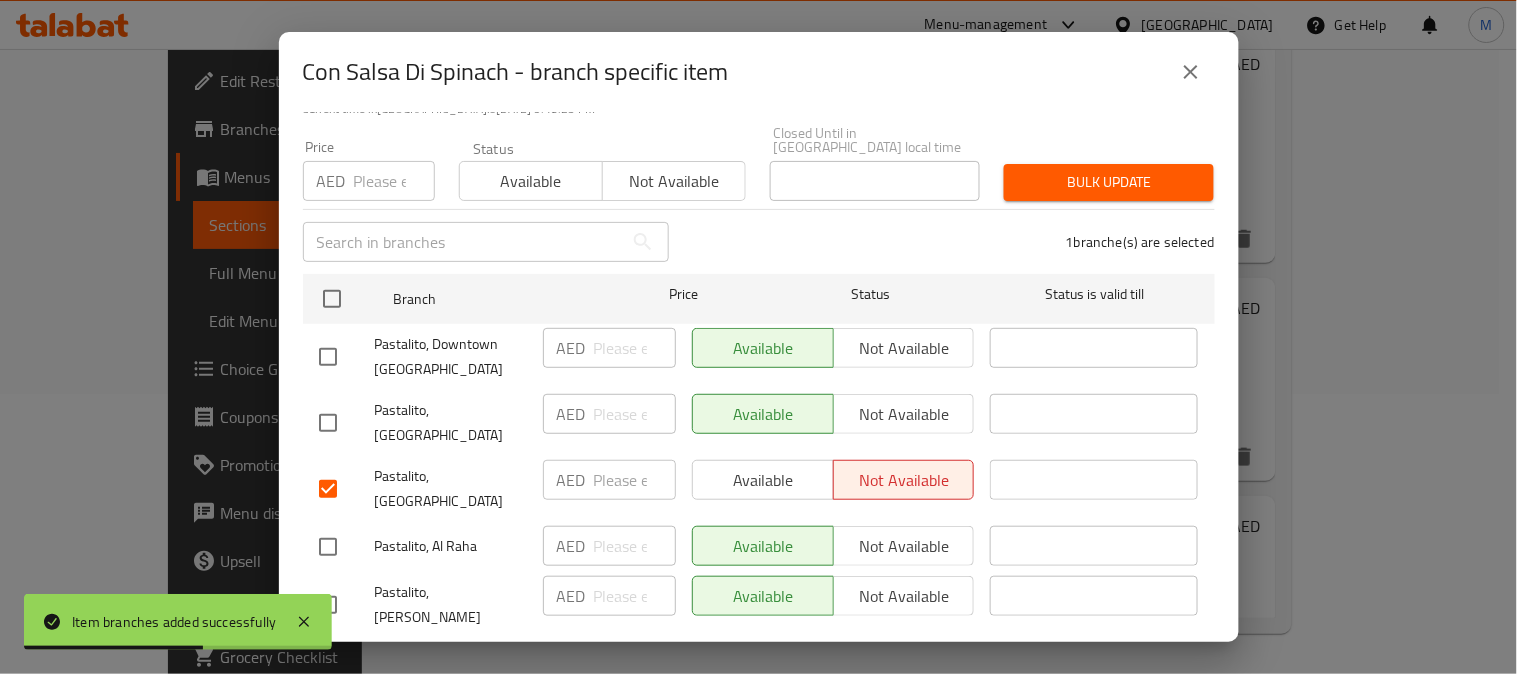 click on "Save" at bounding box center [759, 664] 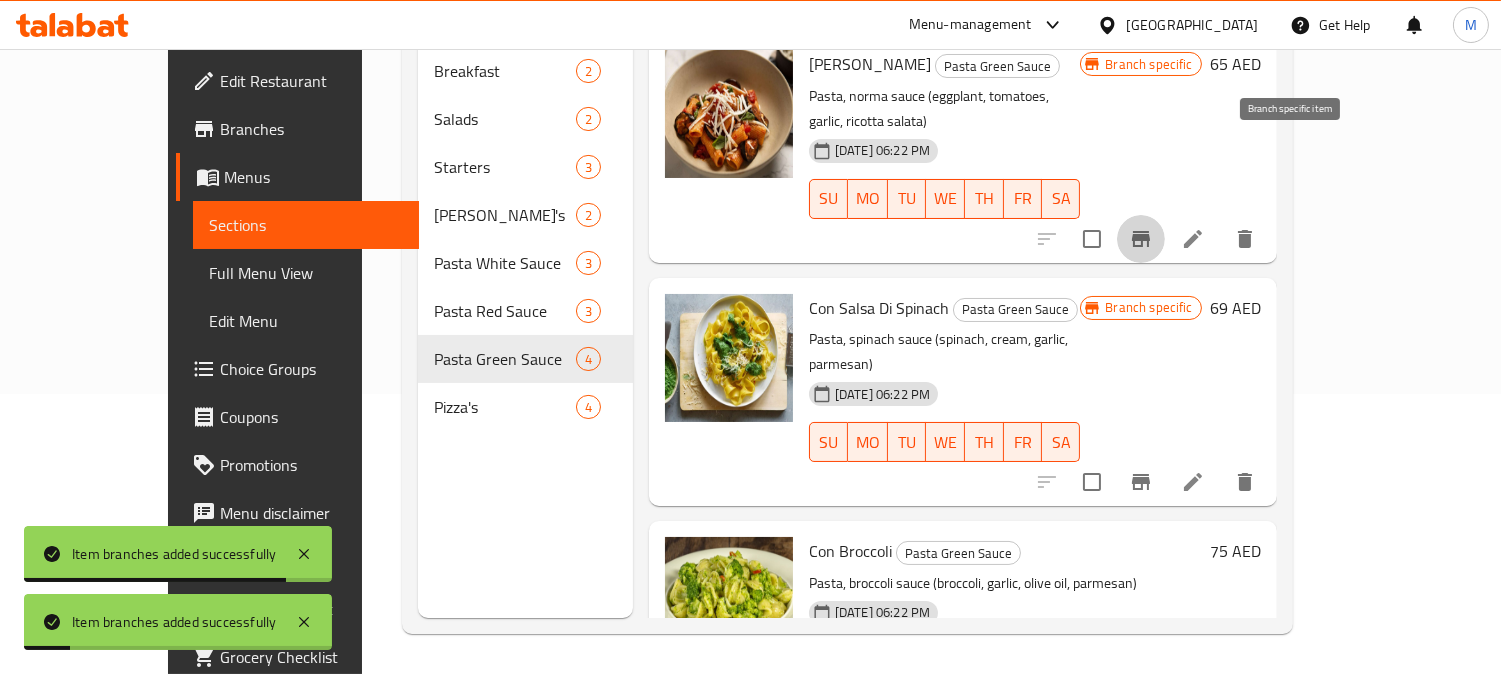 click 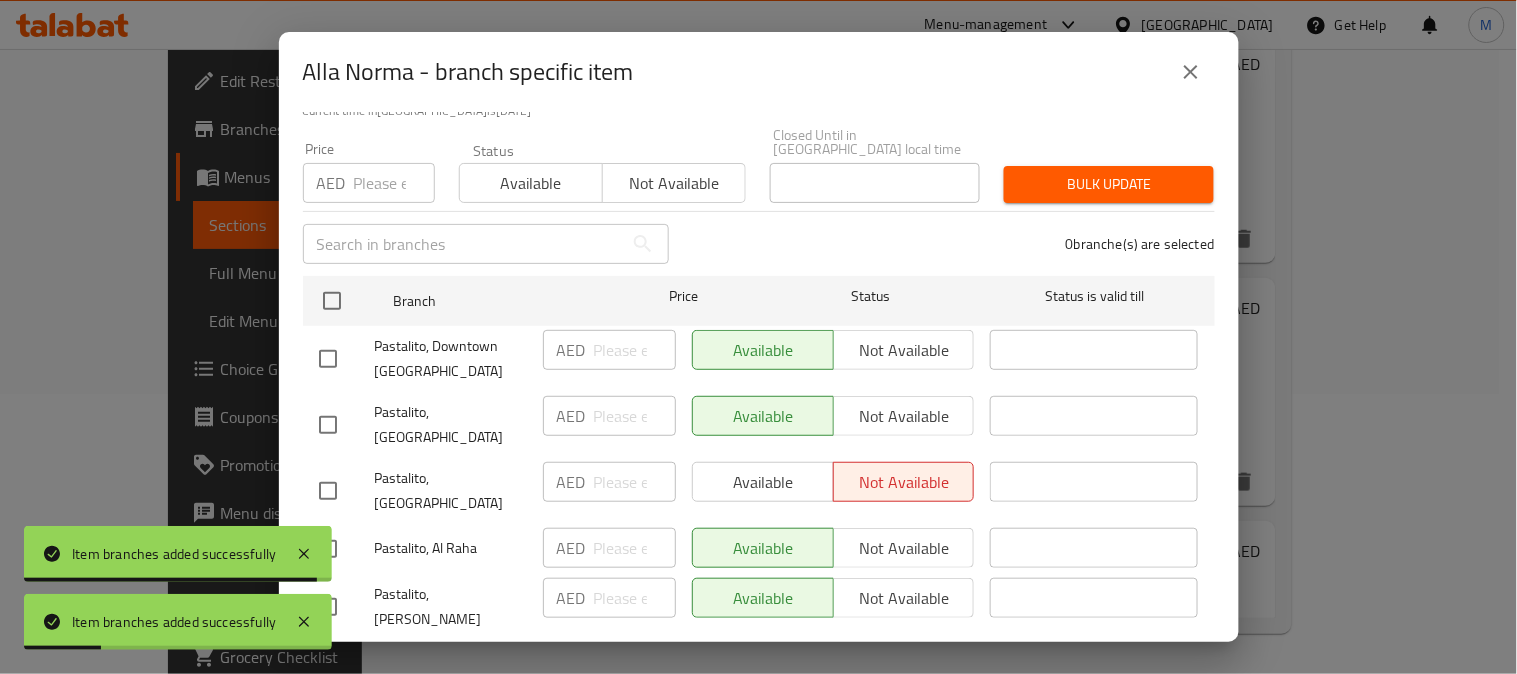 scroll, scrollTop: 165, scrollLeft: 0, axis: vertical 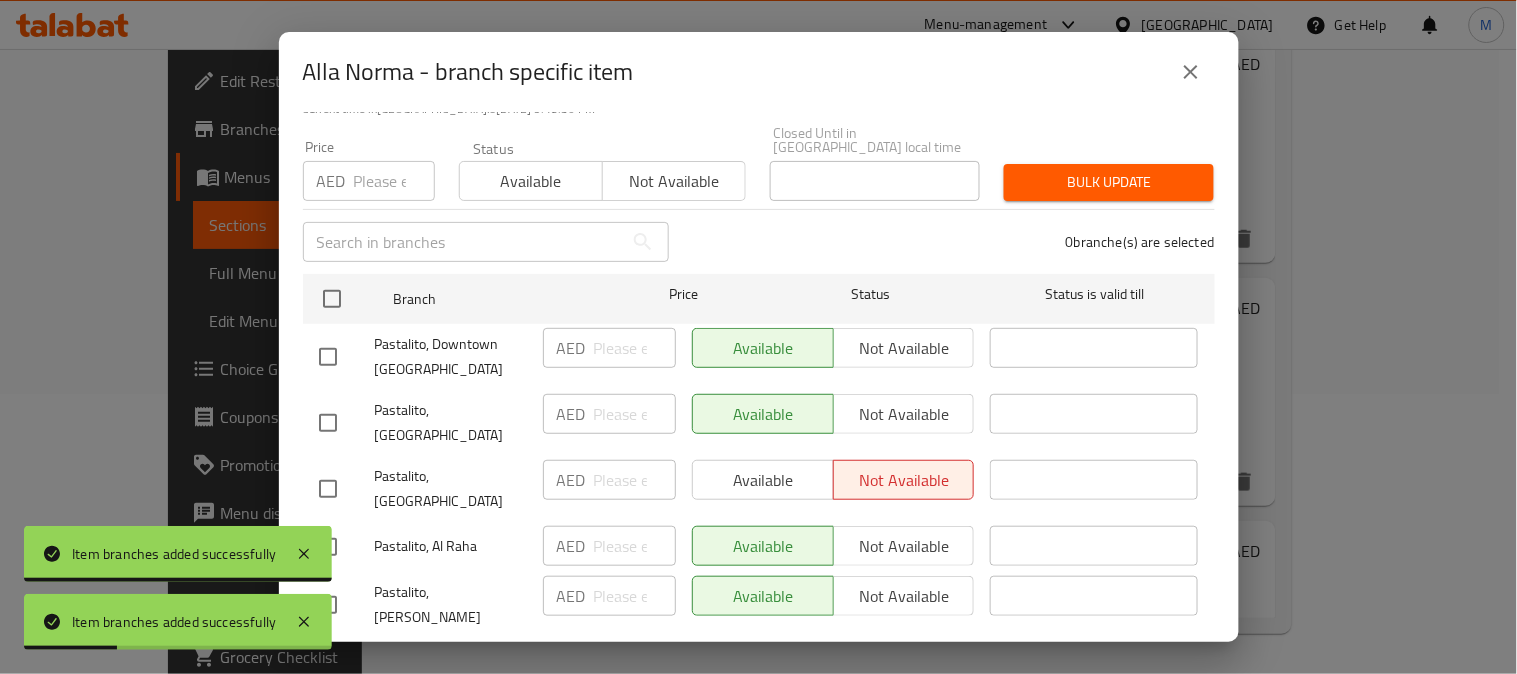 click 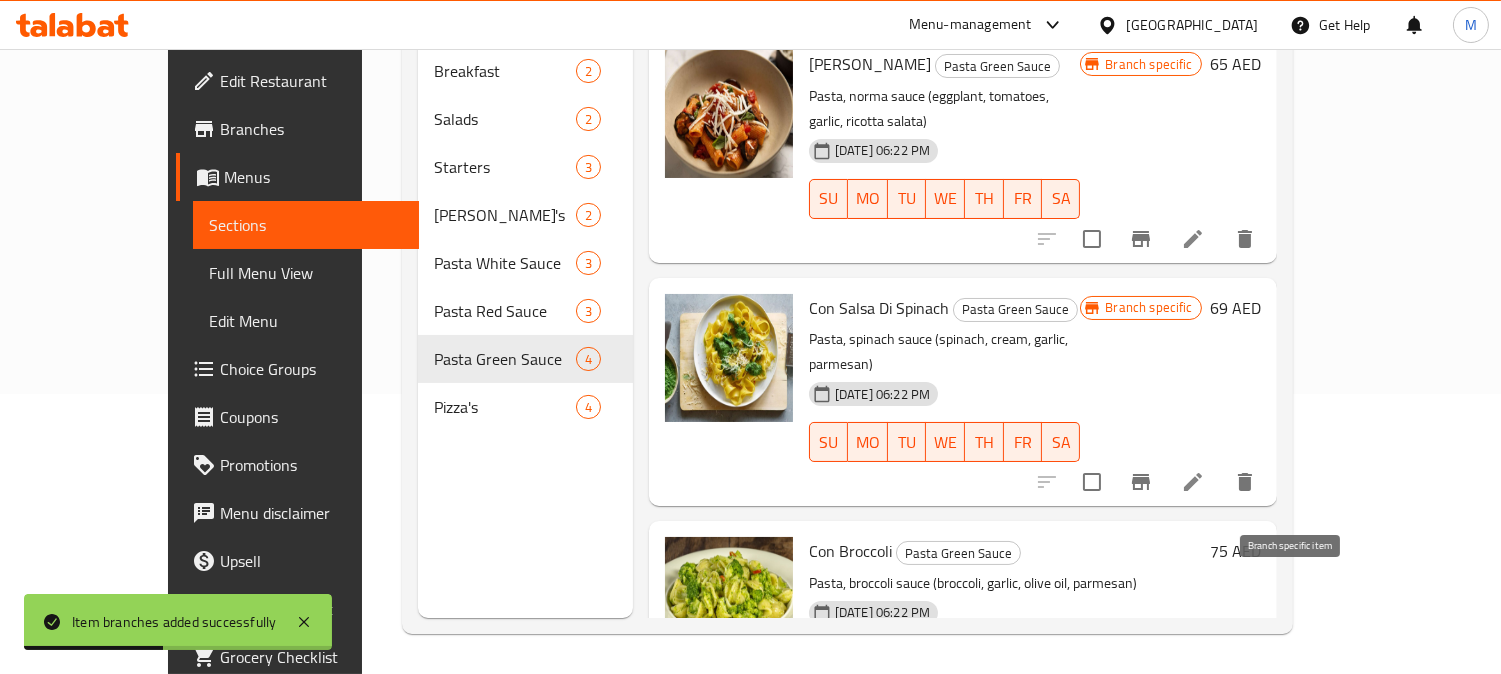 click 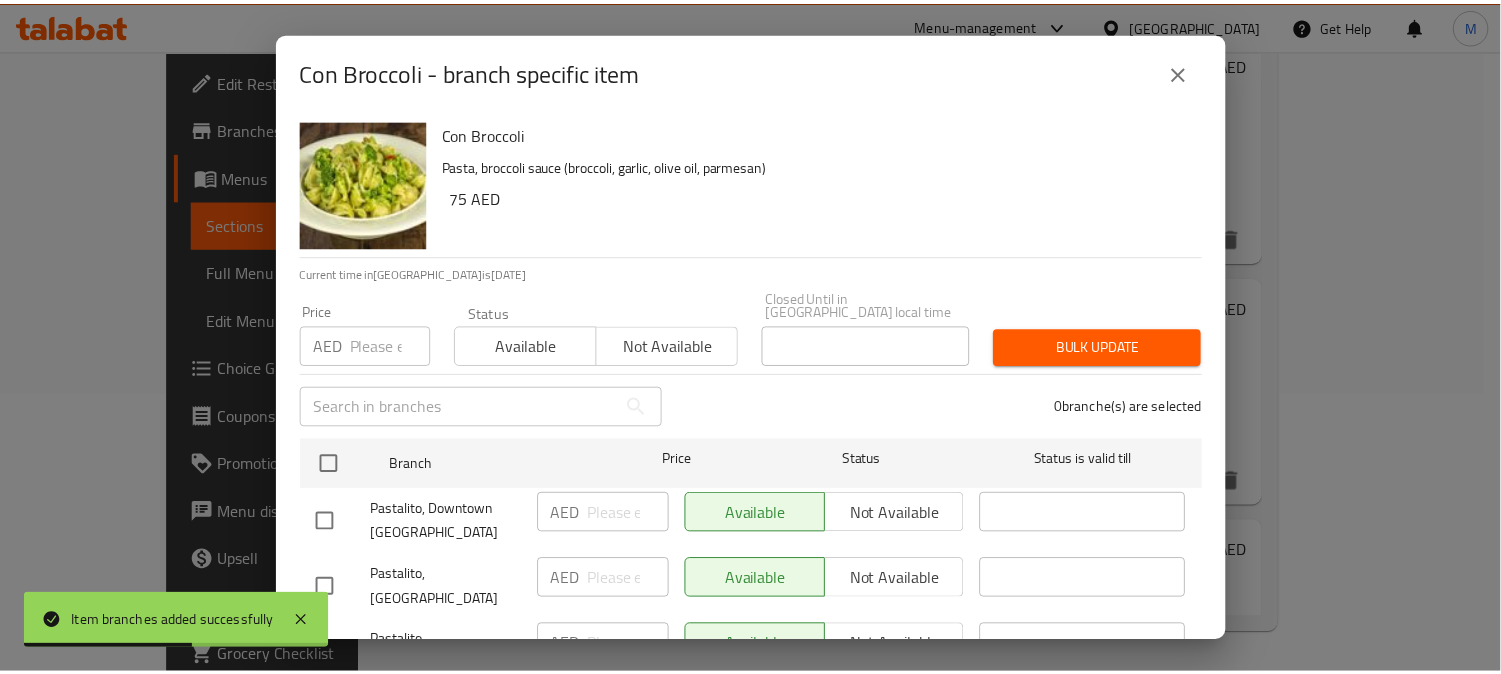 scroll, scrollTop: 165, scrollLeft: 0, axis: vertical 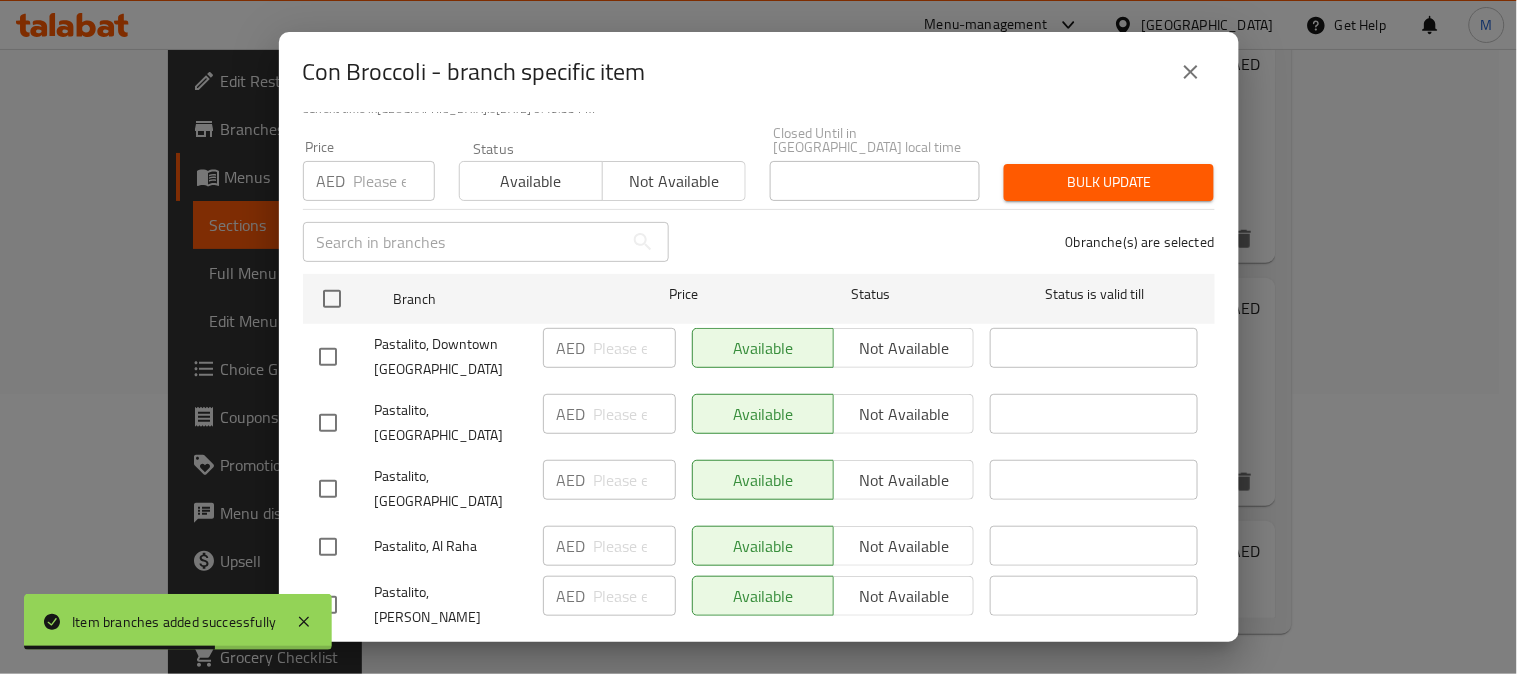 click at bounding box center [328, 489] 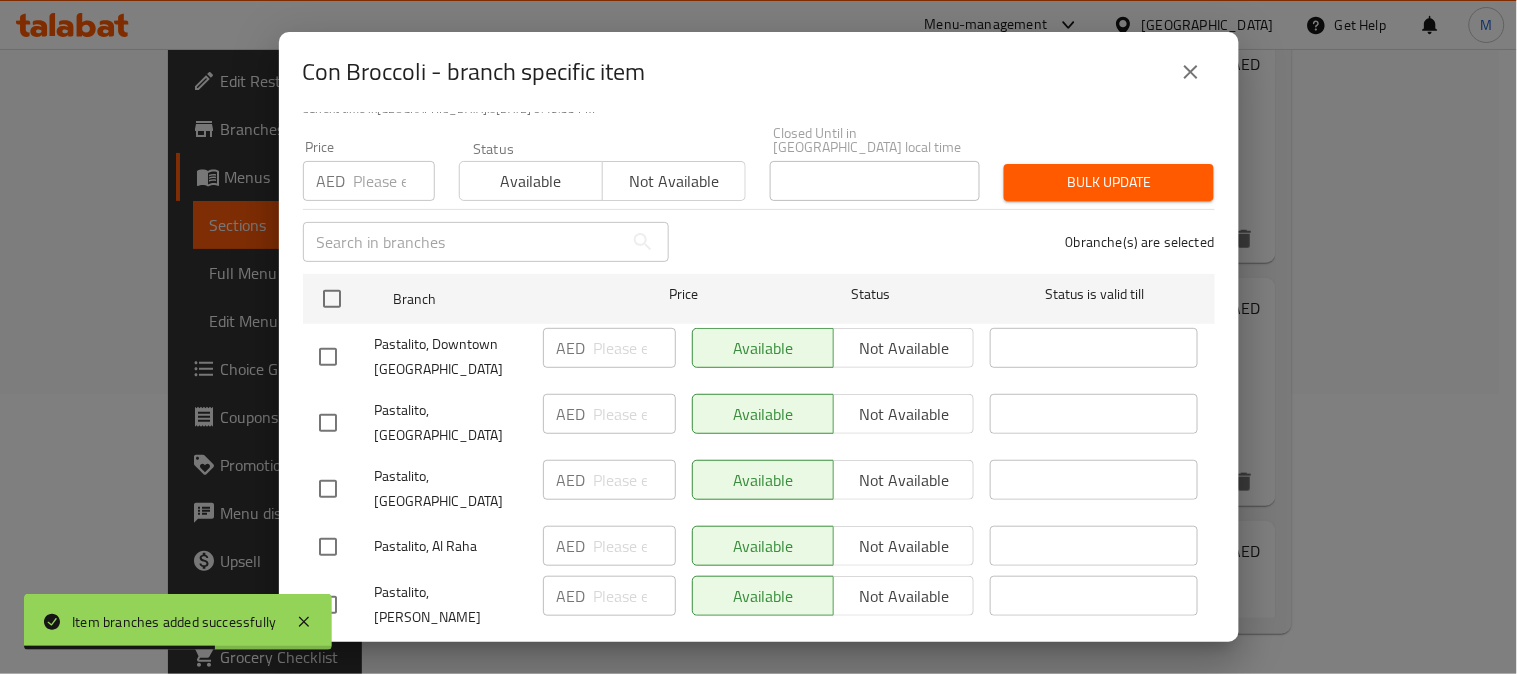 checkbox on "true" 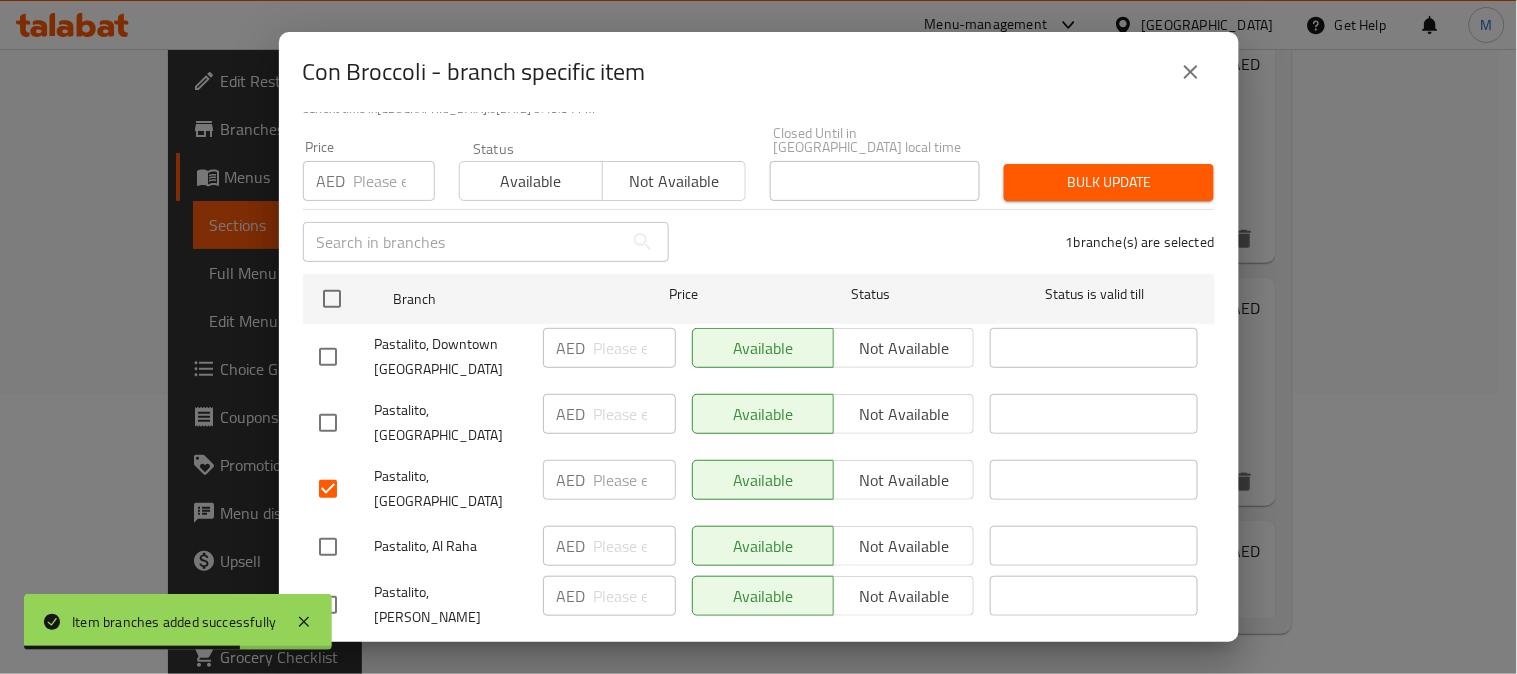 click on "Available" at bounding box center [763, 480] 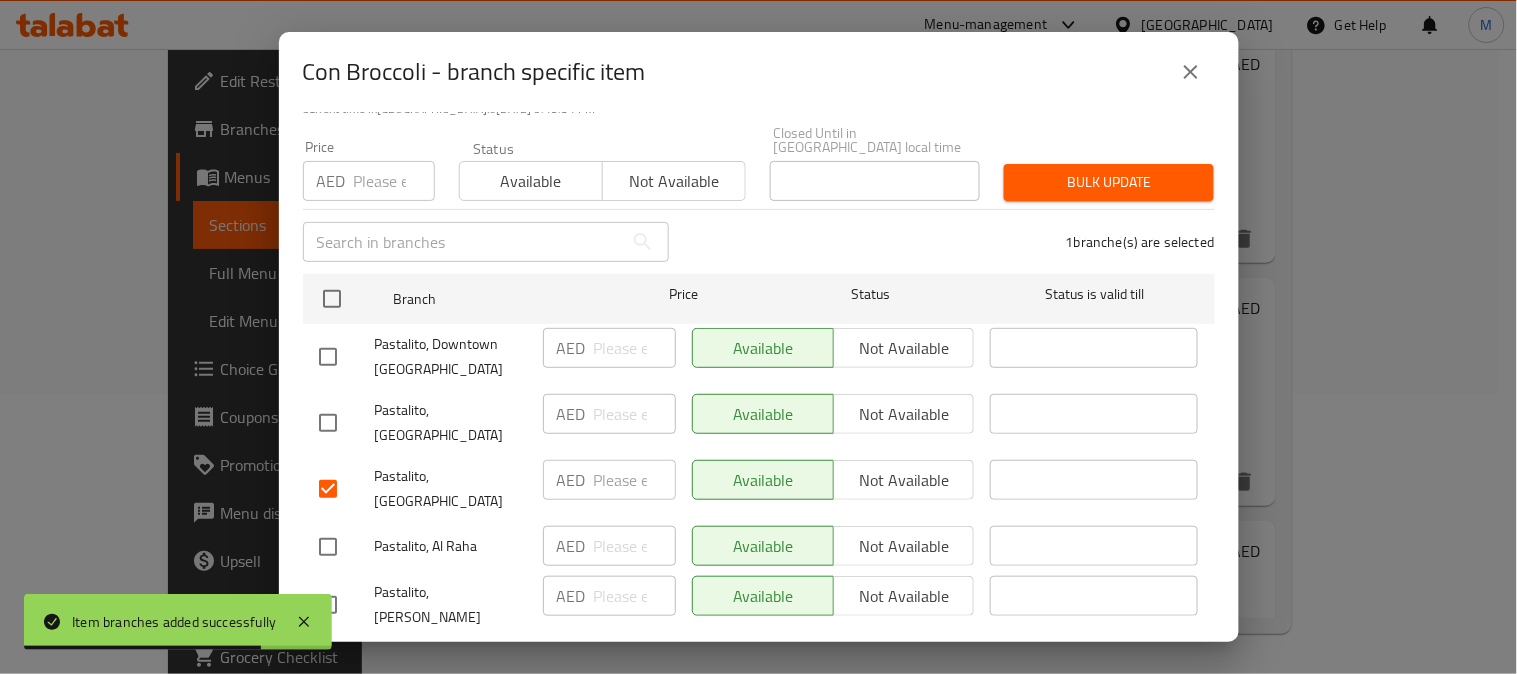 click on "Not available" at bounding box center (904, 480) 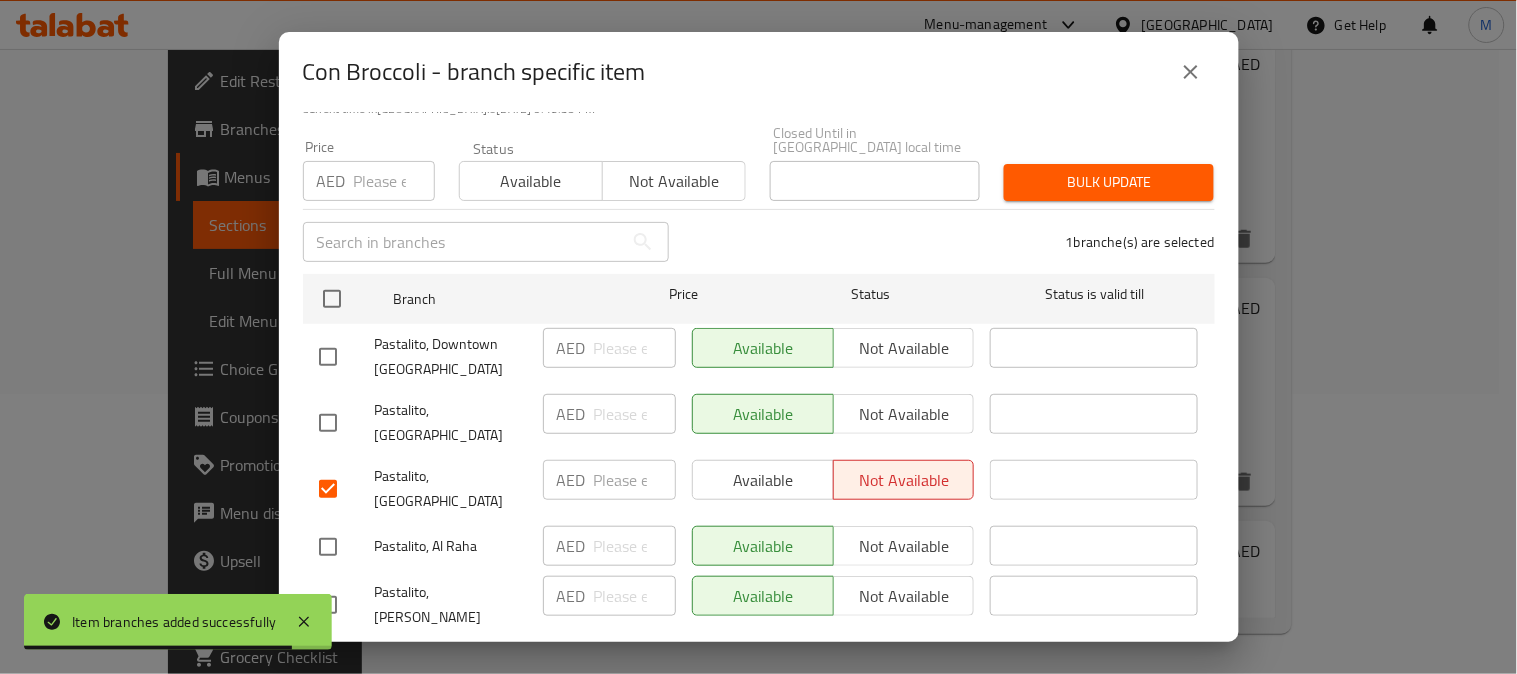 click on "Save" at bounding box center (759, 664) 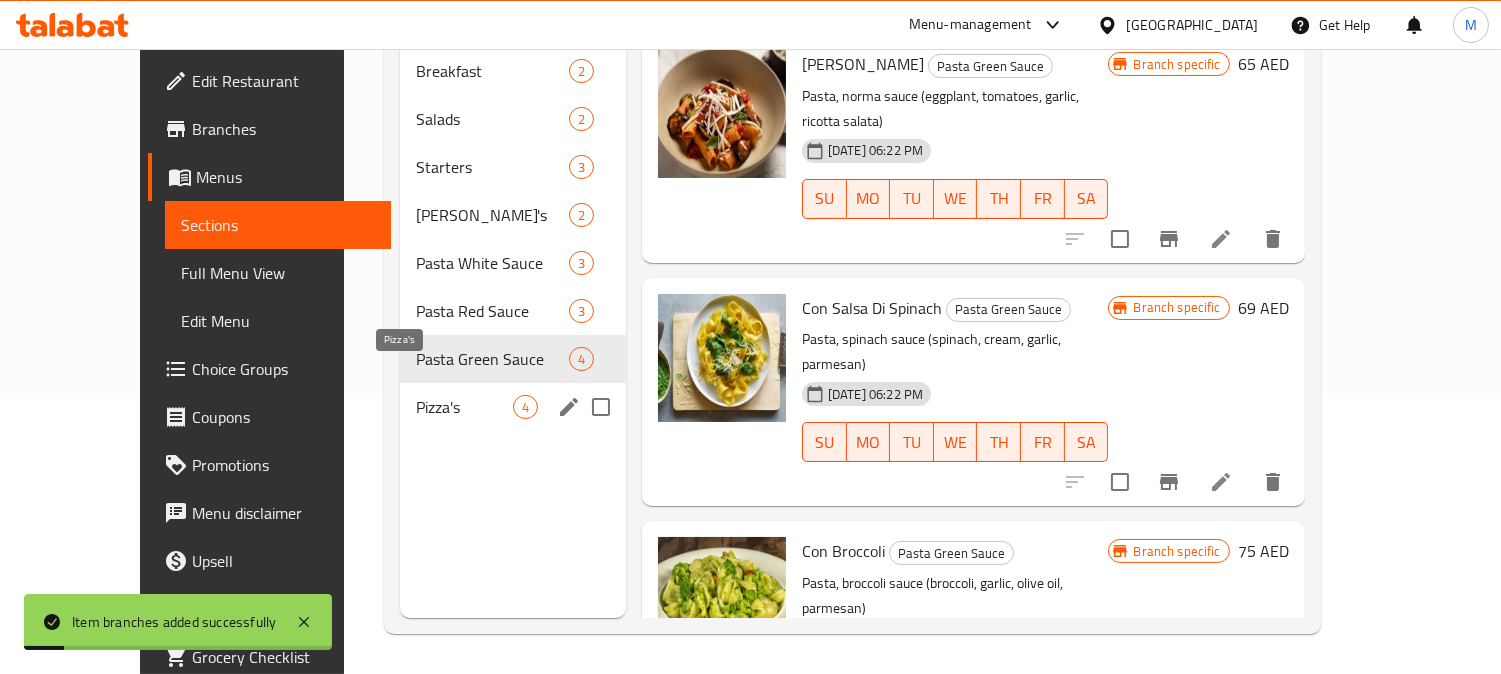 click on "Pizza's" at bounding box center (464, 407) 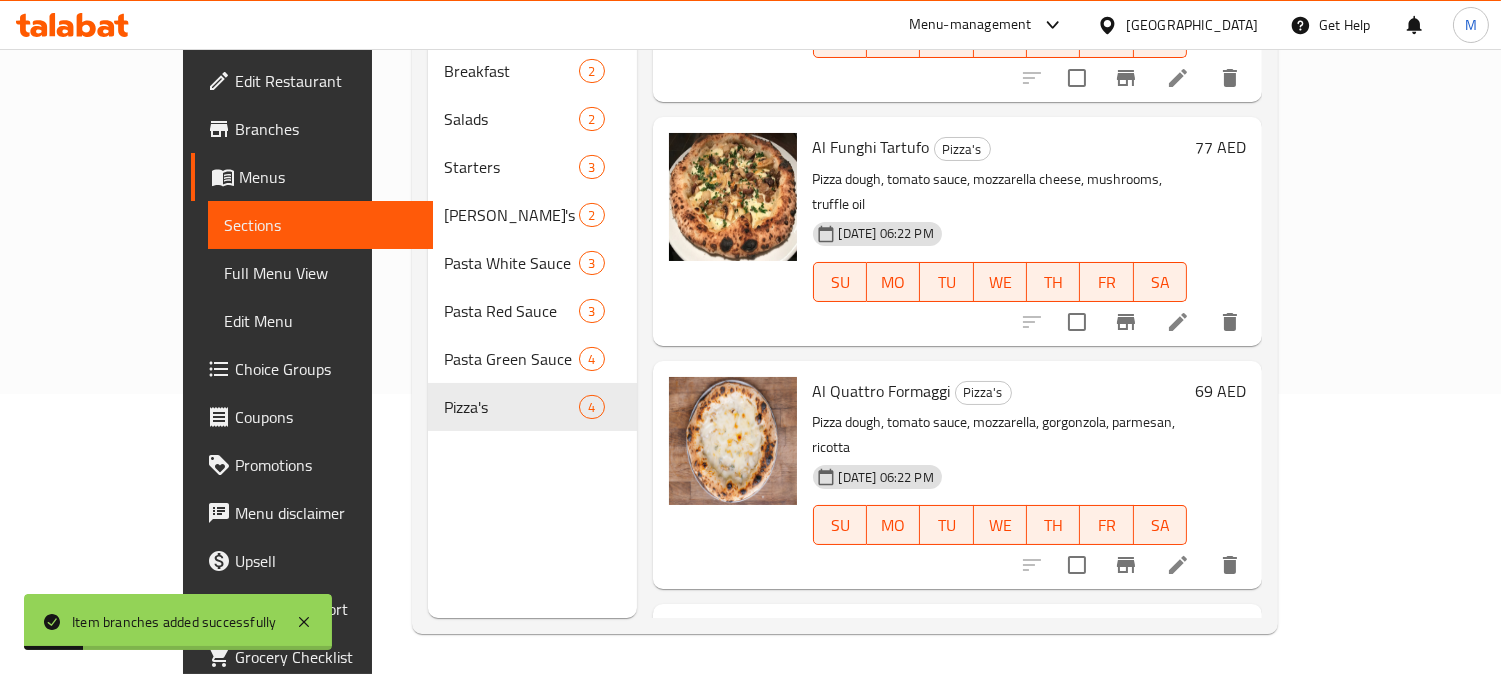 scroll, scrollTop: 0, scrollLeft: 0, axis: both 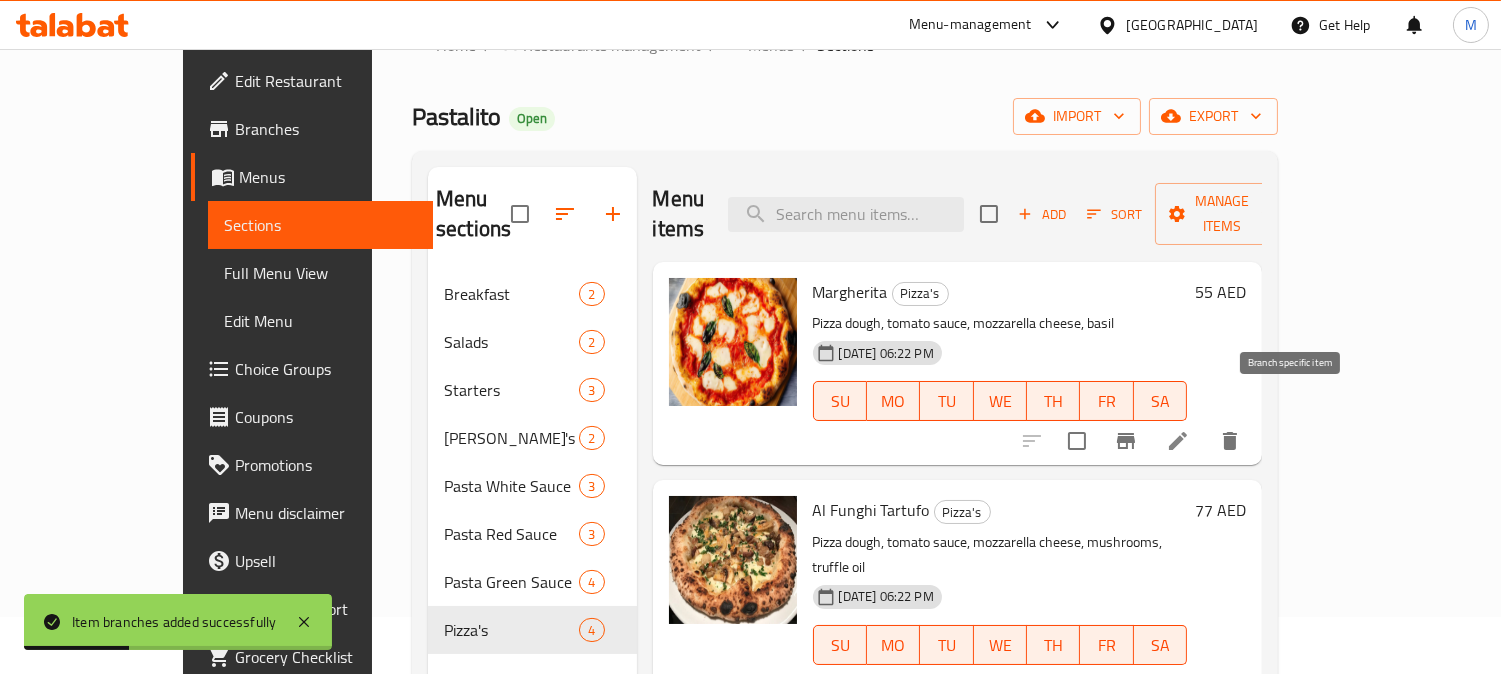 click 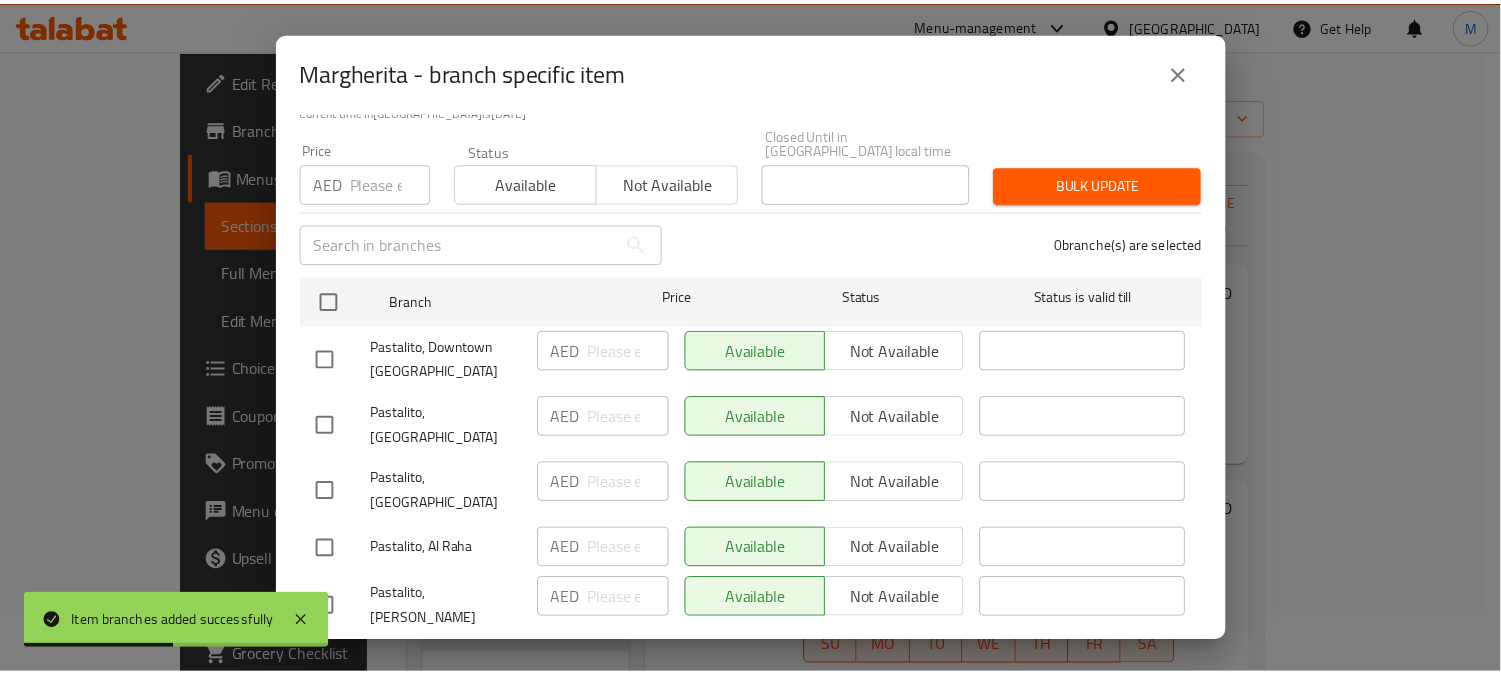 scroll, scrollTop: 165, scrollLeft: 0, axis: vertical 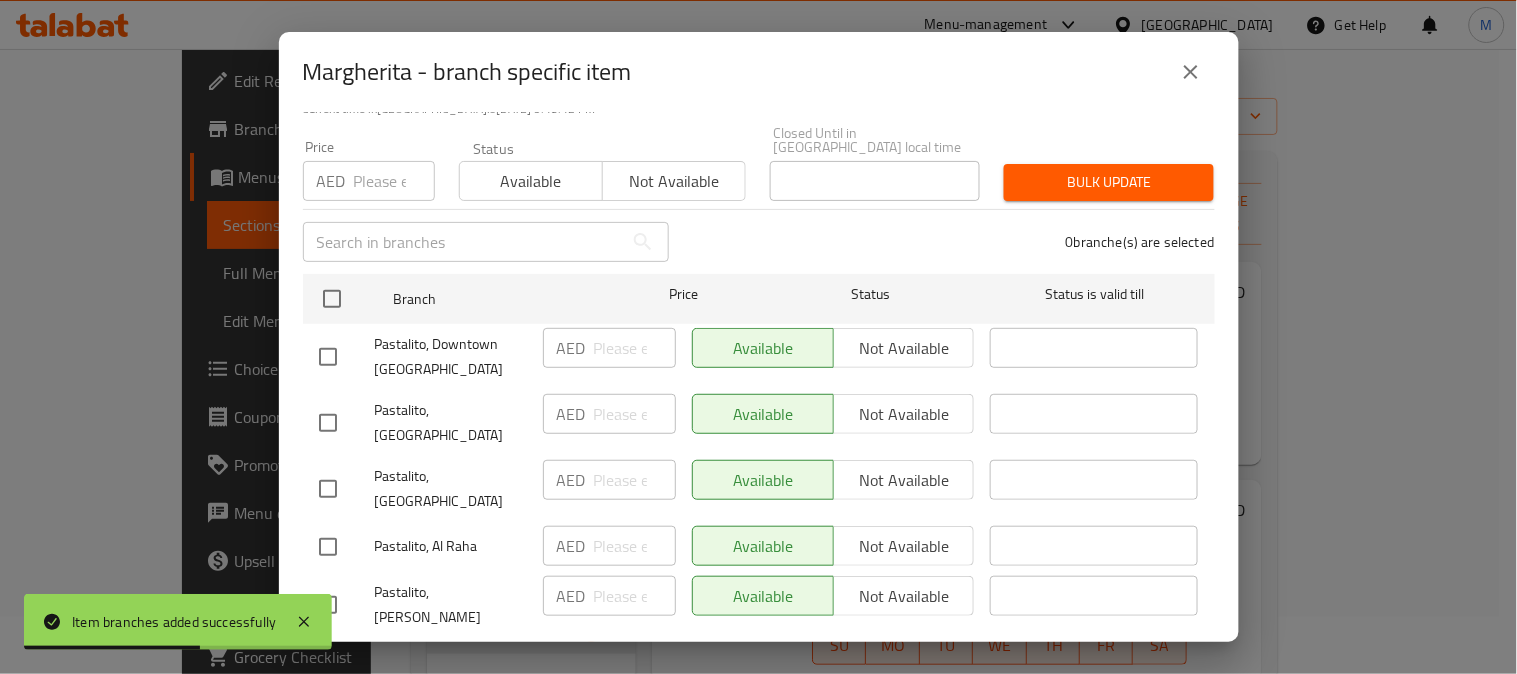 click at bounding box center [328, 489] 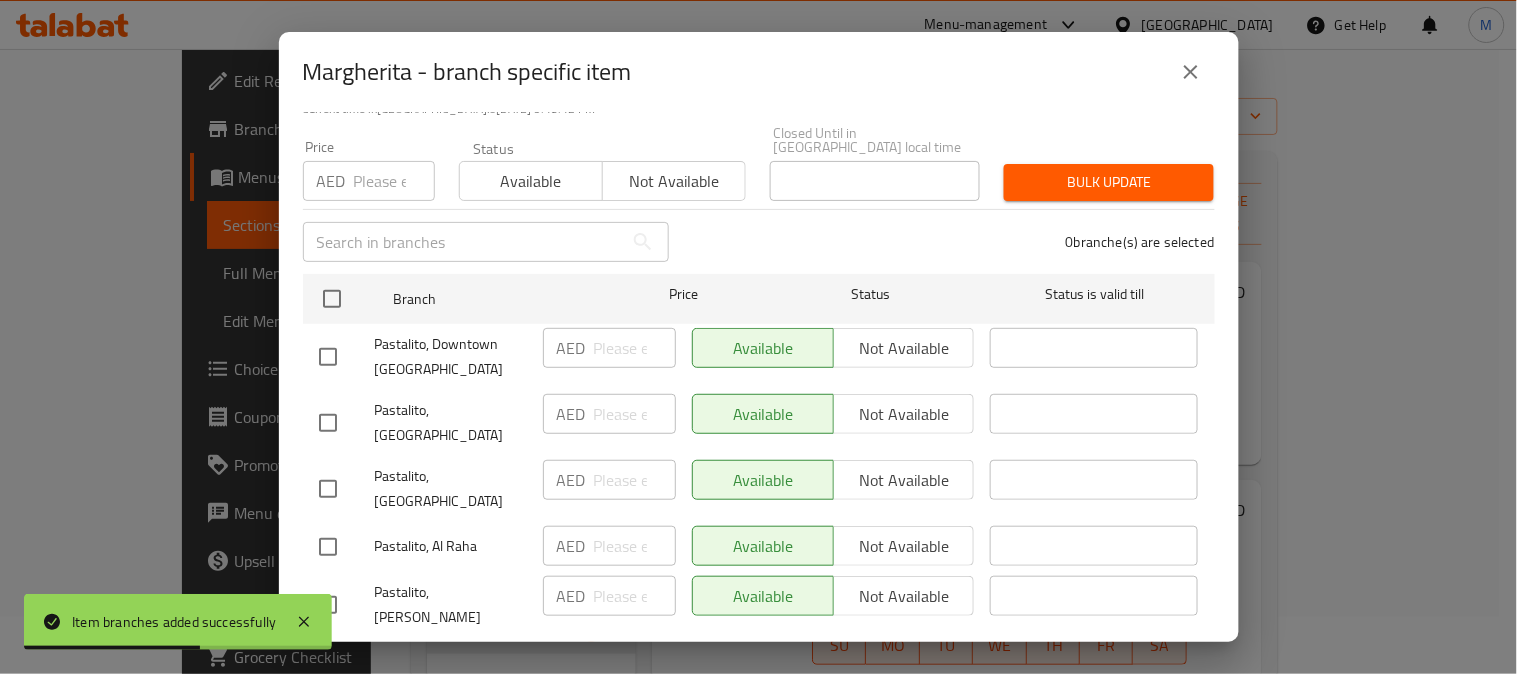 checkbox on "true" 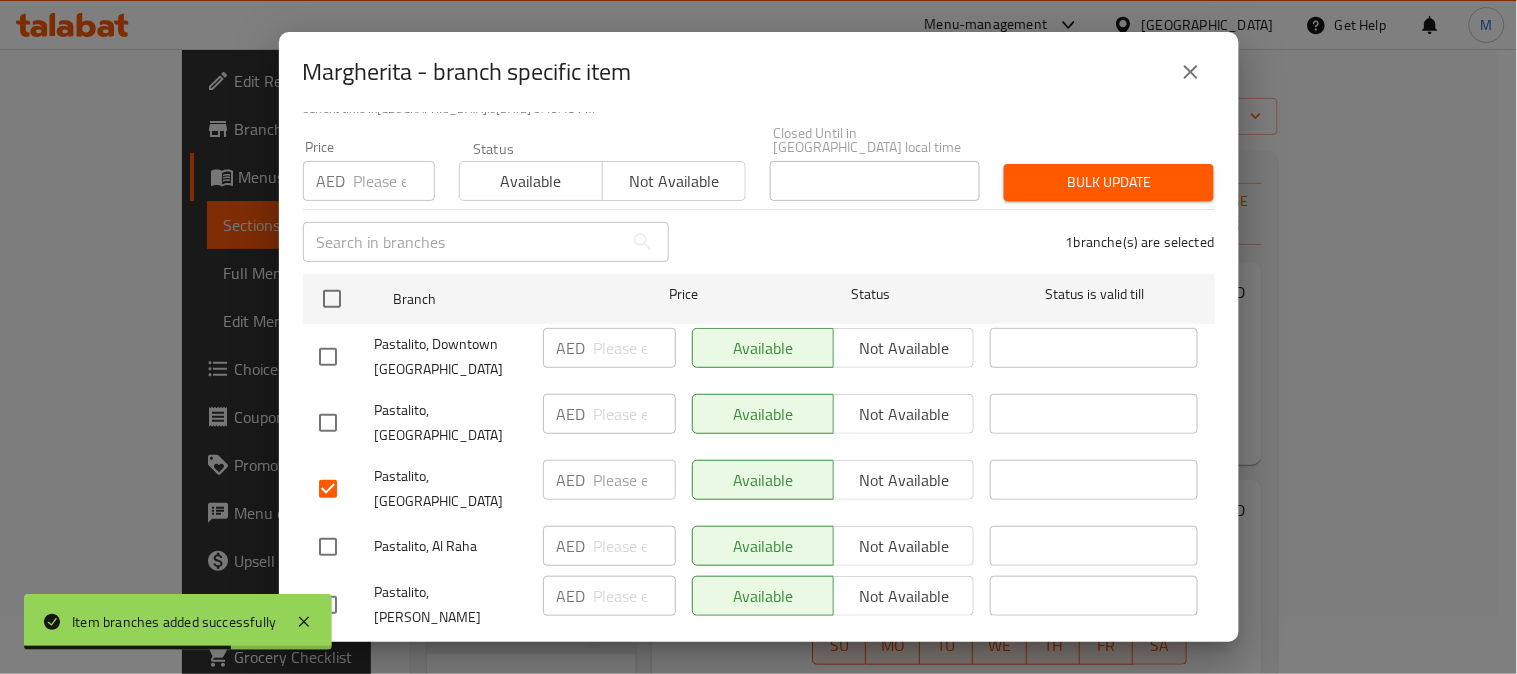 click on "Not available" at bounding box center [904, 480] 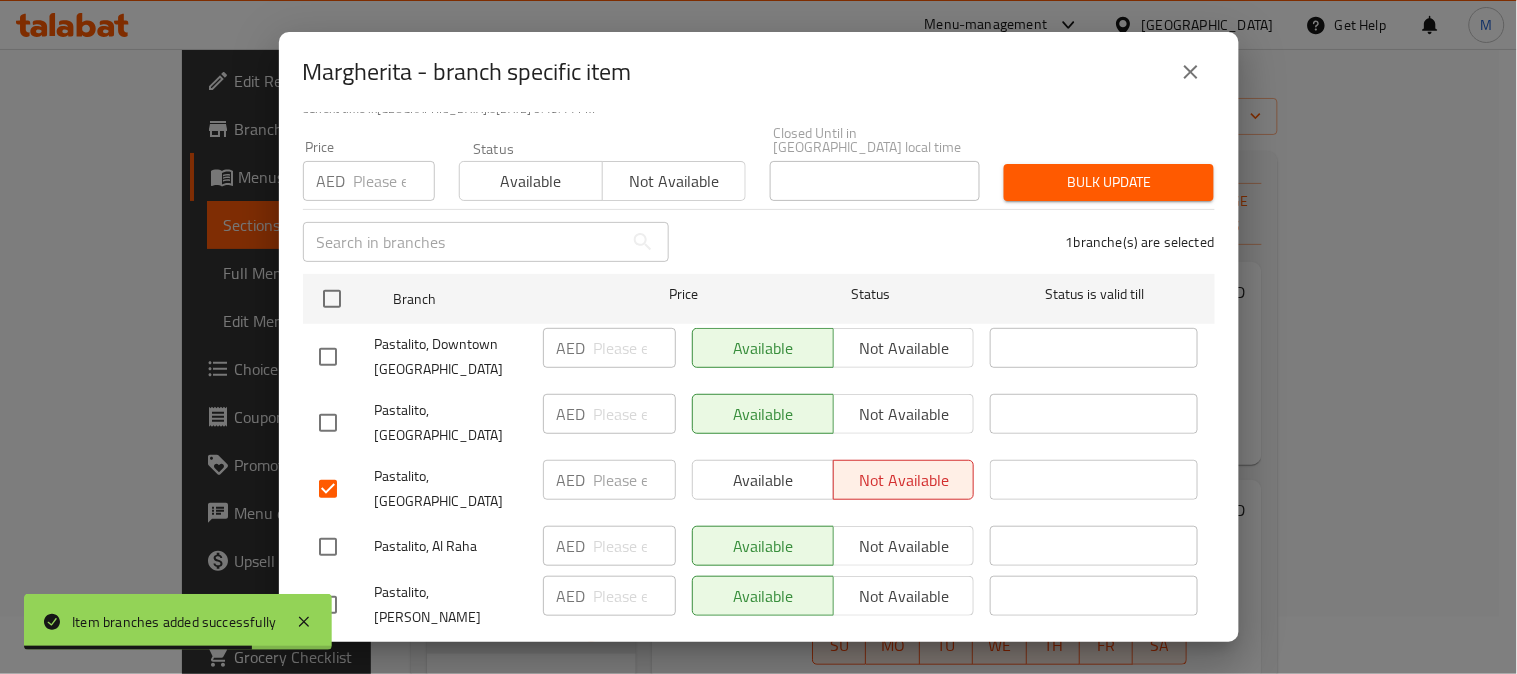 click on "Save" at bounding box center (759, 664) 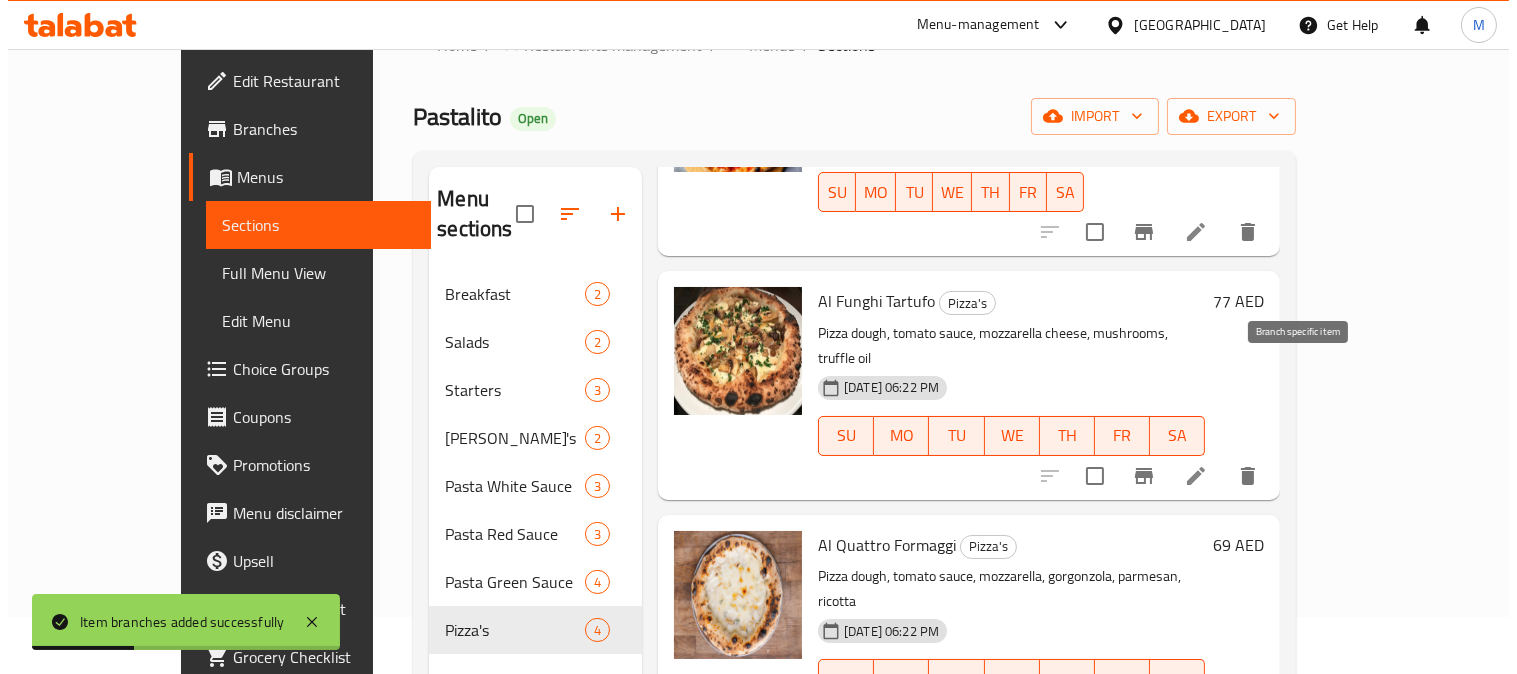 scroll, scrollTop: 248, scrollLeft: 0, axis: vertical 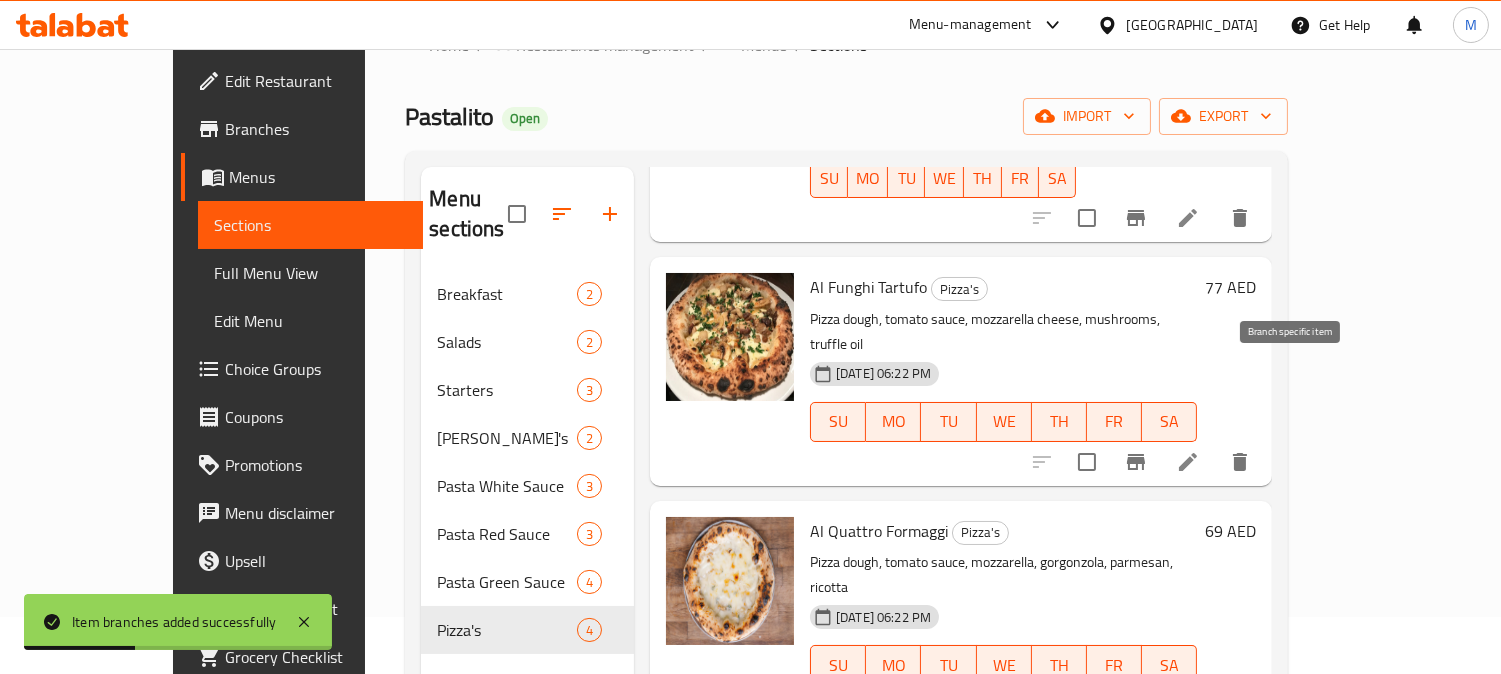 click 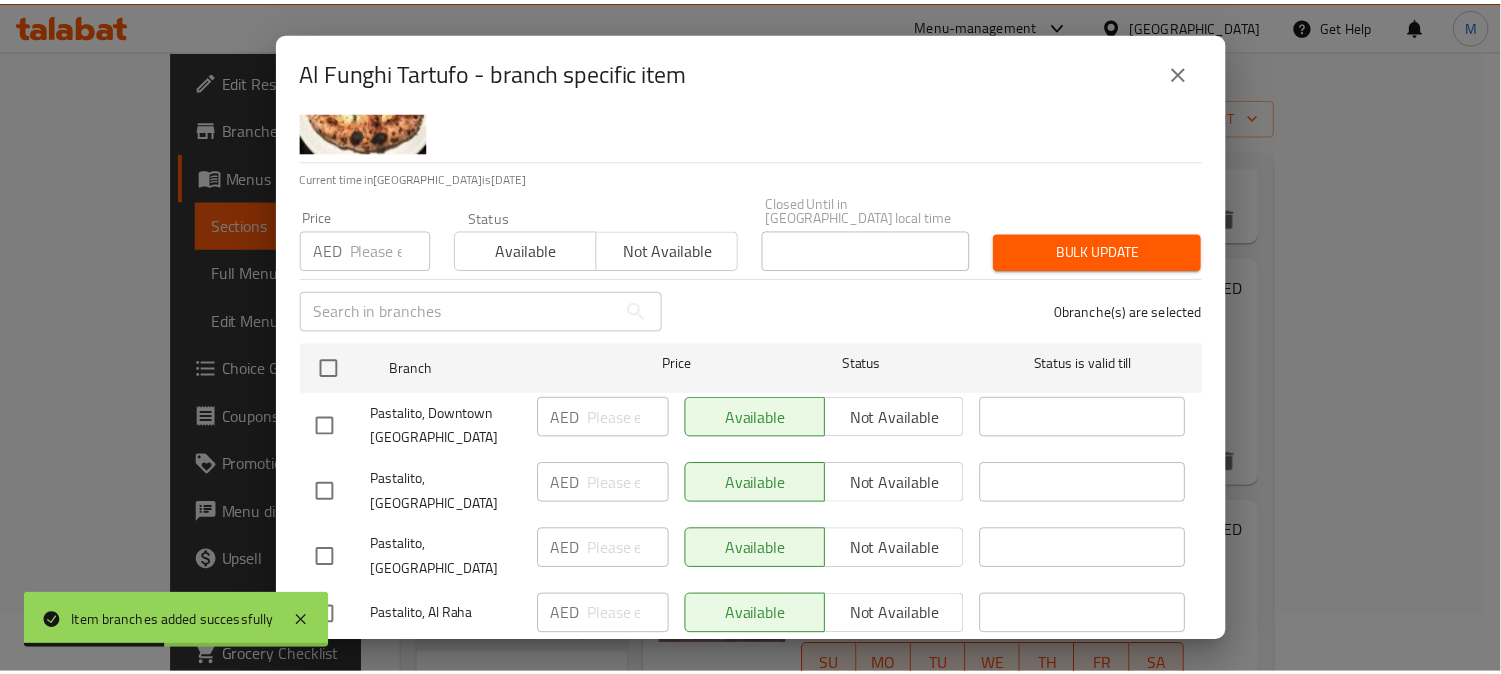 scroll, scrollTop: 165, scrollLeft: 0, axis: vertical 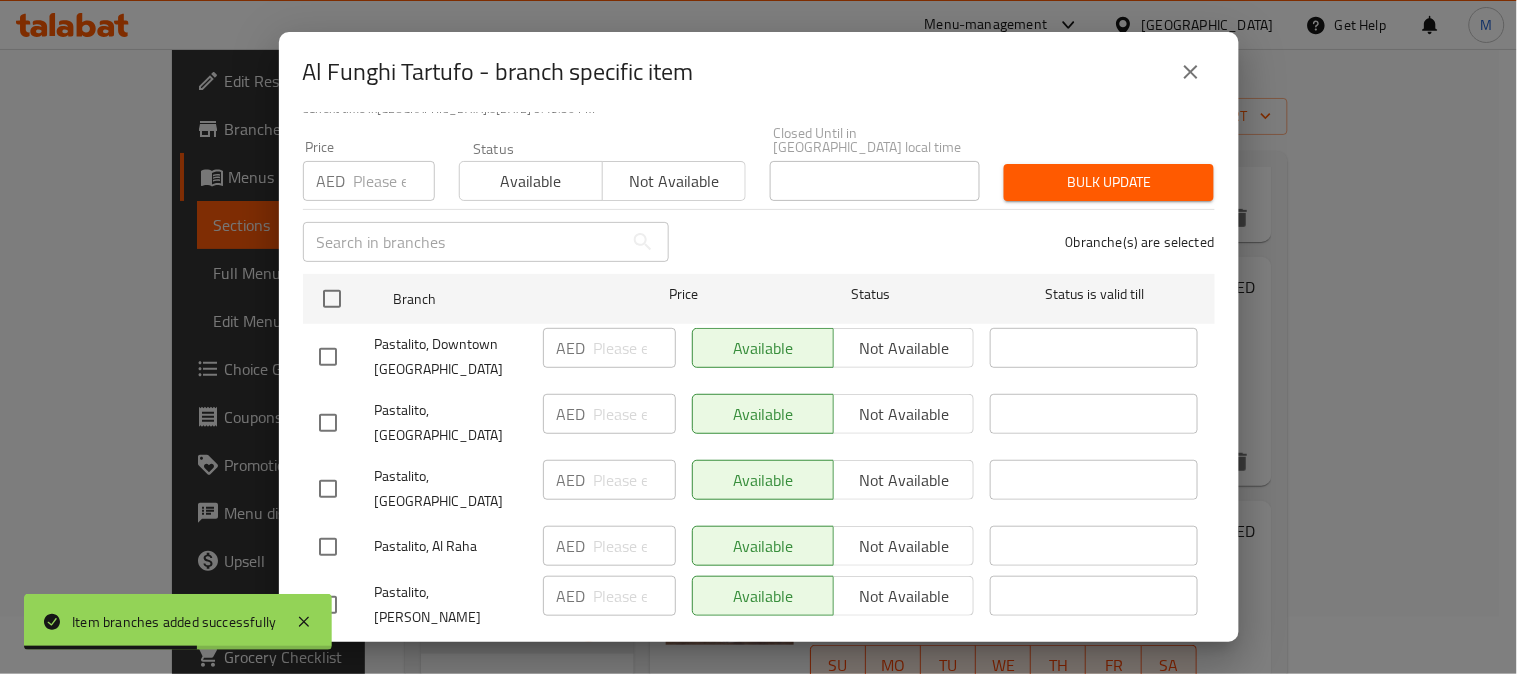click at bounding box center (328, 489) 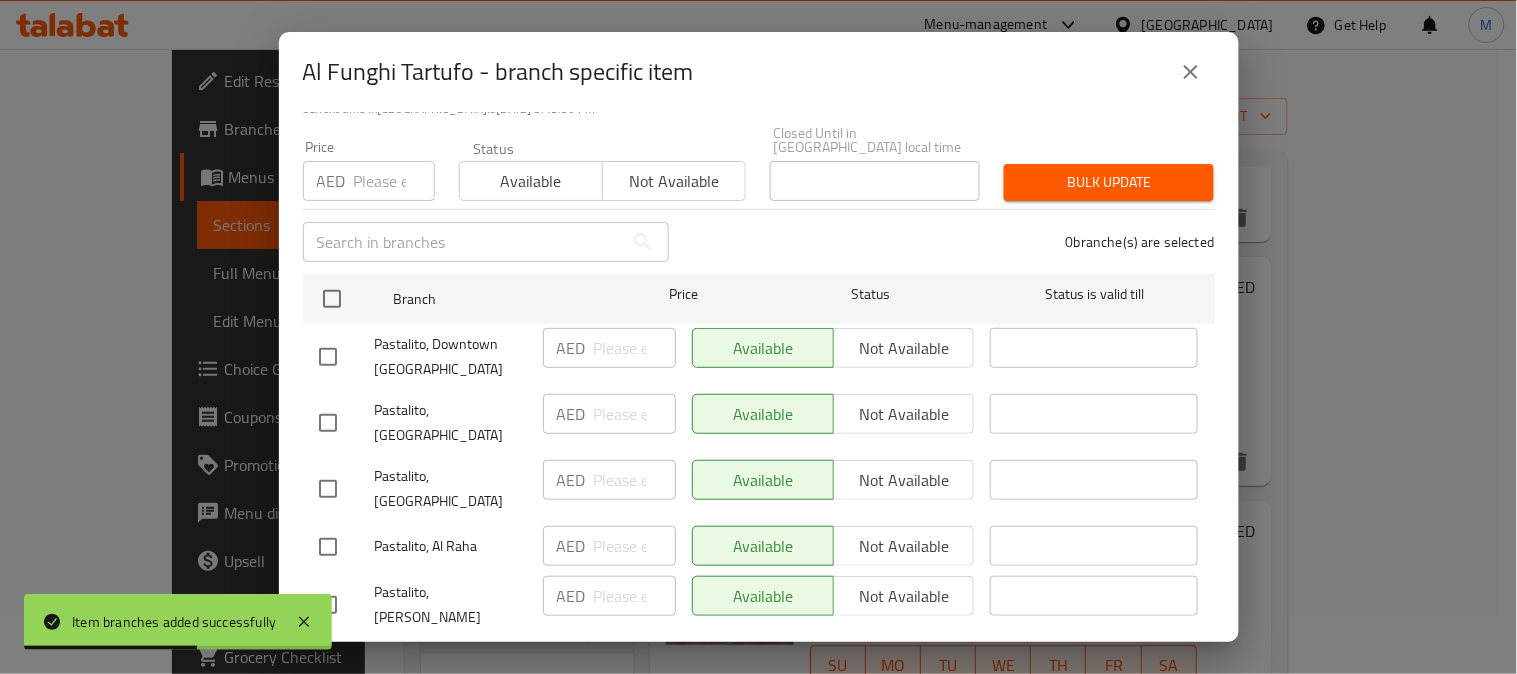 checkbox on "true" 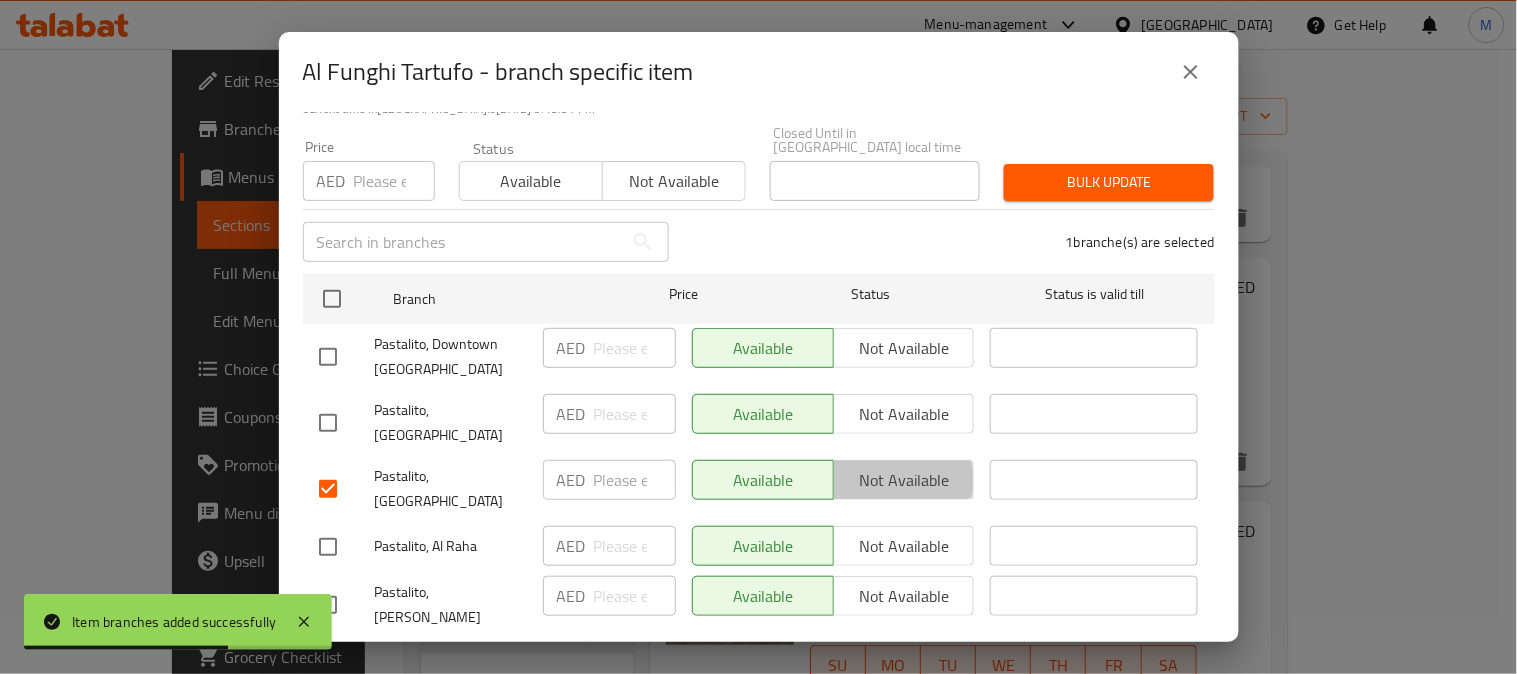click on "Not available" at bounding box center (904, 480) 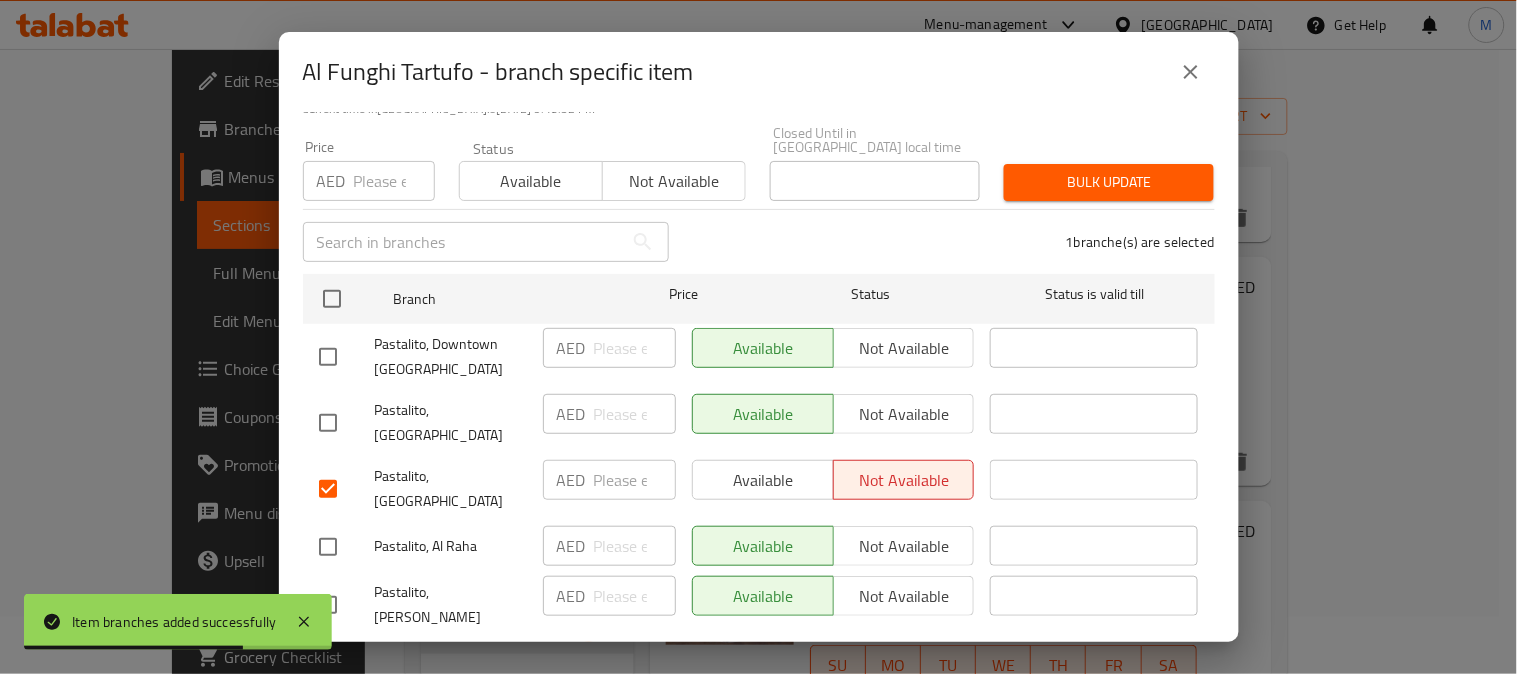 click on "Save" at bounding box center (759, 664) 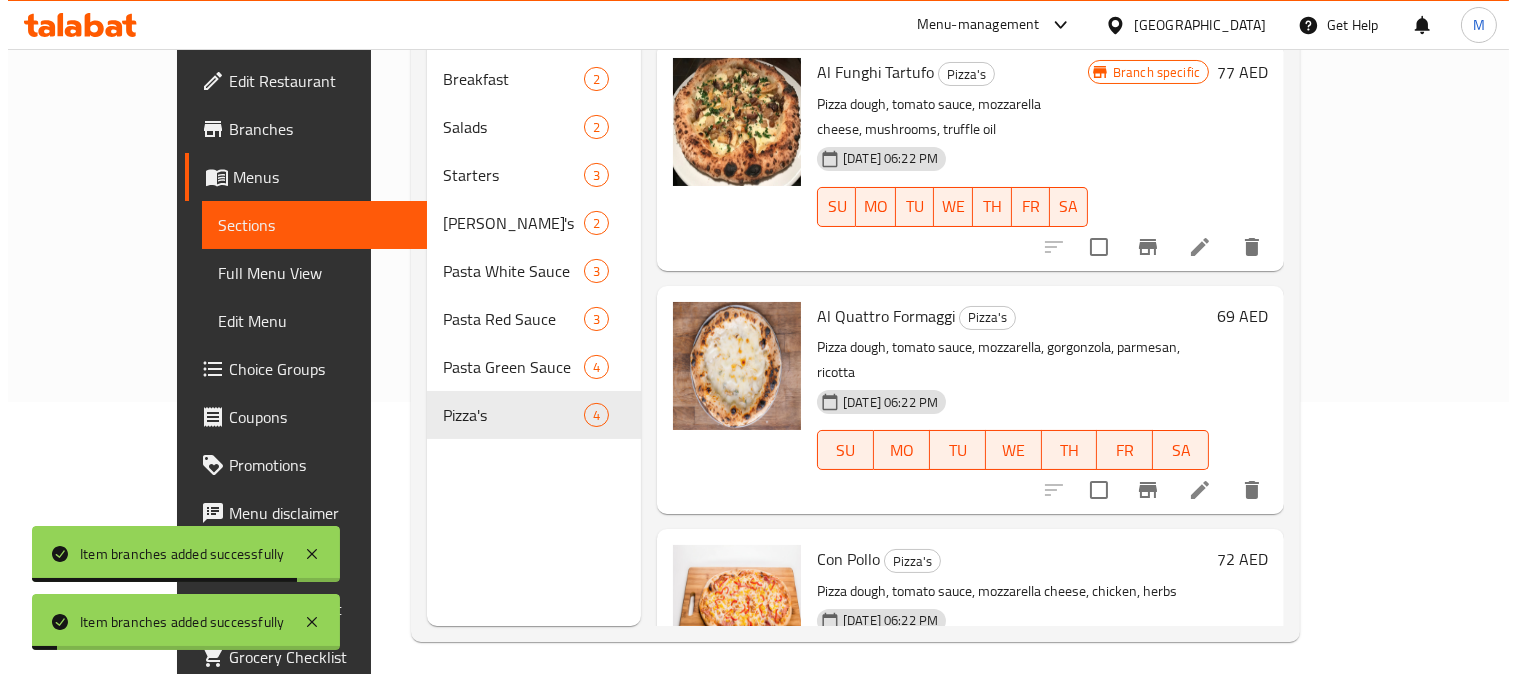 scroll, scrollTop: 280, scrollLeft: 0, axis: vertical 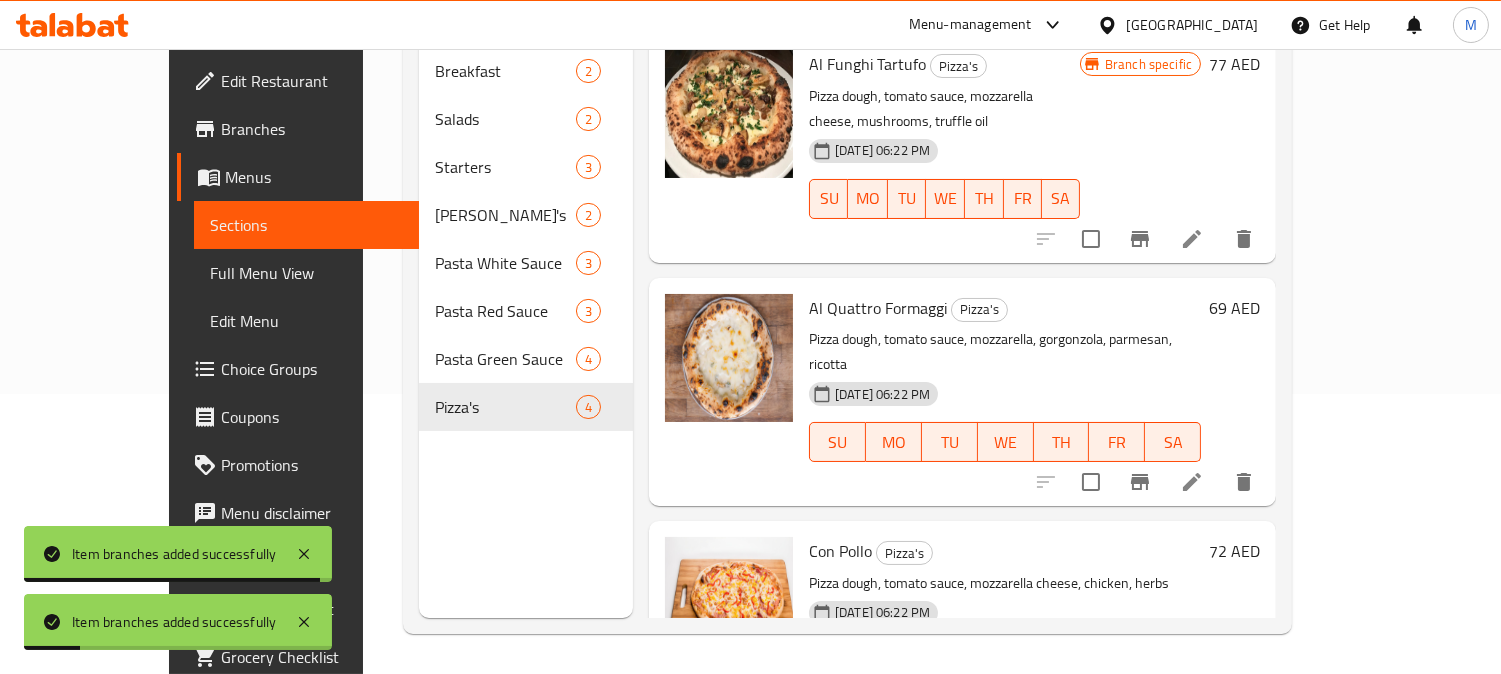 click 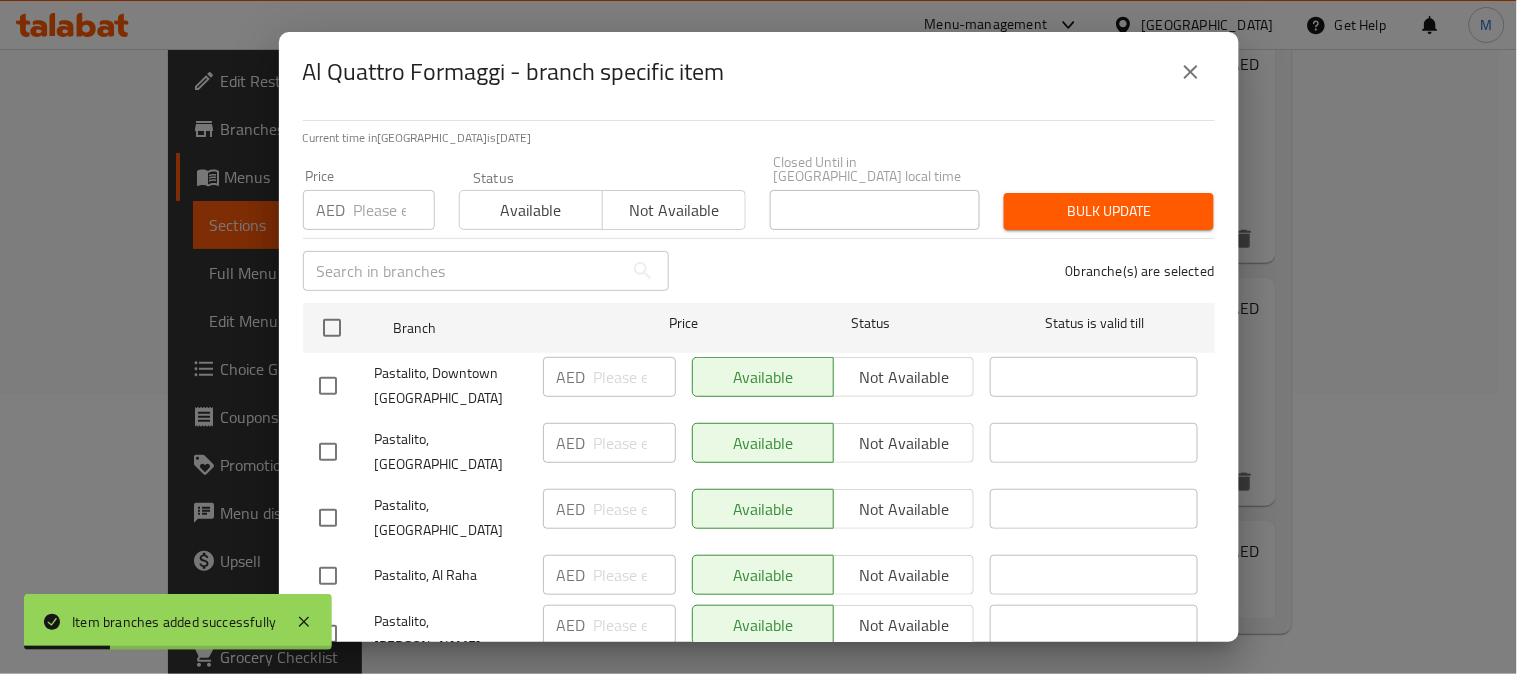 scroll, scrollTop: 165, scrollLeft: 0, axis: vertical 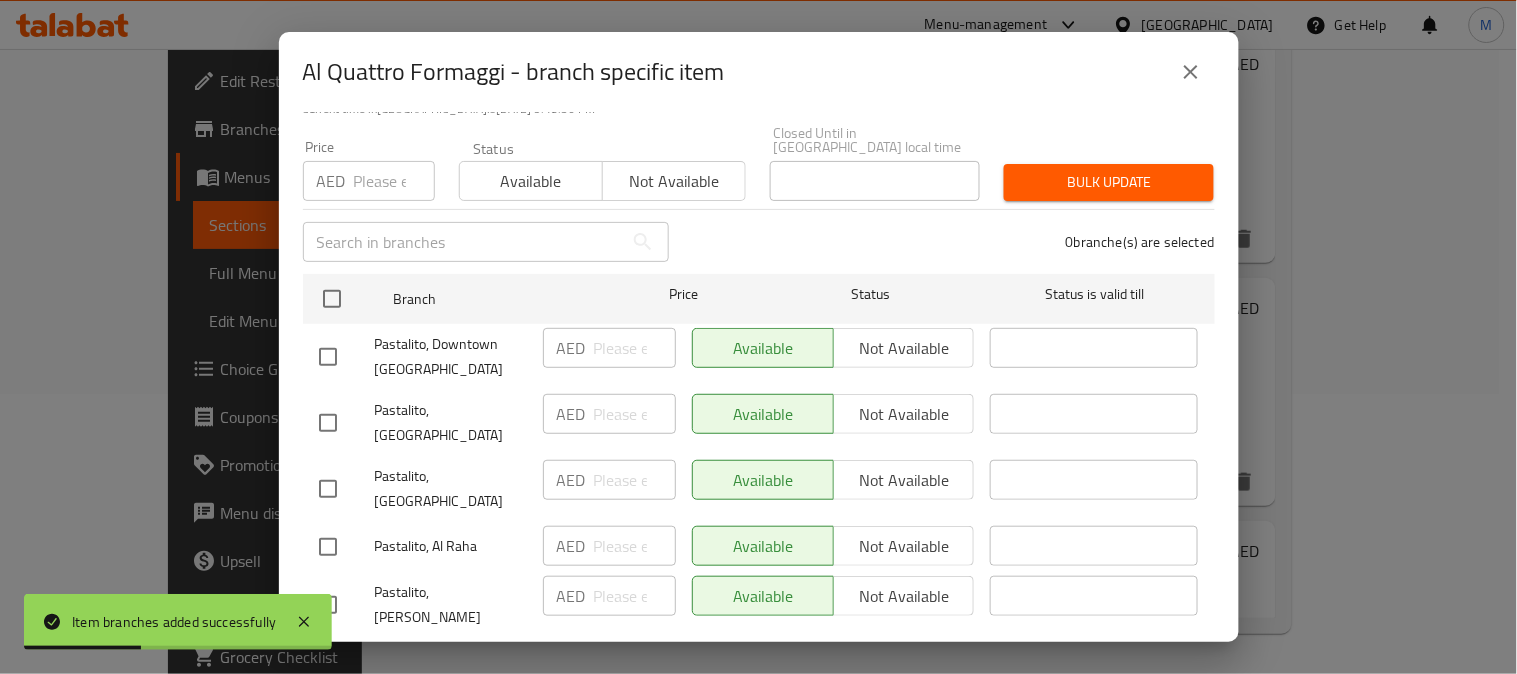 click at bounding box center (328, 489) 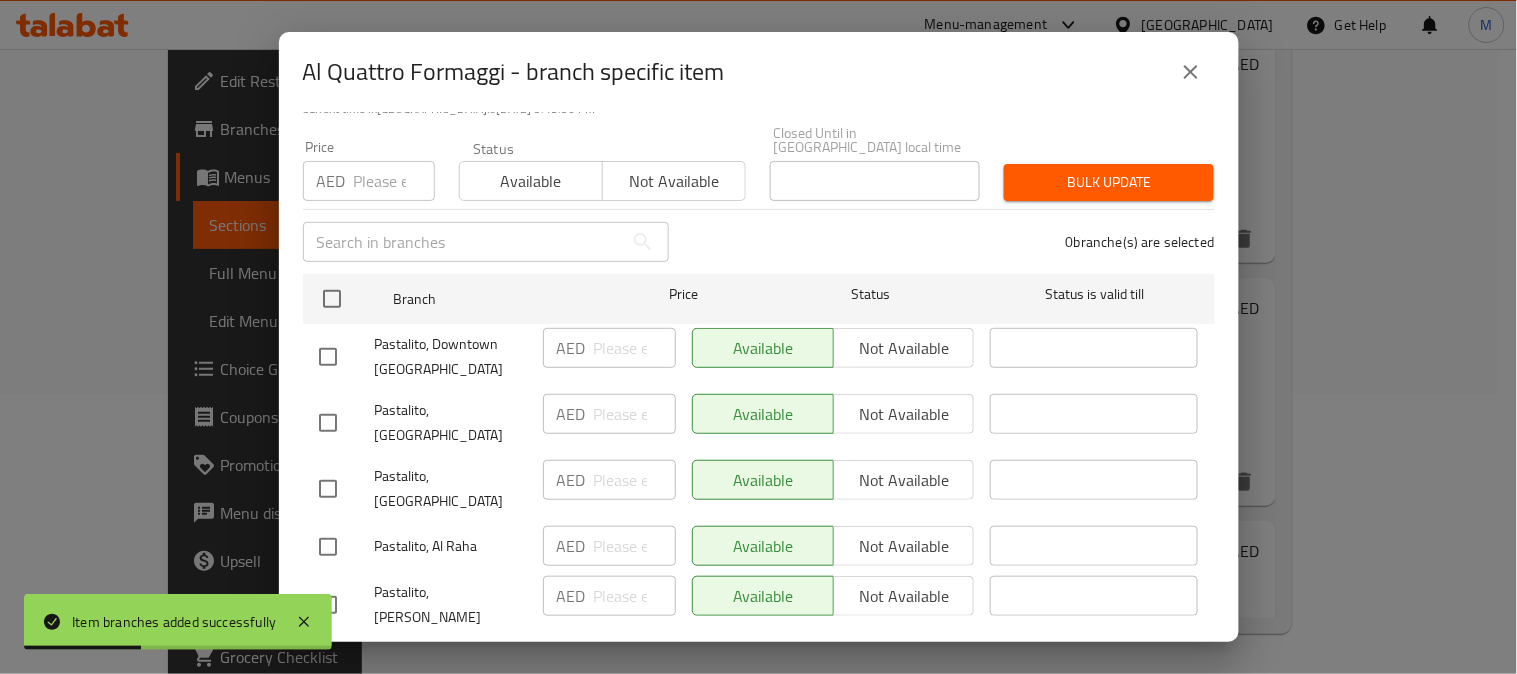 checkbox on "true" 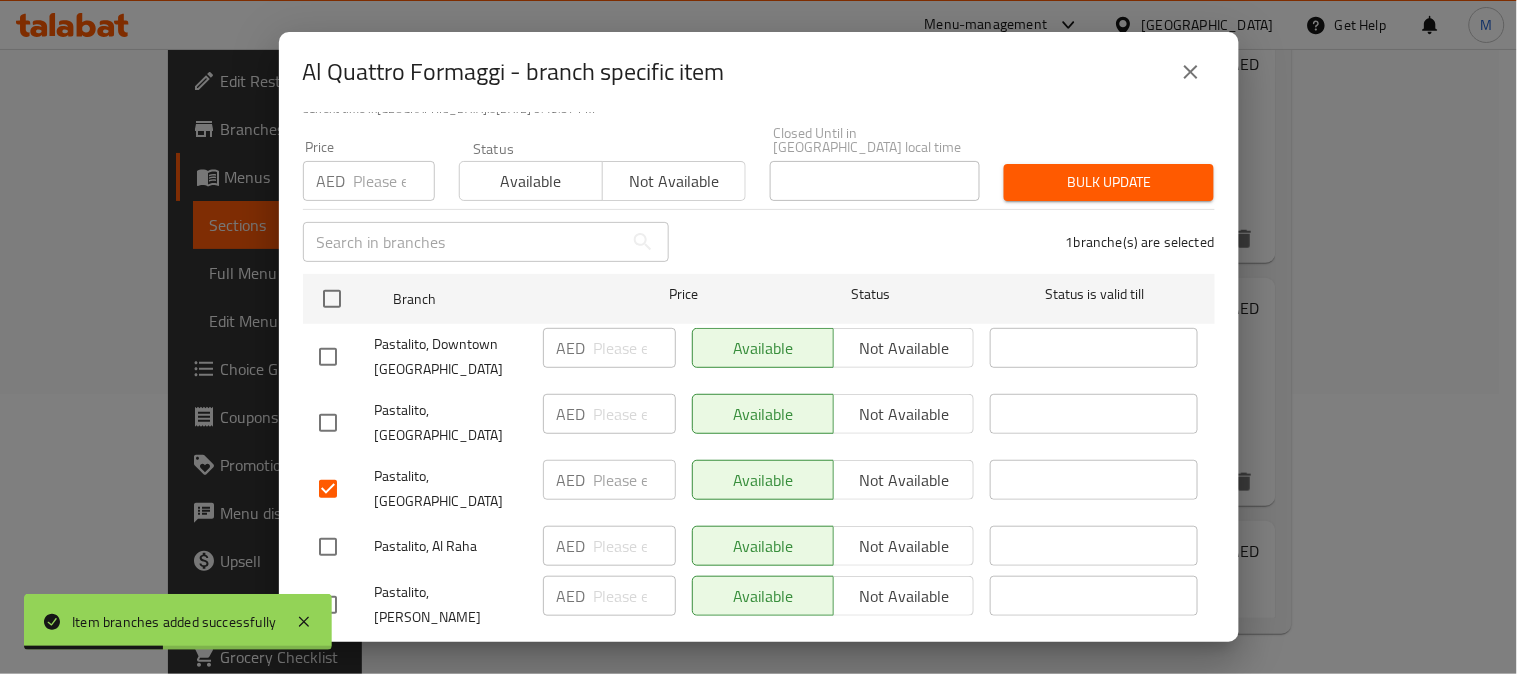click on "Not available" at bounding box center (904, 480) 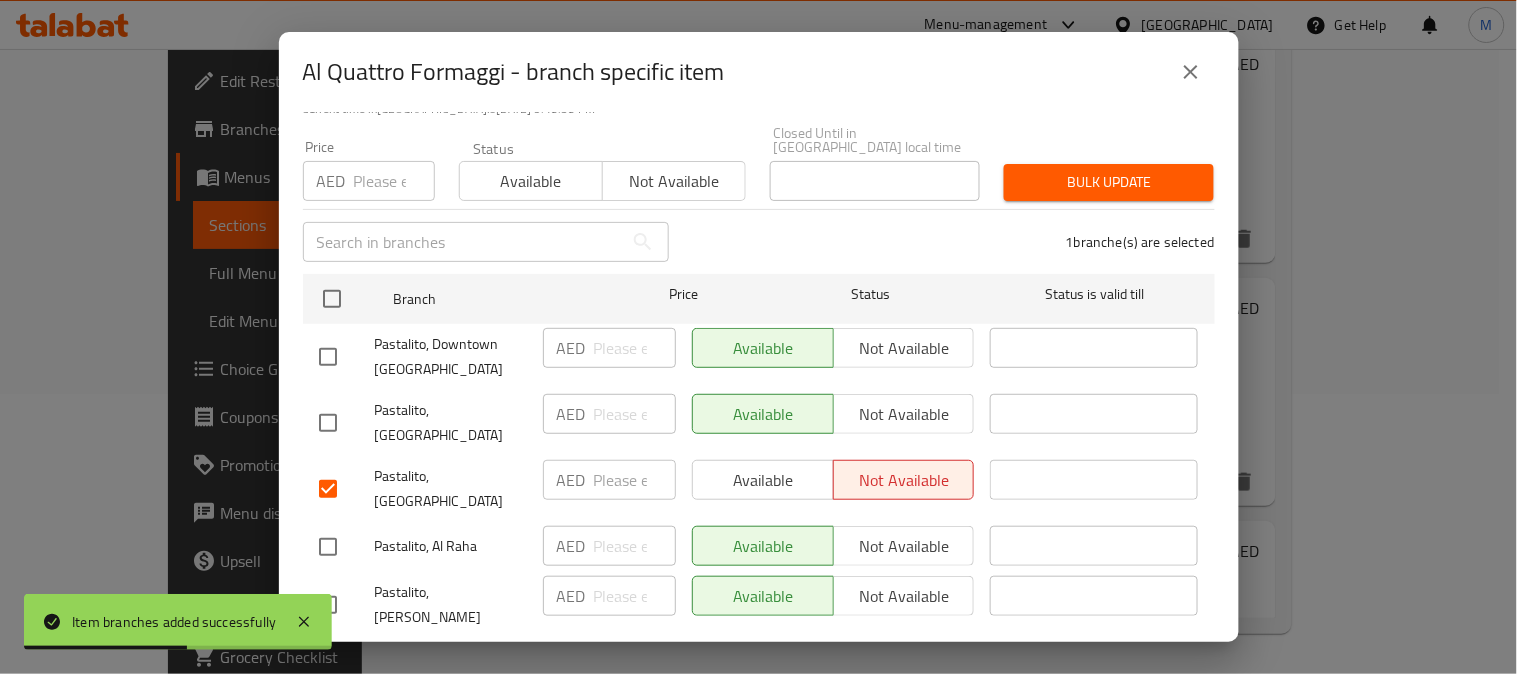 click on "Save" at bounding box center (759, 664) 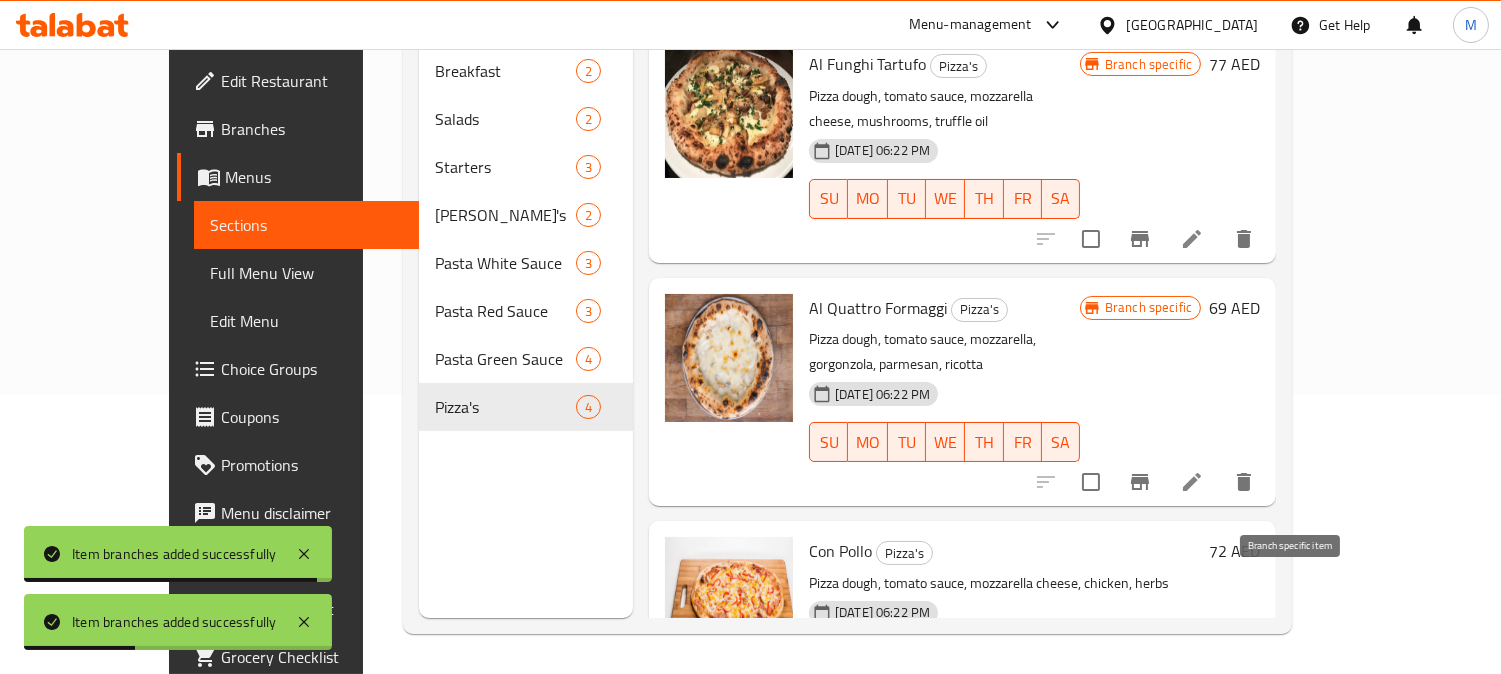 click 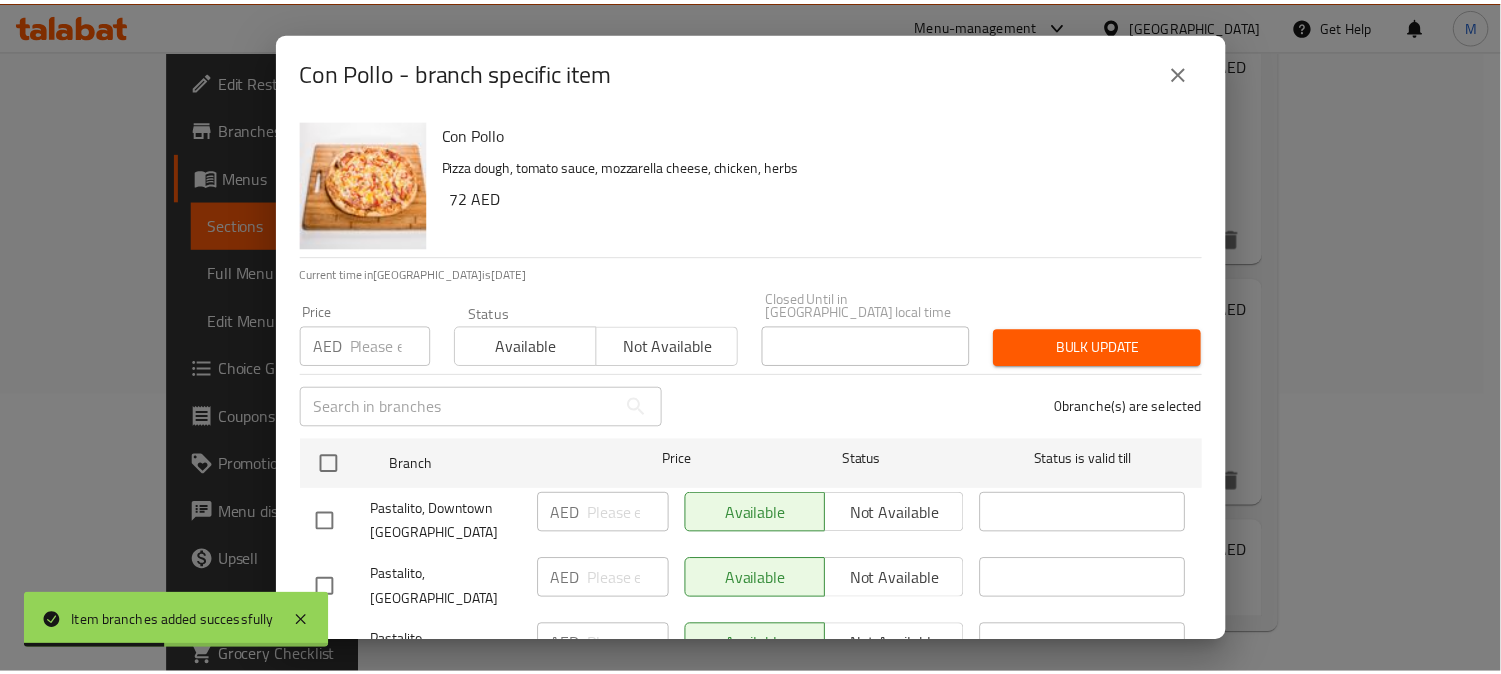 scroll, scrollTop: 165, scrollLeft: 0, axis: vertical 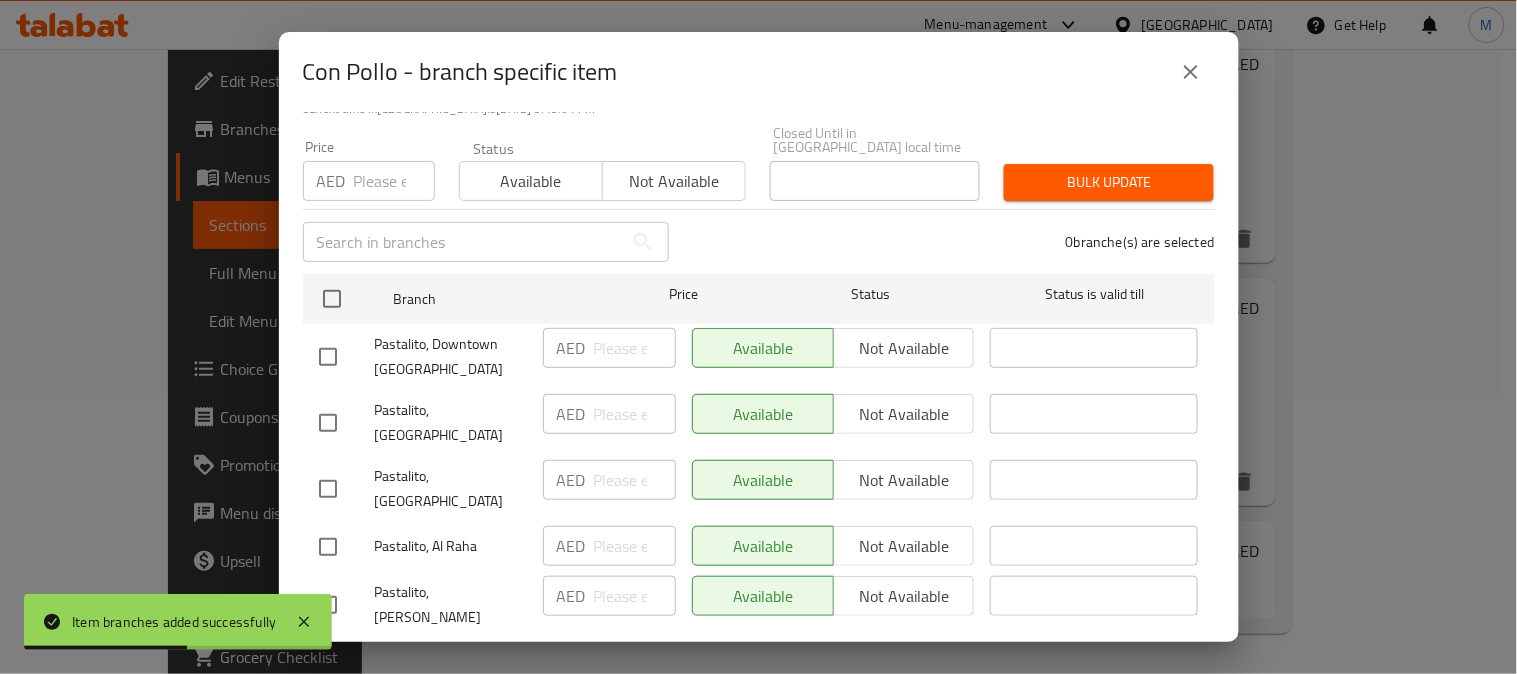 click at bounding box center [328, 489] 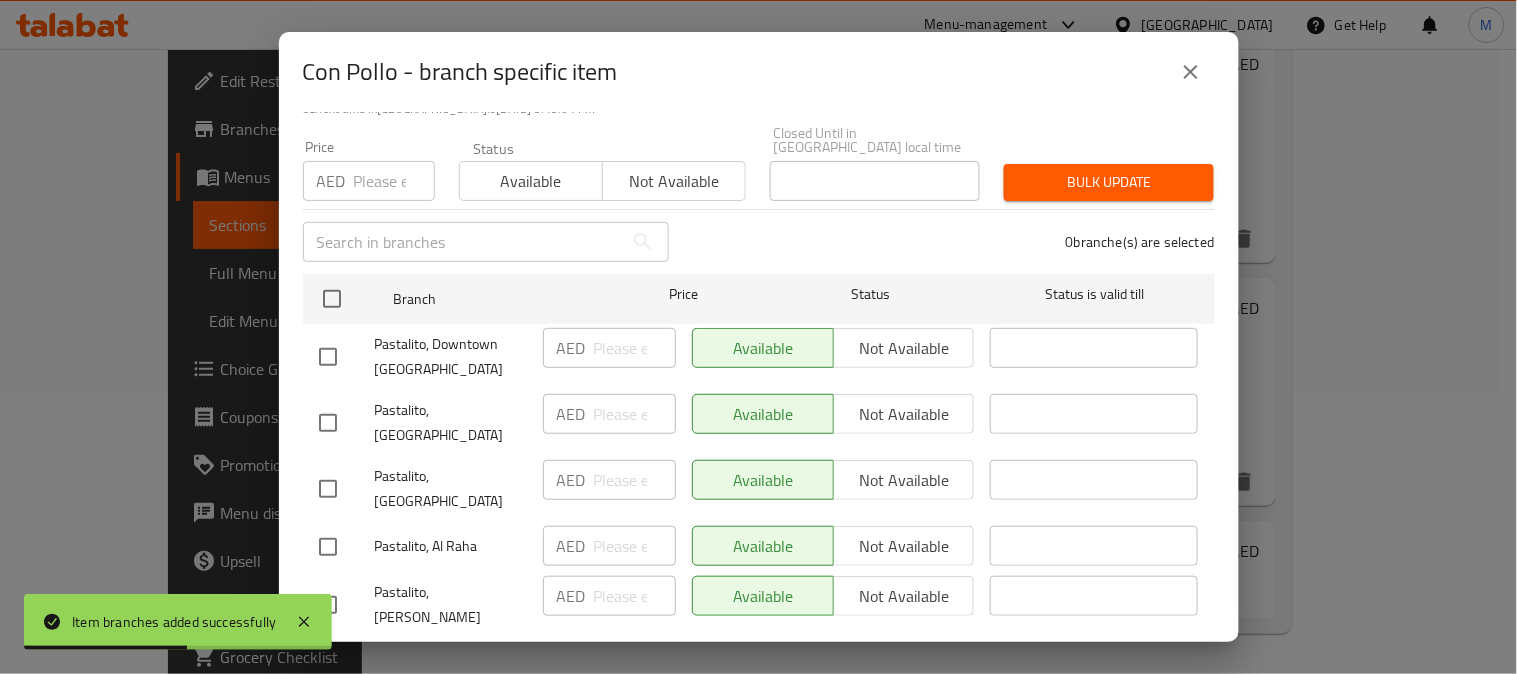 checkbox on "true" 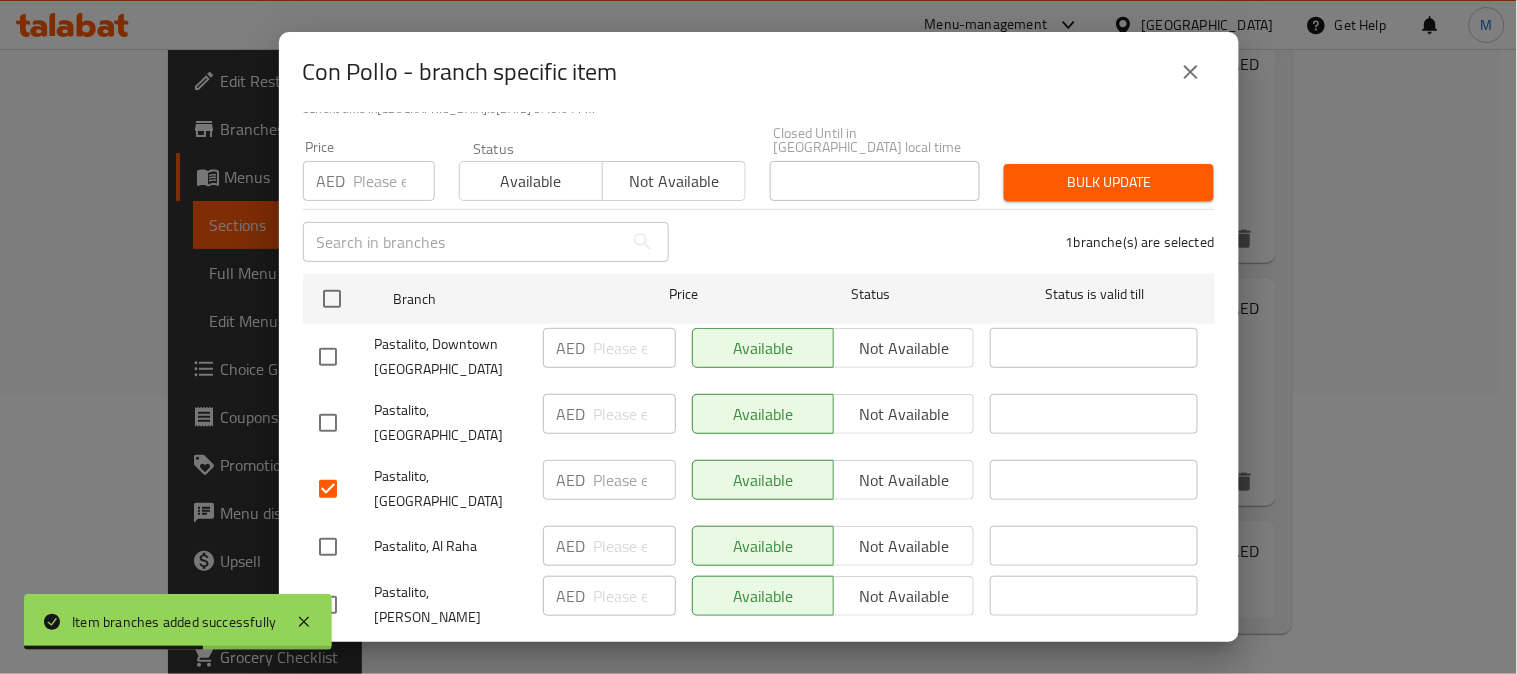 click on "Not available" at bounding box center (904, 480) 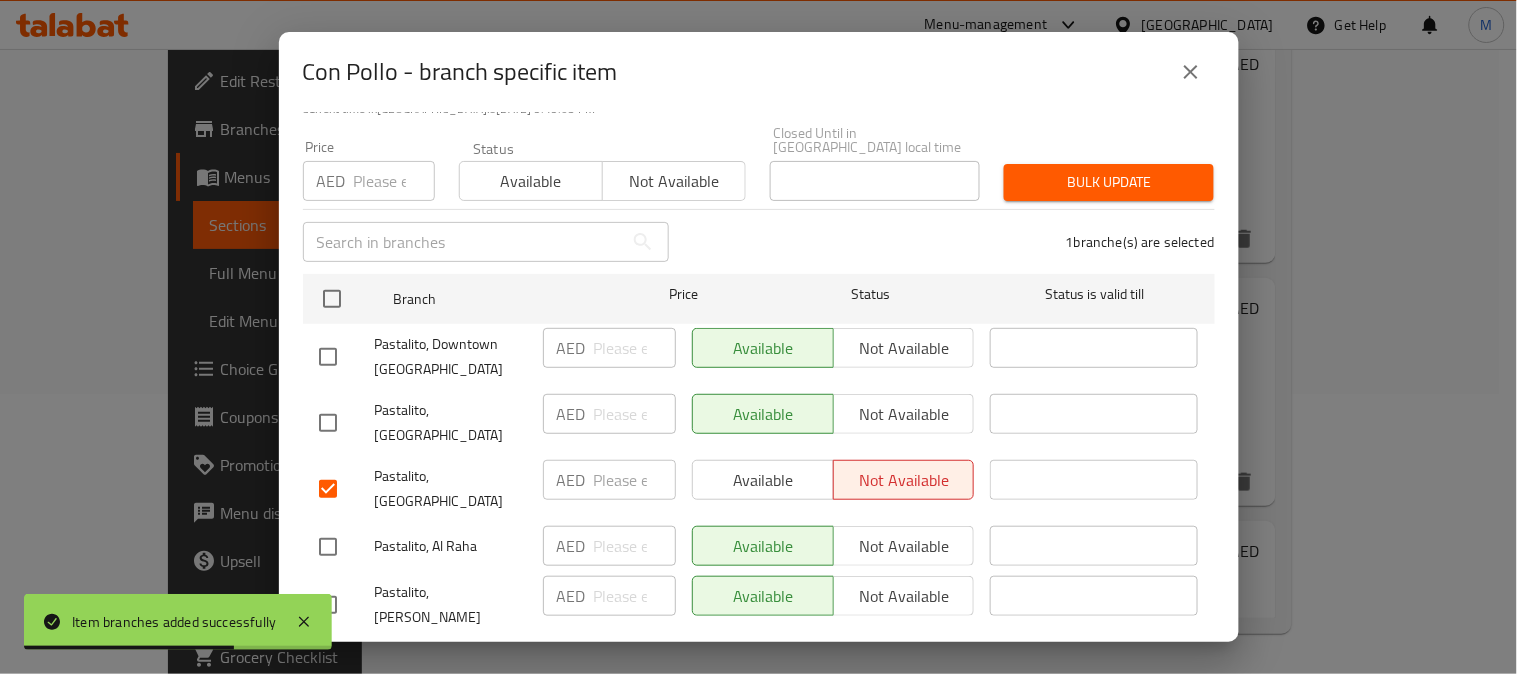 click on "Save" at bounding box center (759, 664) 